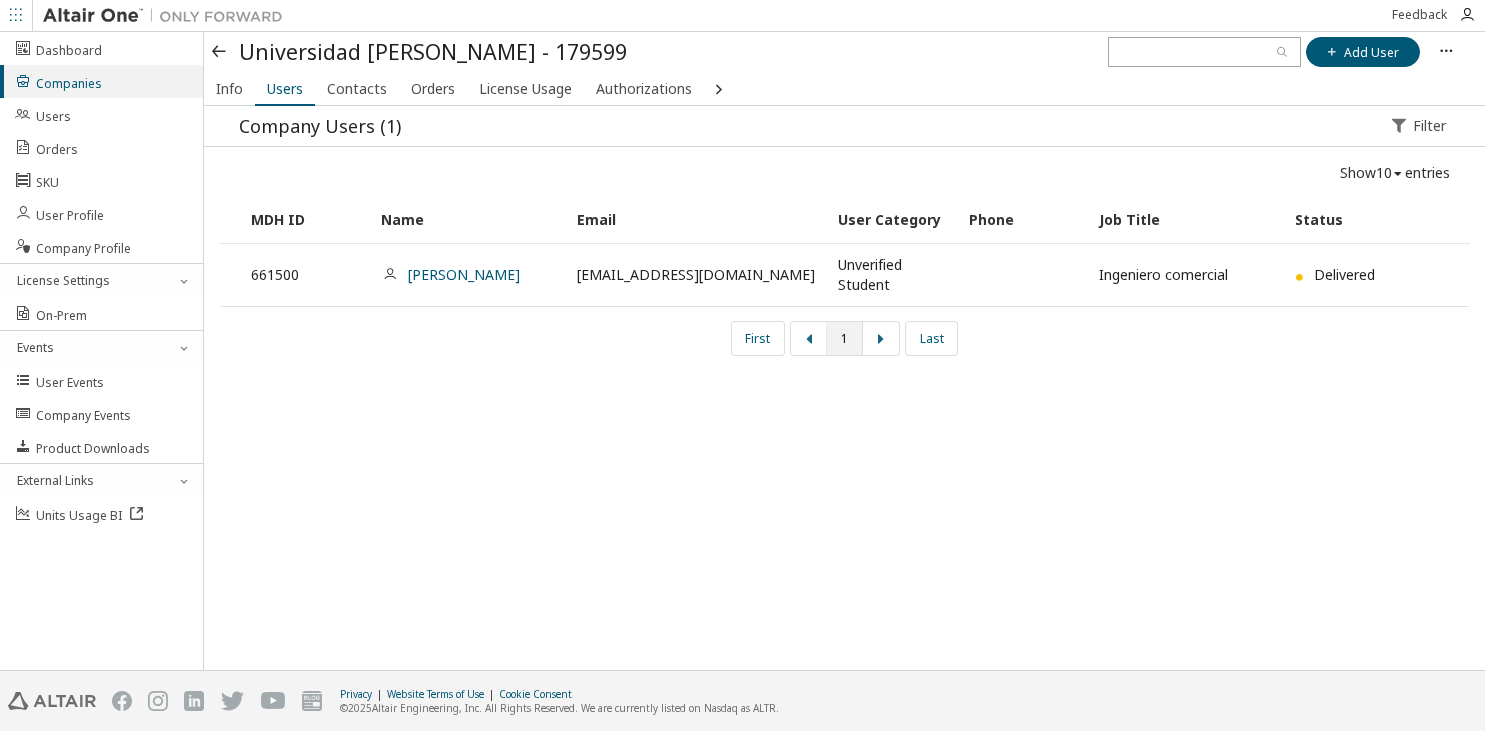 scroll, scrollTop: 0, scrollLeft: 0, axis: both 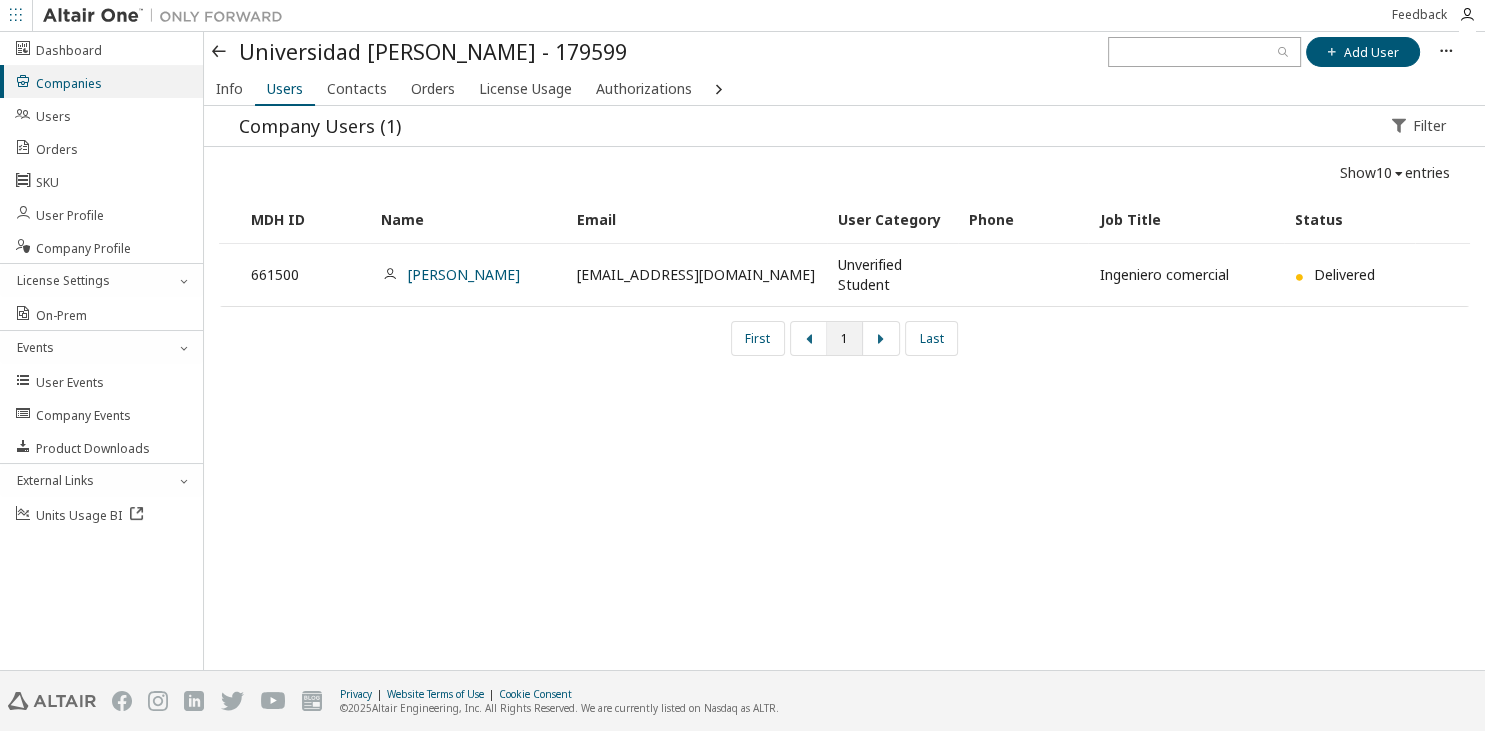 click at bounding box center [220, 52] 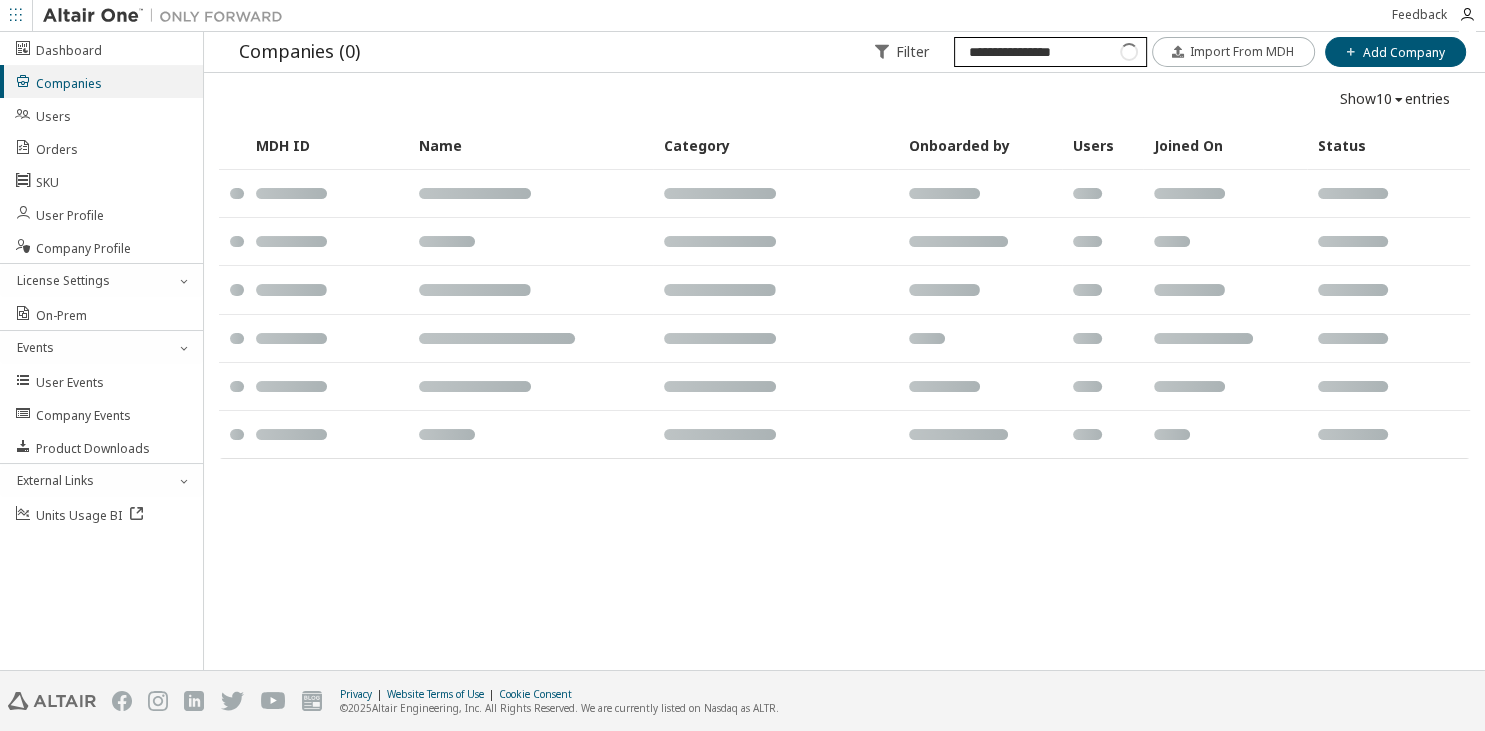 click on "**********" at bounding box center (1050, 52) 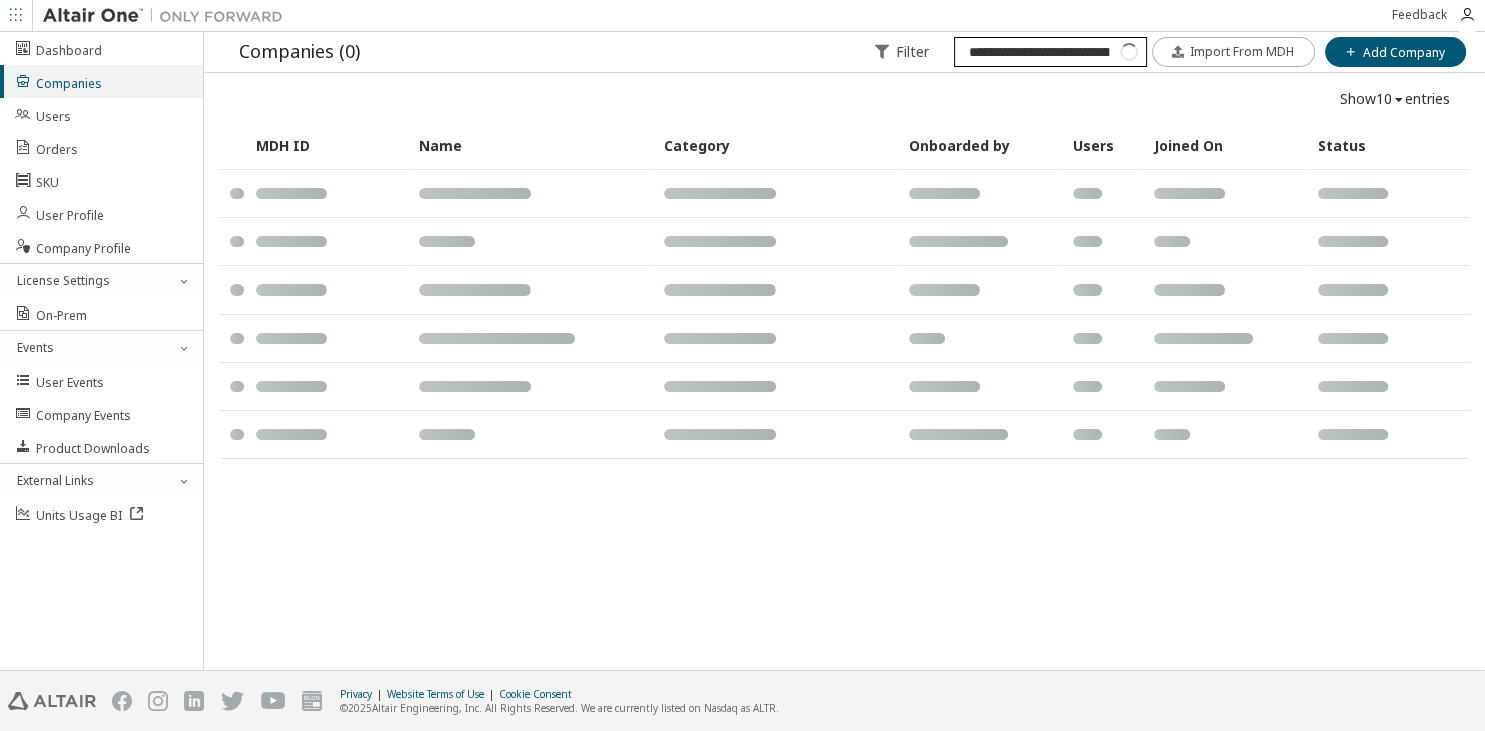 scroll, scrollTop: 0, scrollLeft: 26, axis: horizontal 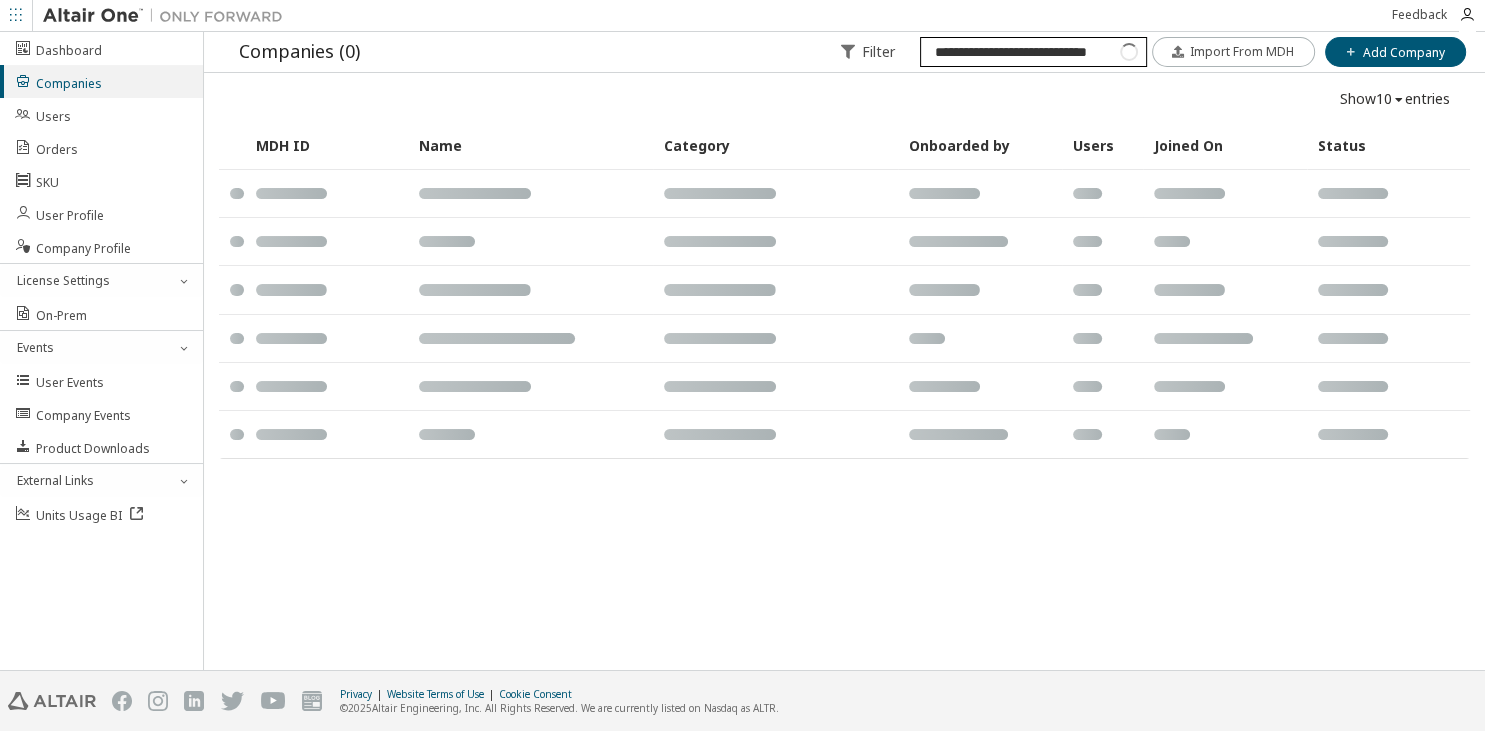 drag, startPoint x: 1074, startPoint y: 62, endPoint x: 1110, endPoint y: 57, distance: 36.345562 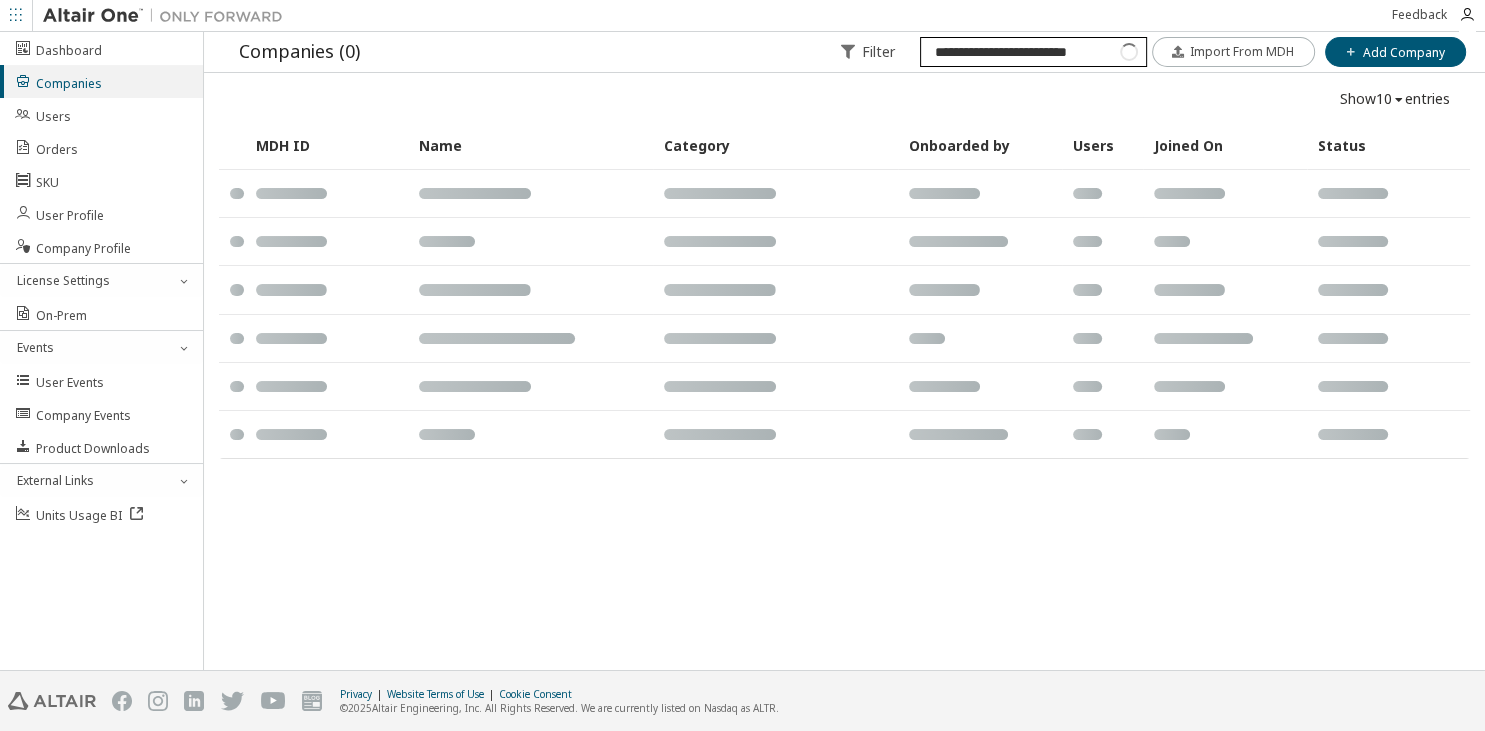 scroll, scrollTop: 0, scrollLeft: 0, axis: both 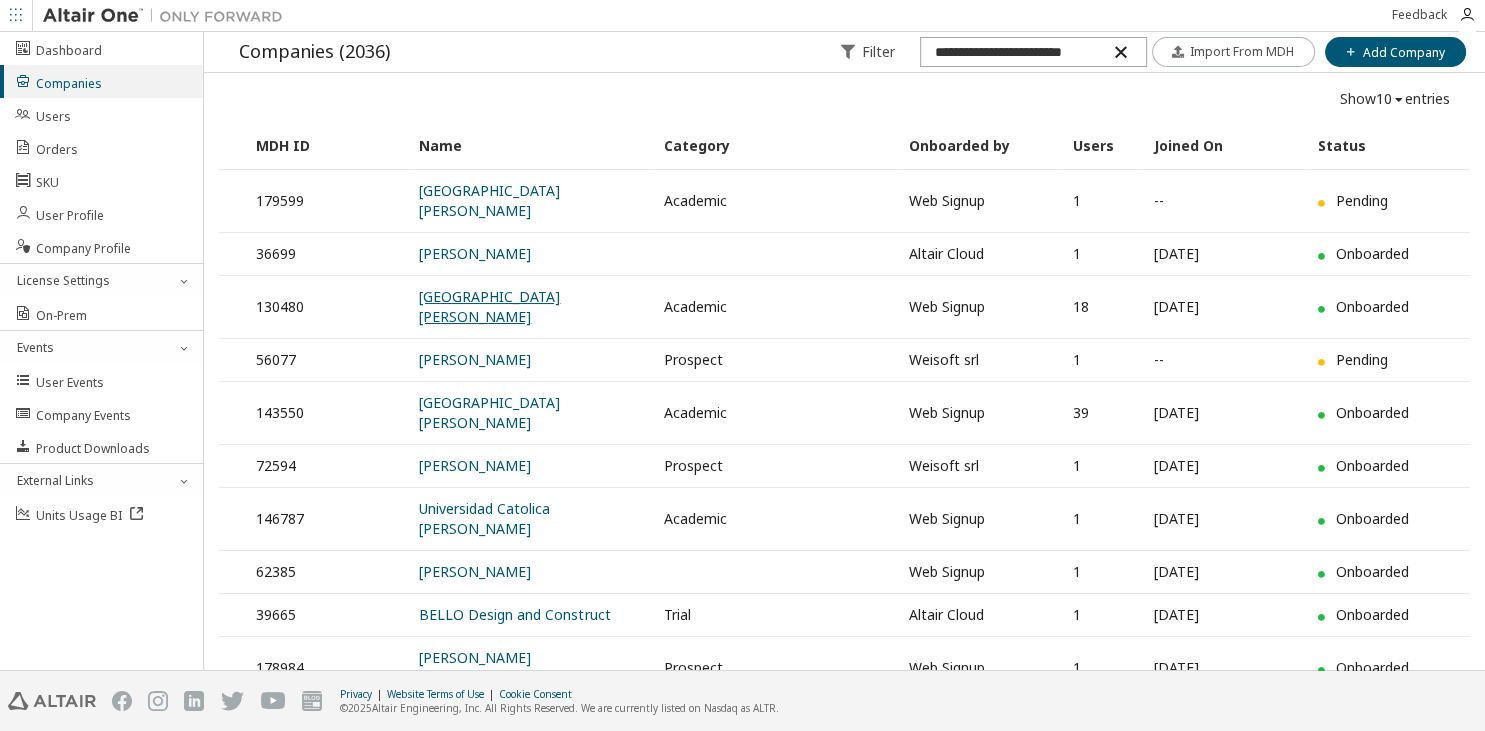 type on "**********" 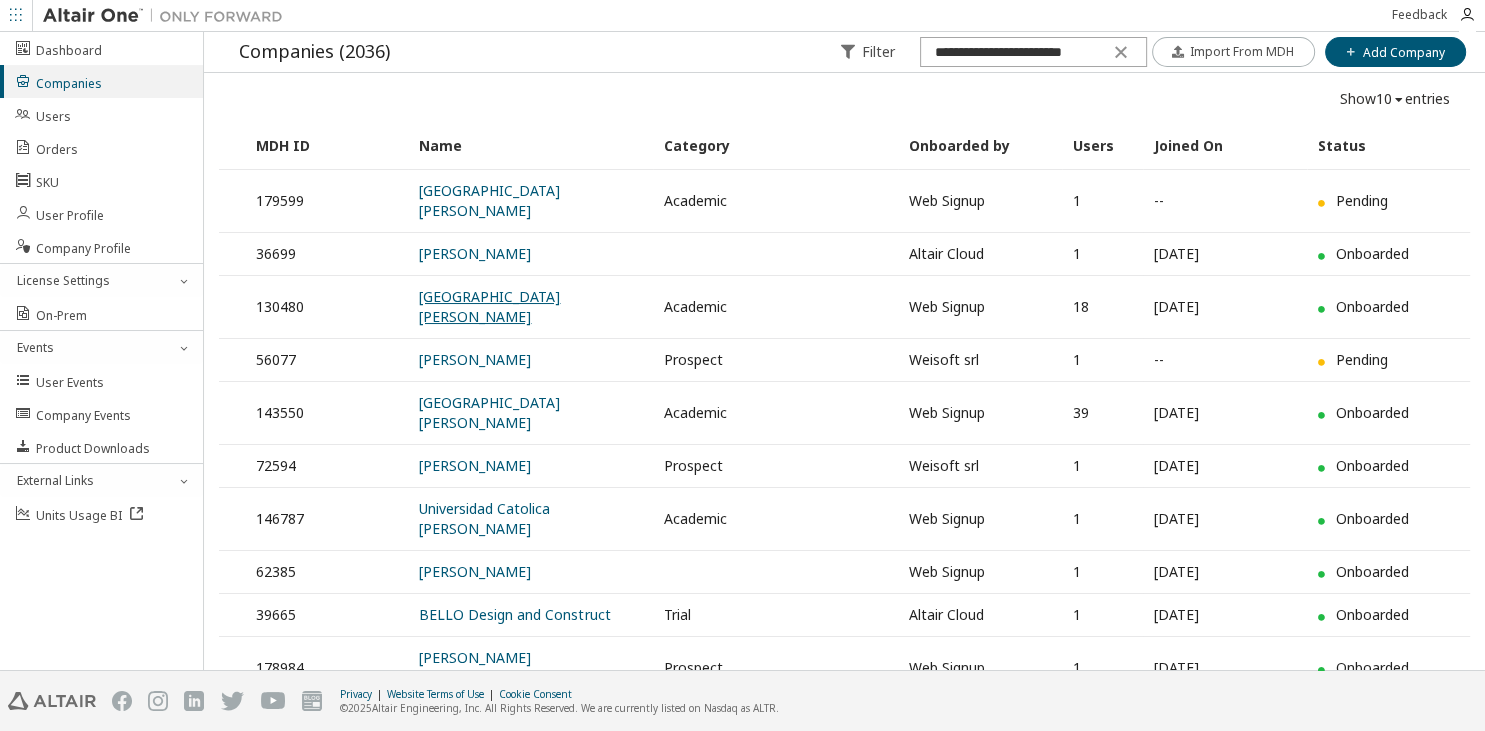 click on "[GEOGRAPHIC_DATA][PERSON_NAME]" at bounding box center (489, 306) 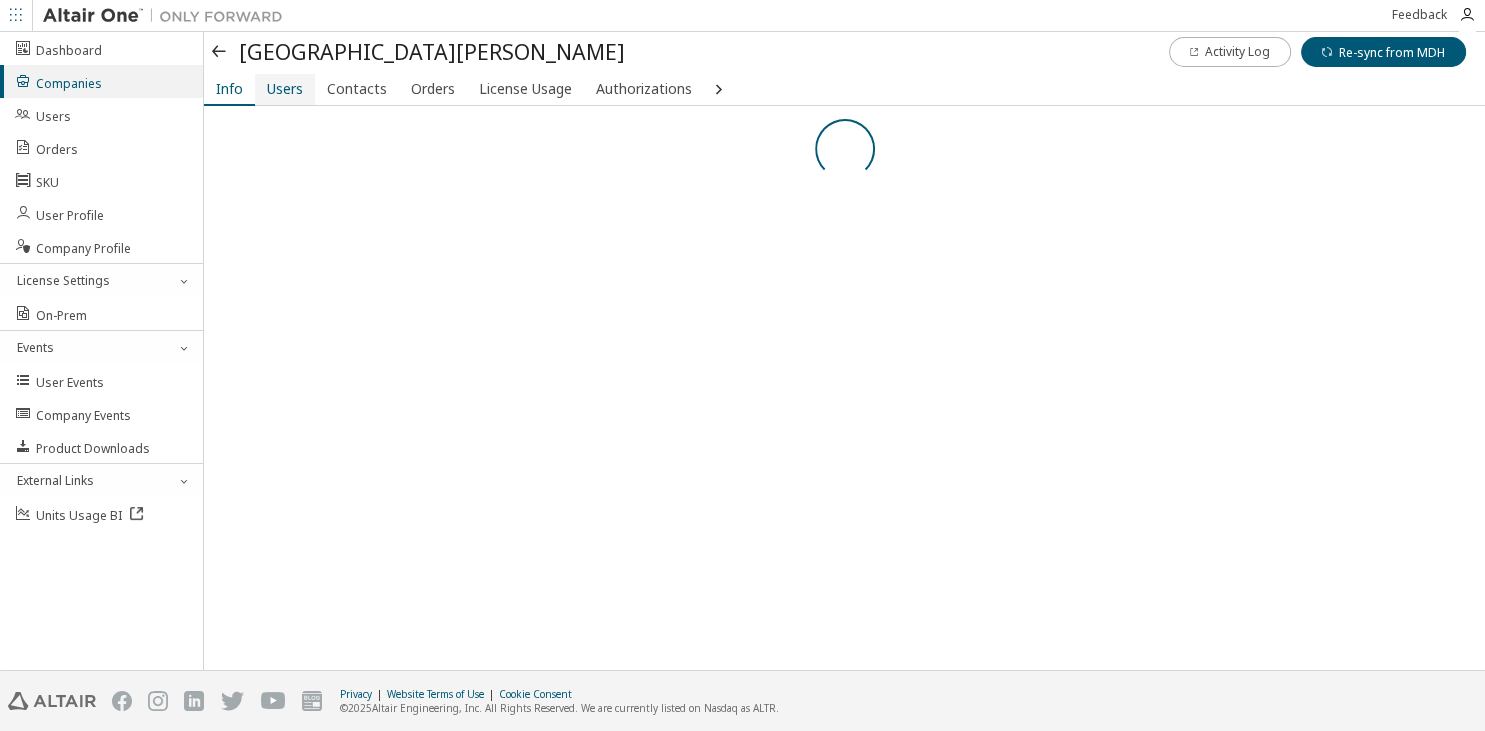 click on "Users" at bounding box center [285, 89] 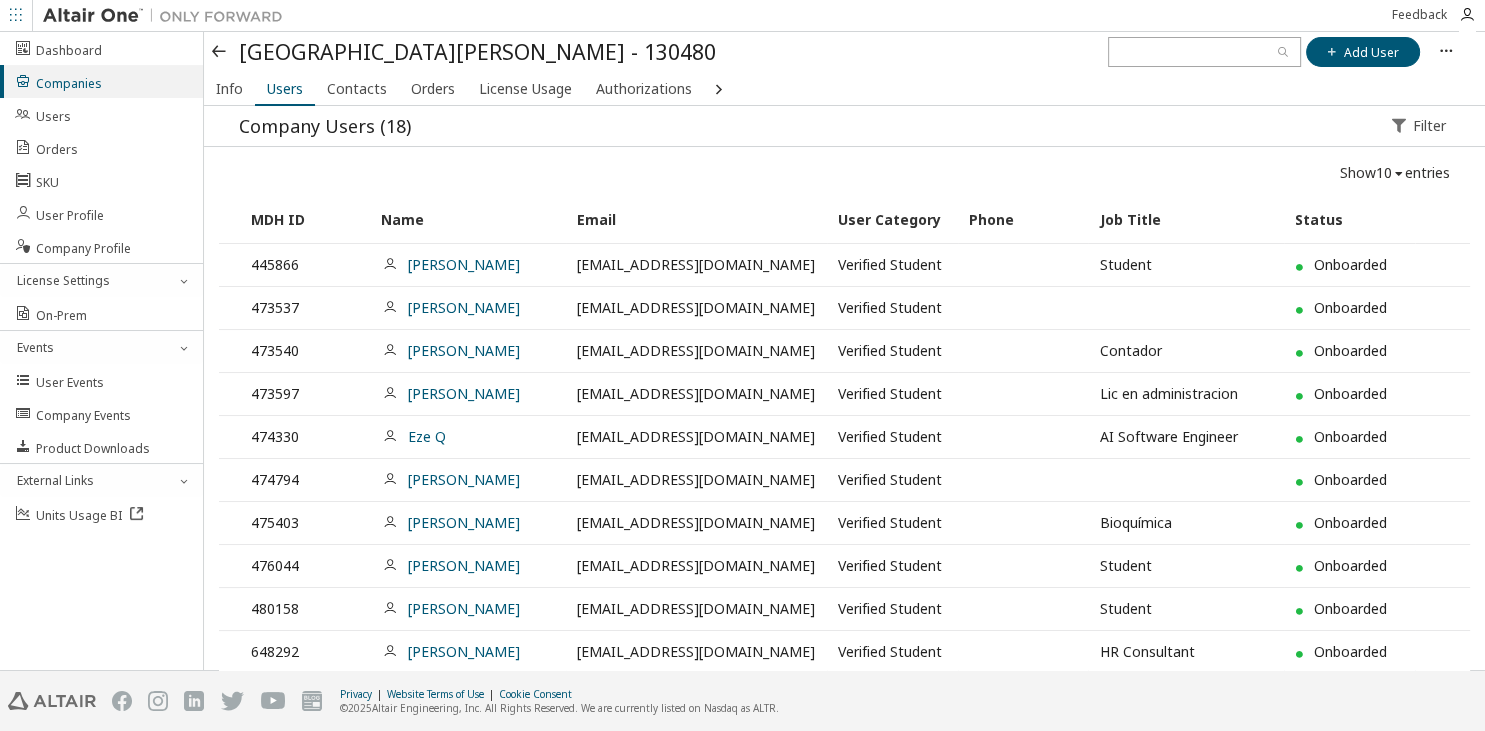 click at bounding box center [220, 52] 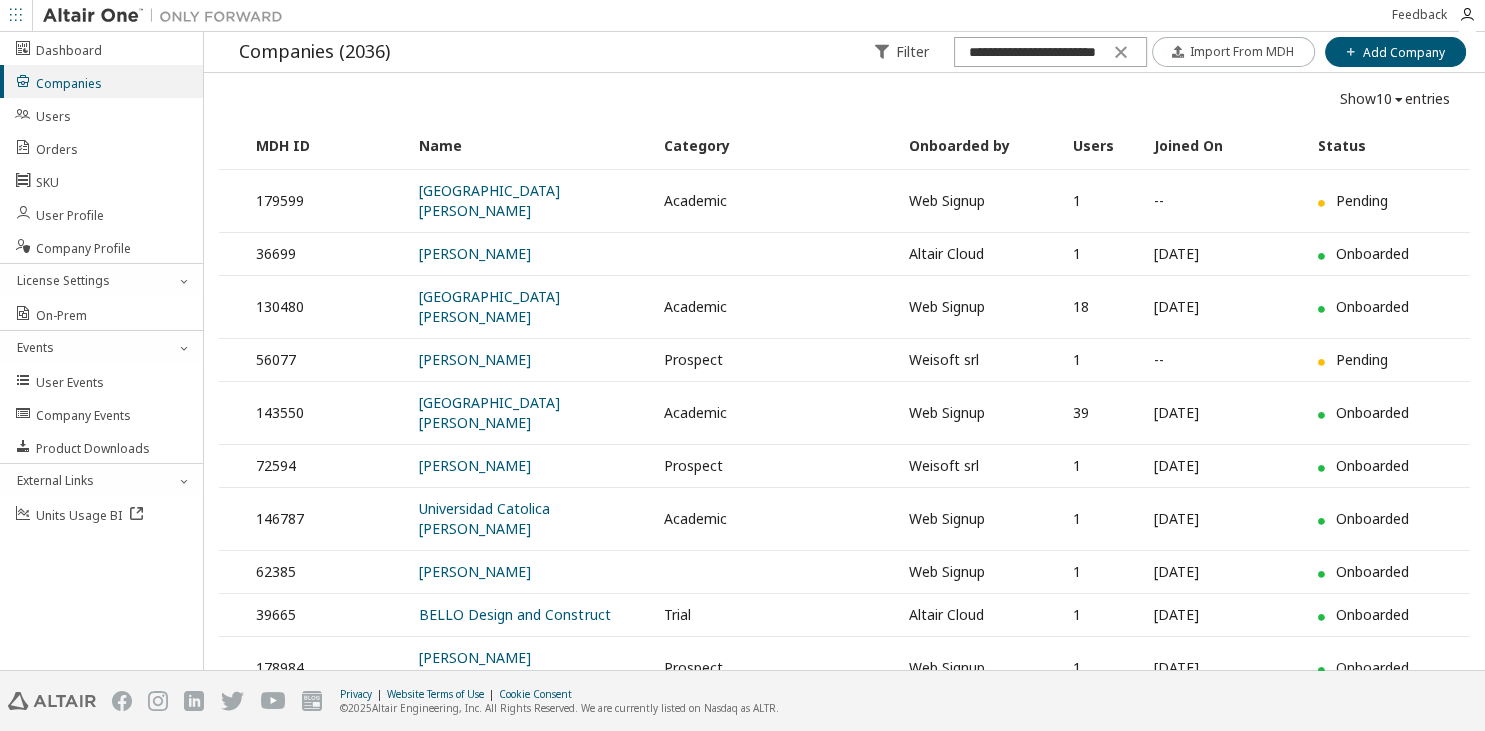 click on "[GEOGRAPHIC_DATA][PERSON_NAME]" at bounding box center [530, 201] 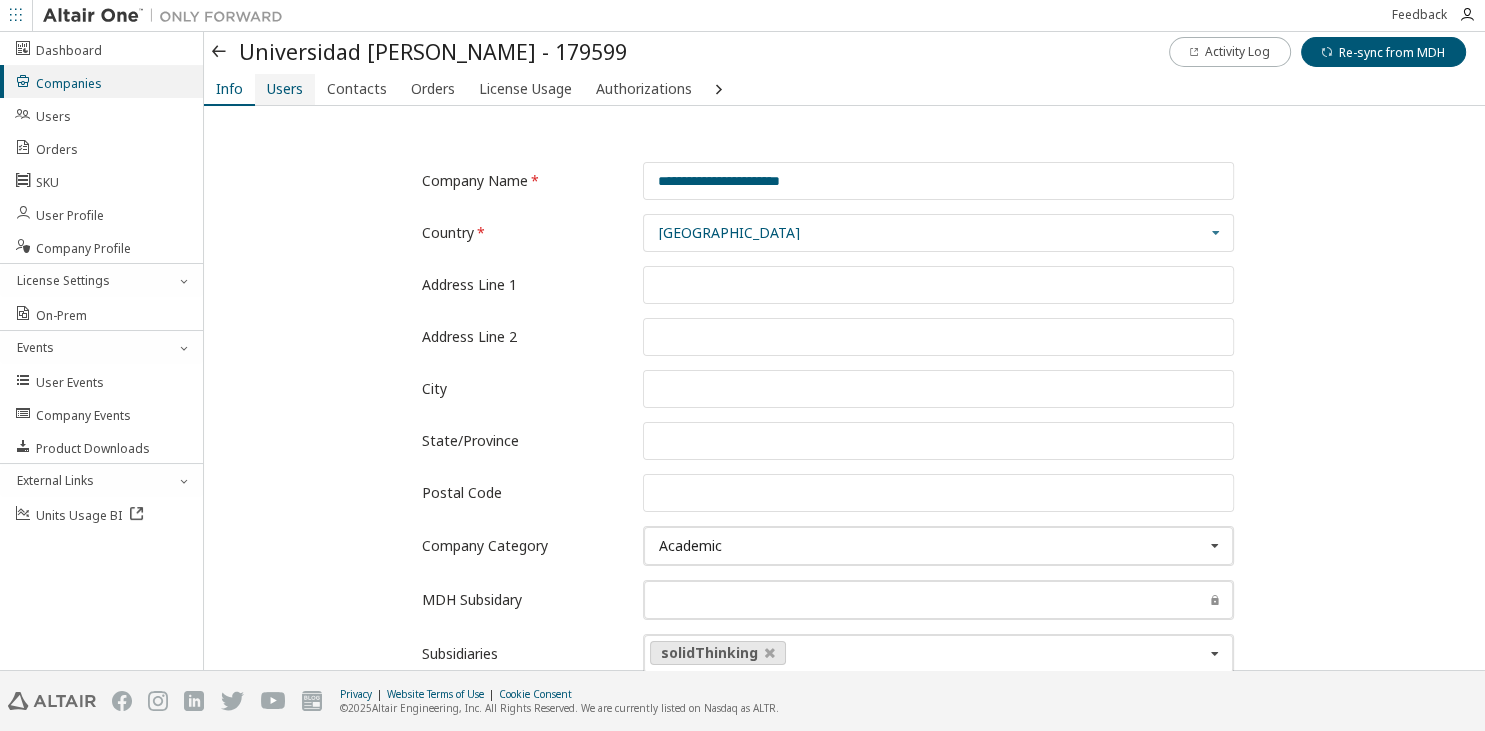 click on "Users" at bounding box center [285, 89] 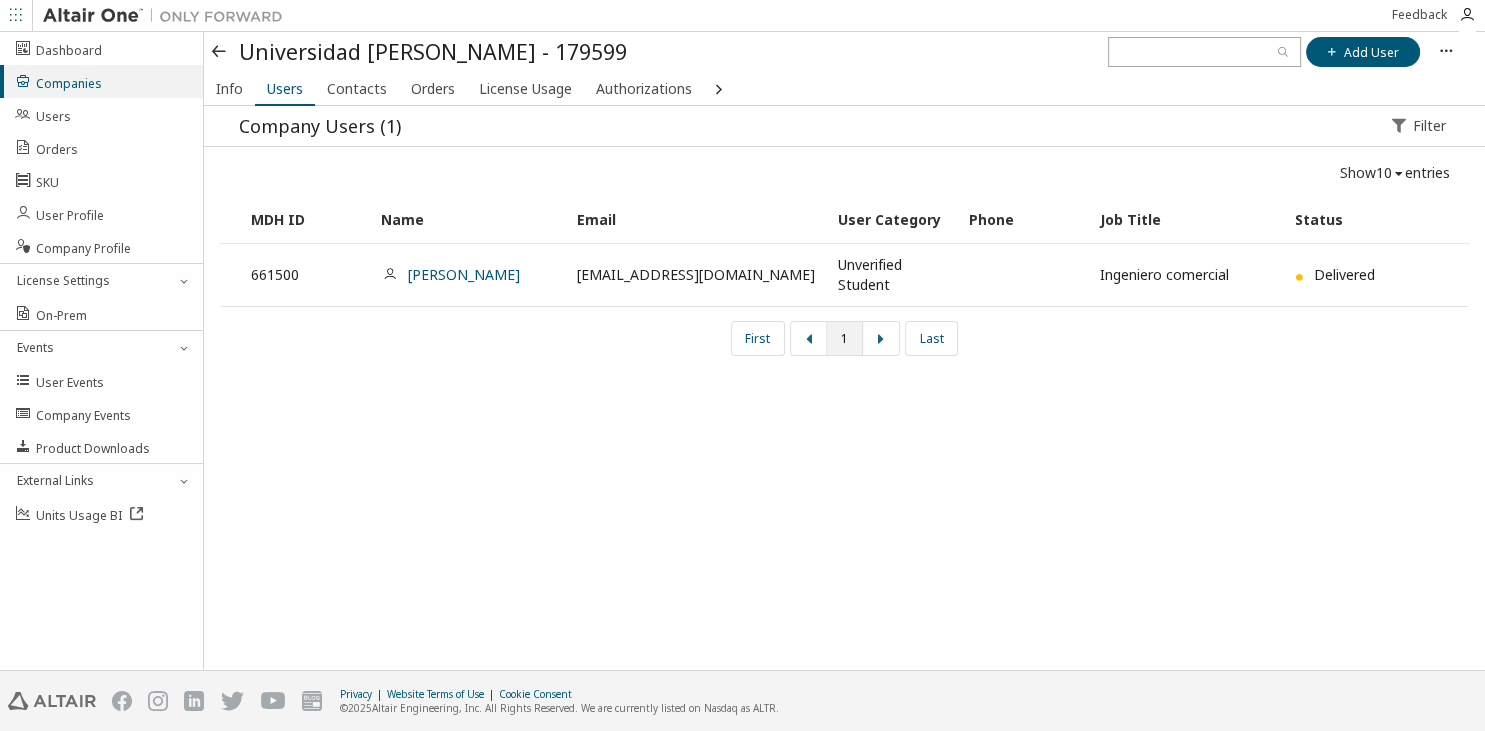 click at bounding box center [220, 52] 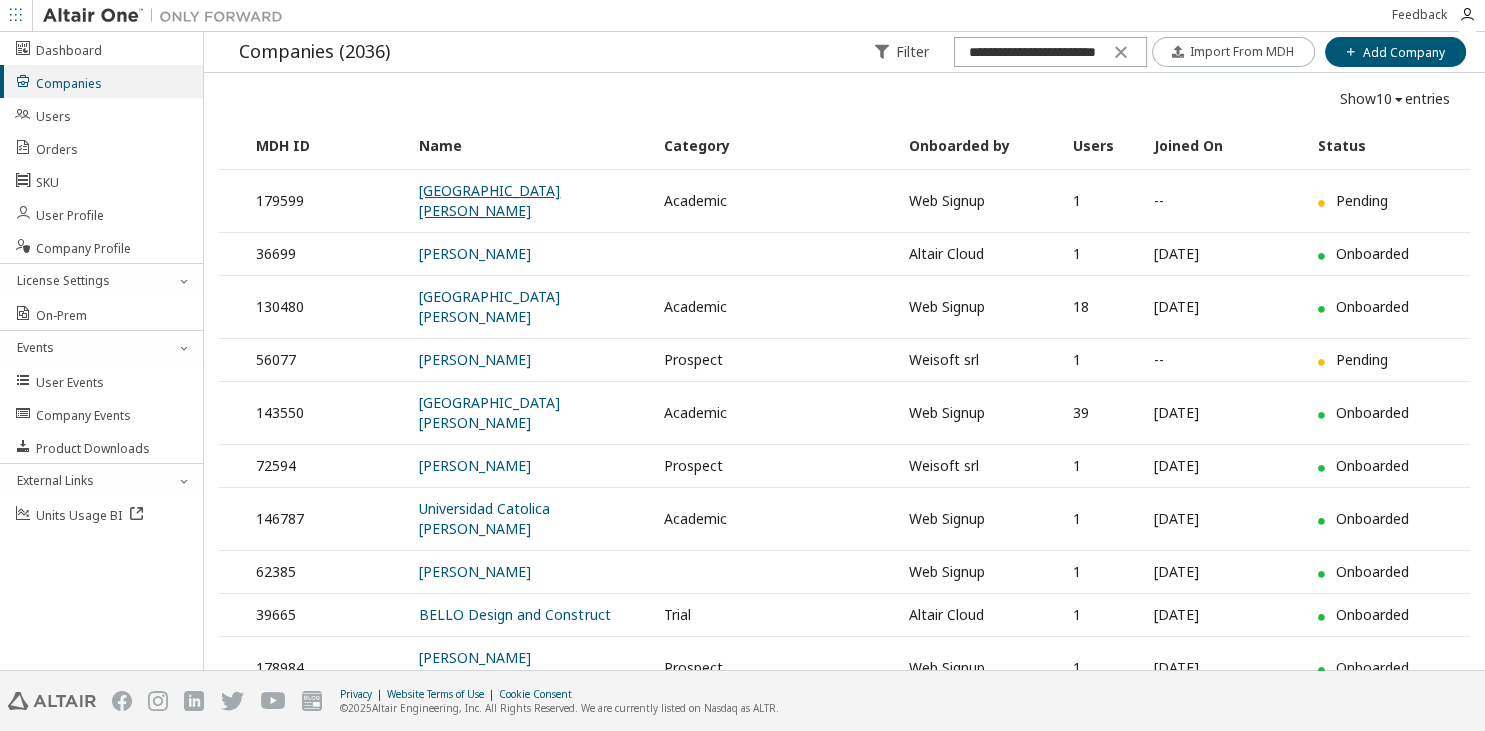 click on "[GEOGRAPHIC_DATA][PERSON_NAME]" at bounding box center (489, 200) 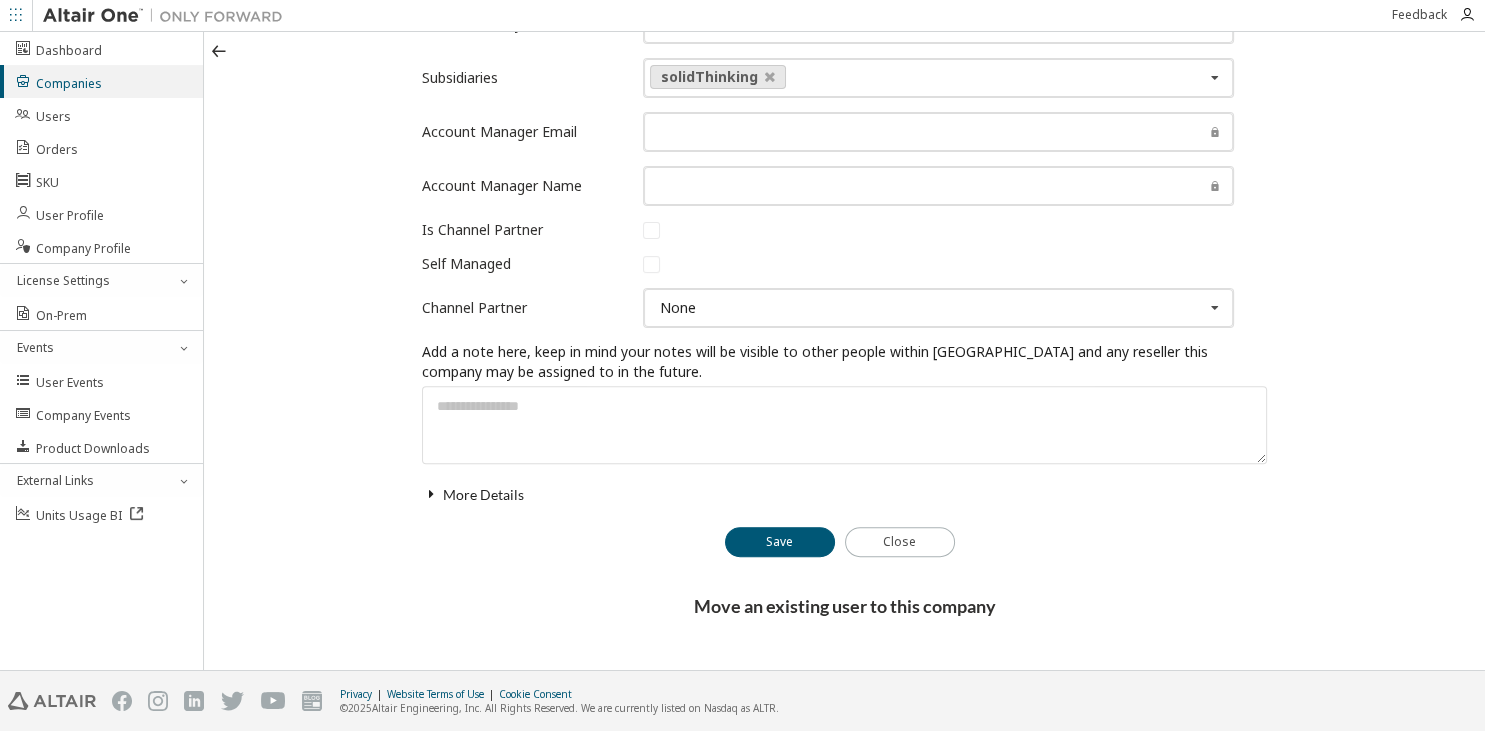 scroll, scrollTop: 0, scrollLeft: 0, axis: both 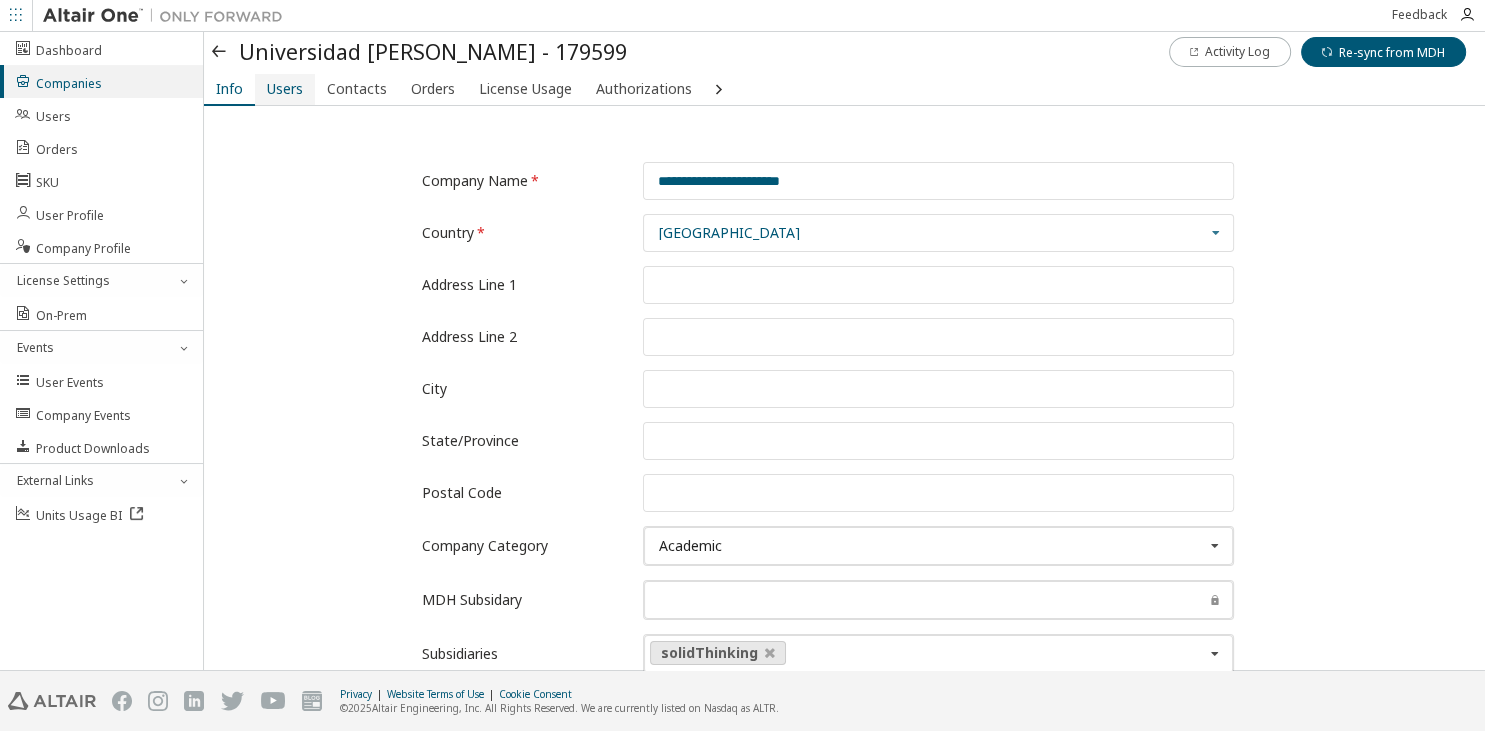 click on "Users" at bounding box center (285, 89) 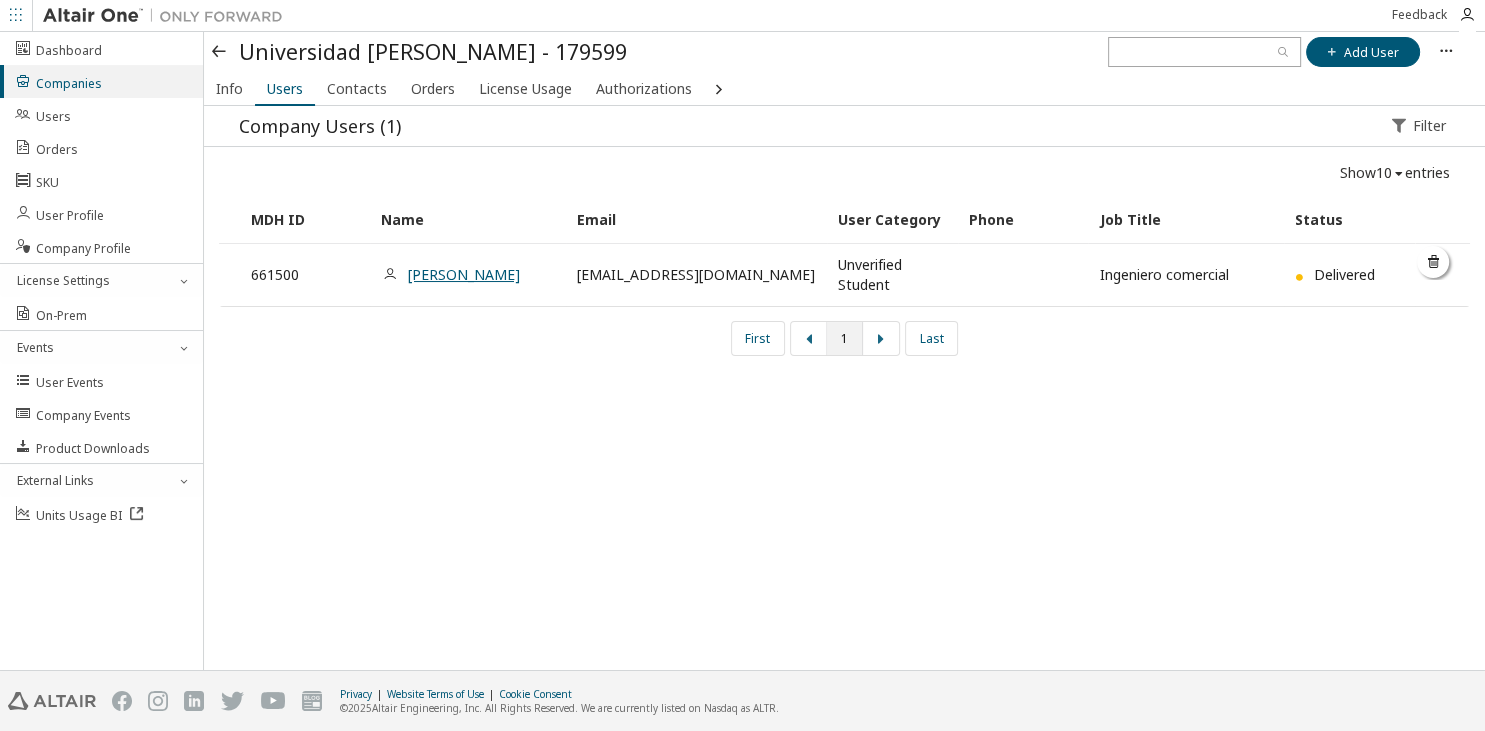click on "[PERSON_NAME]" at bounding box center [464, 274] 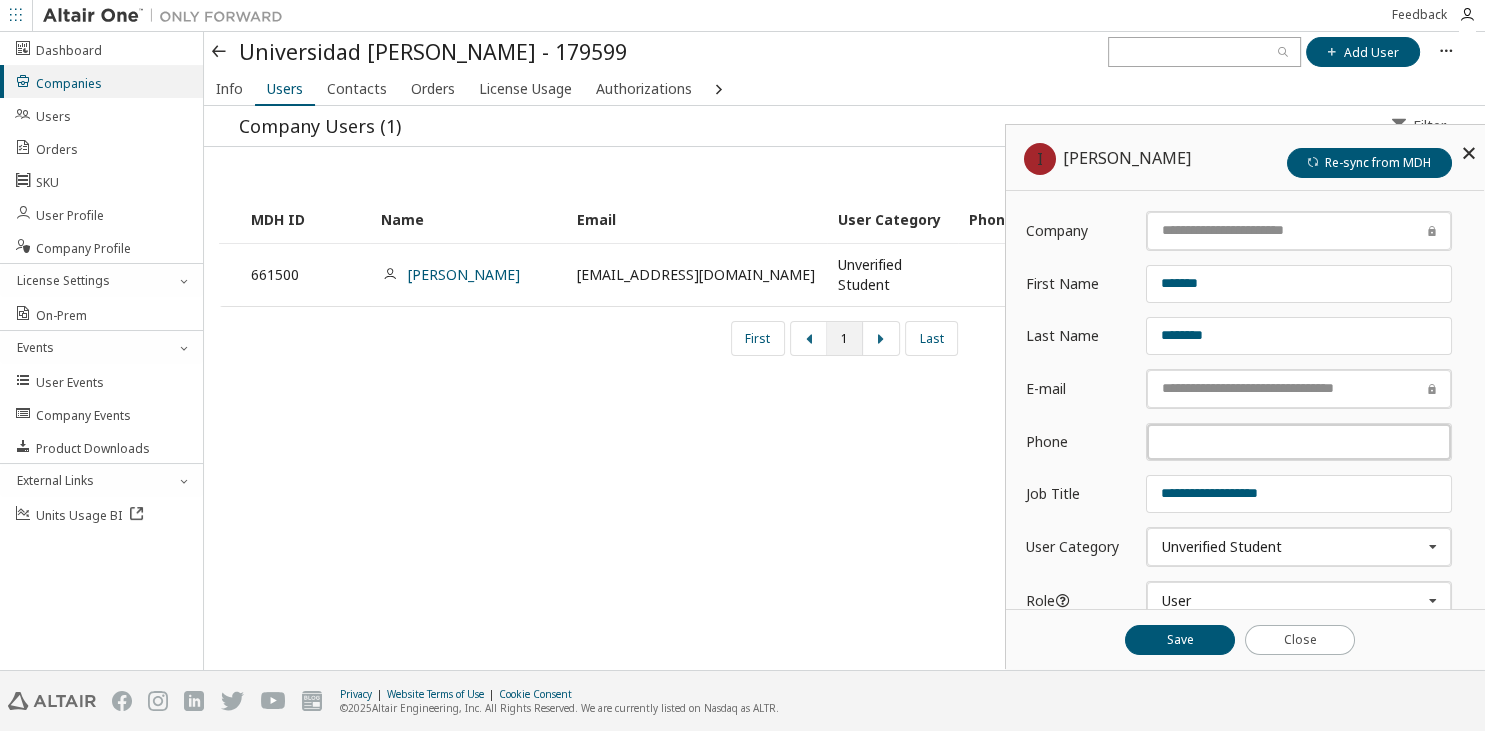 scroll, scrollTop: 198, scrollLeft: 0, axis: vertical 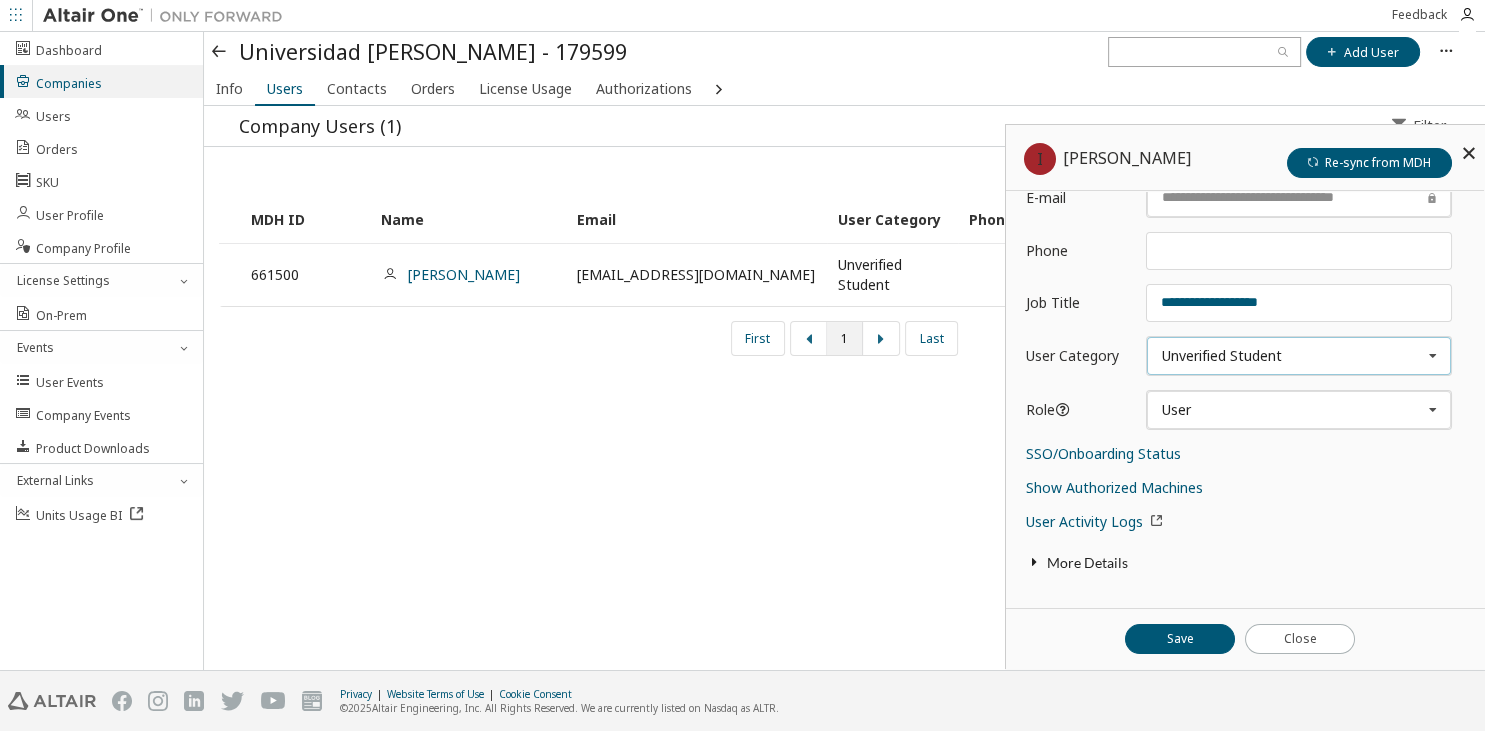 click on "Unverified Student" at bounding box center [1222, 356] 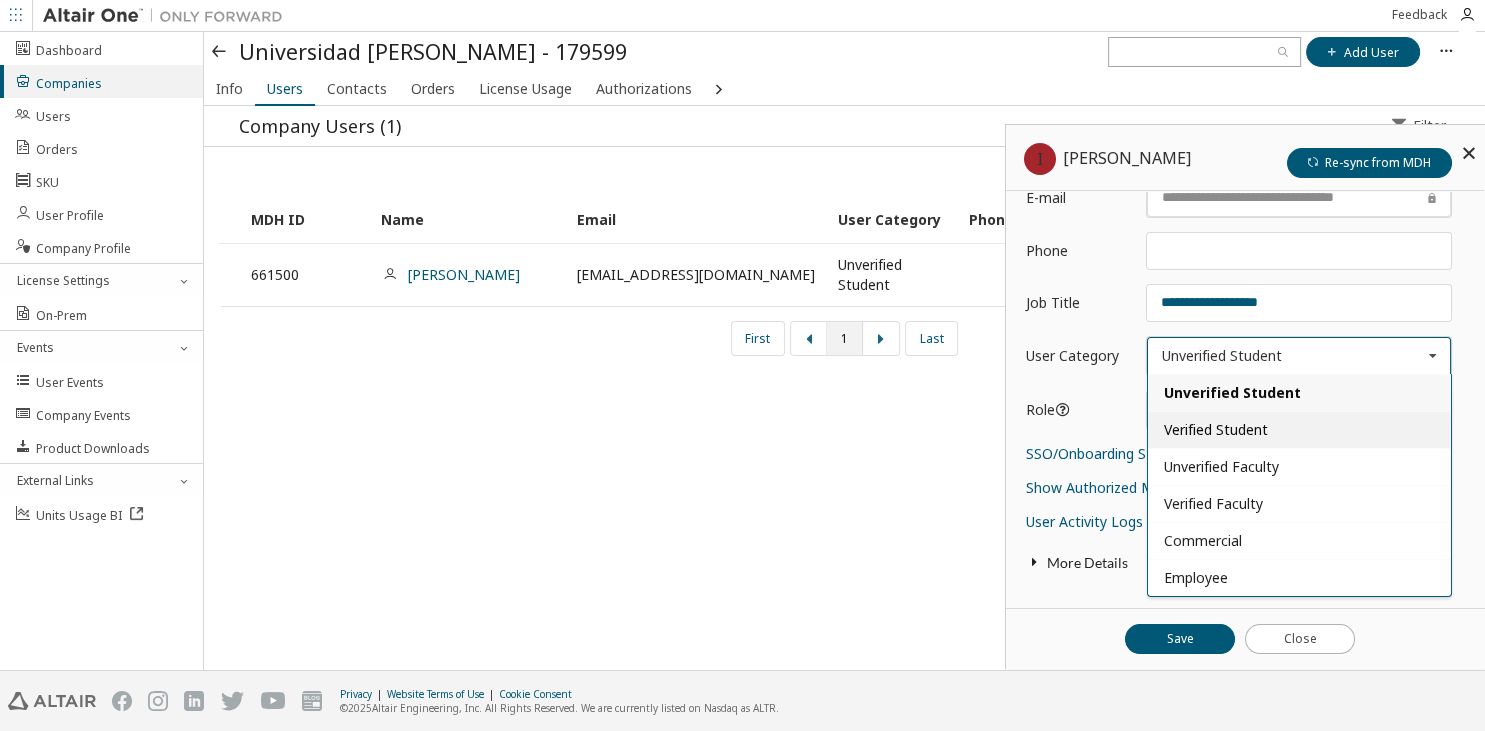 click on "Verified Student" at bounding box center (1299, 429) 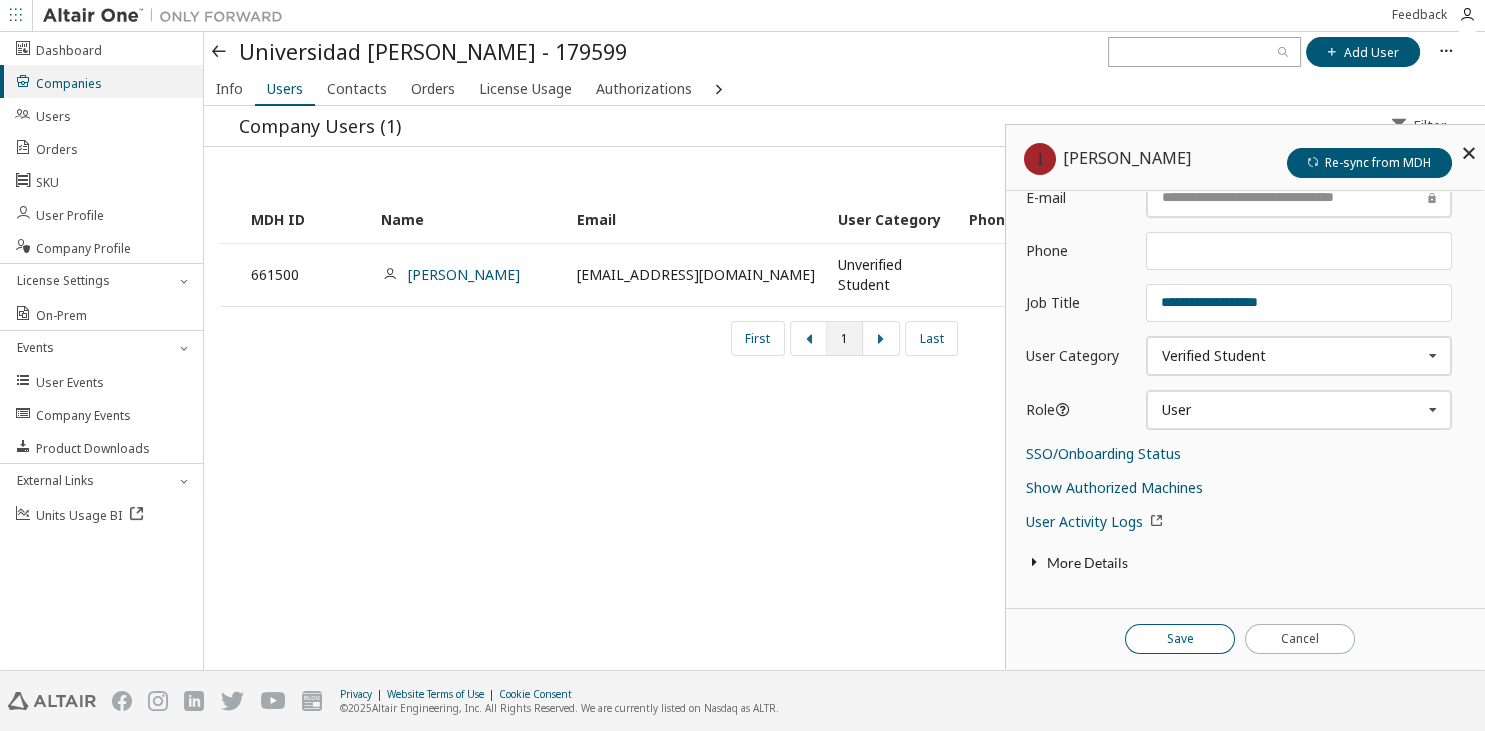 click on "Save" at bounding box center (1180, 639) 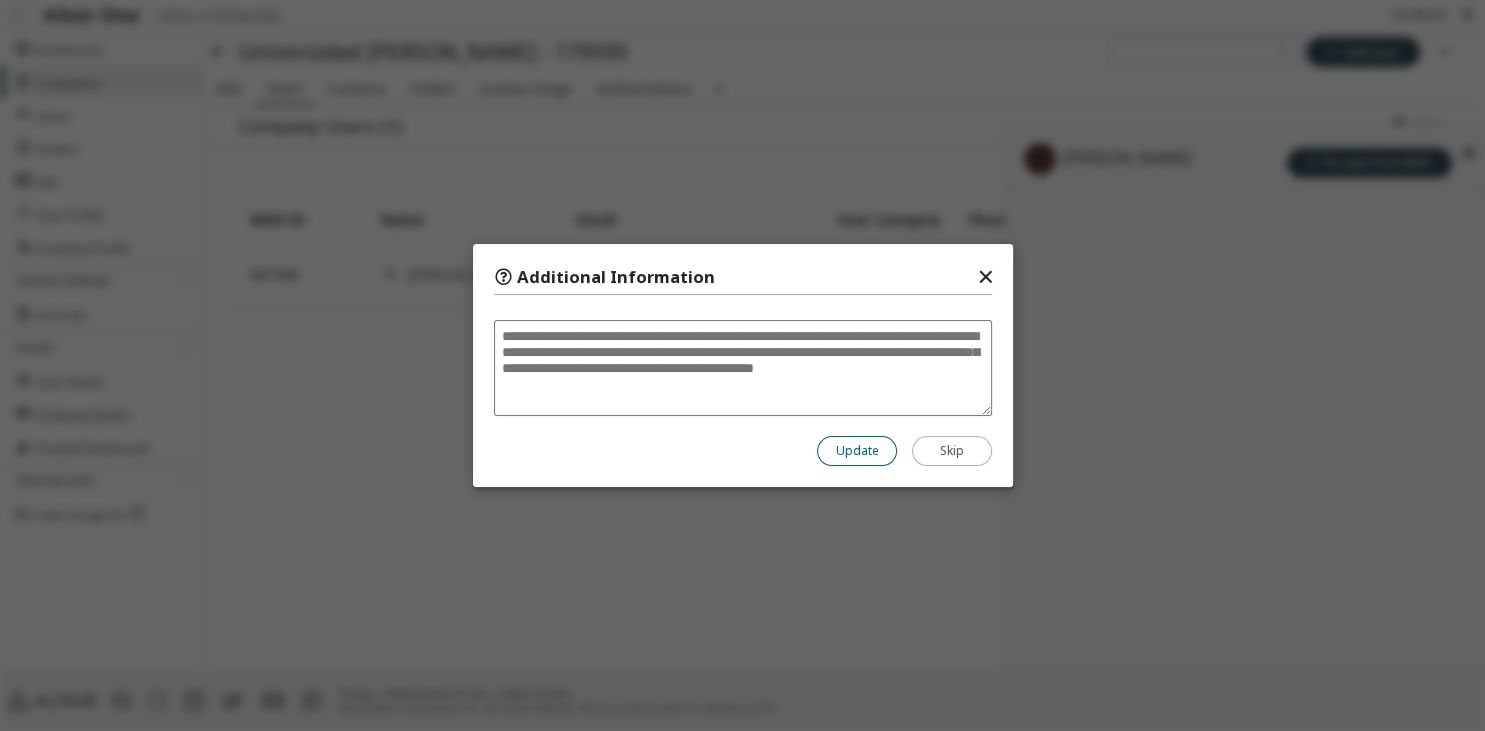 click on "Update" at bounding box center (857, 451) 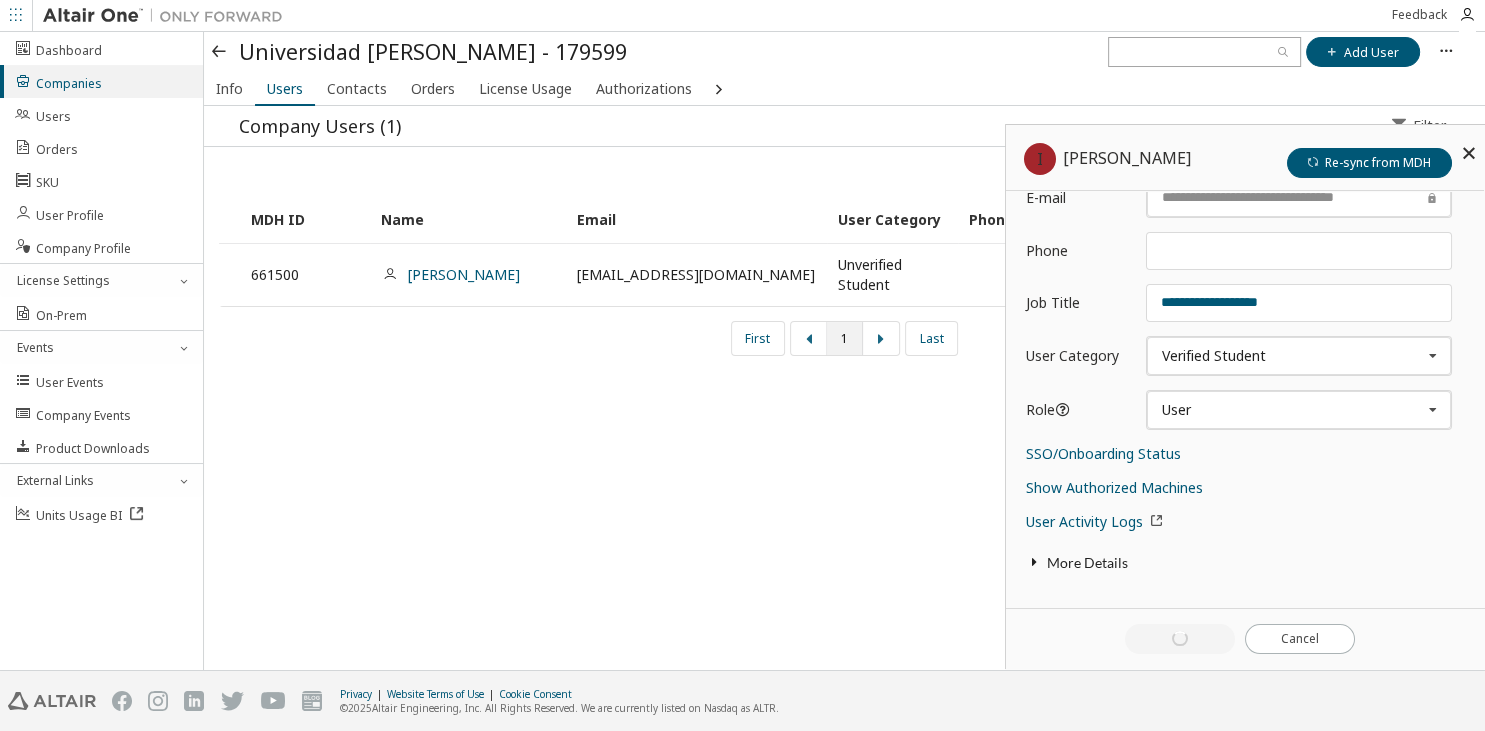 drag, startPoint x: 798, startPoint y: 270, endPoint x: 683, endPoint y: 273, distance: 115.03912 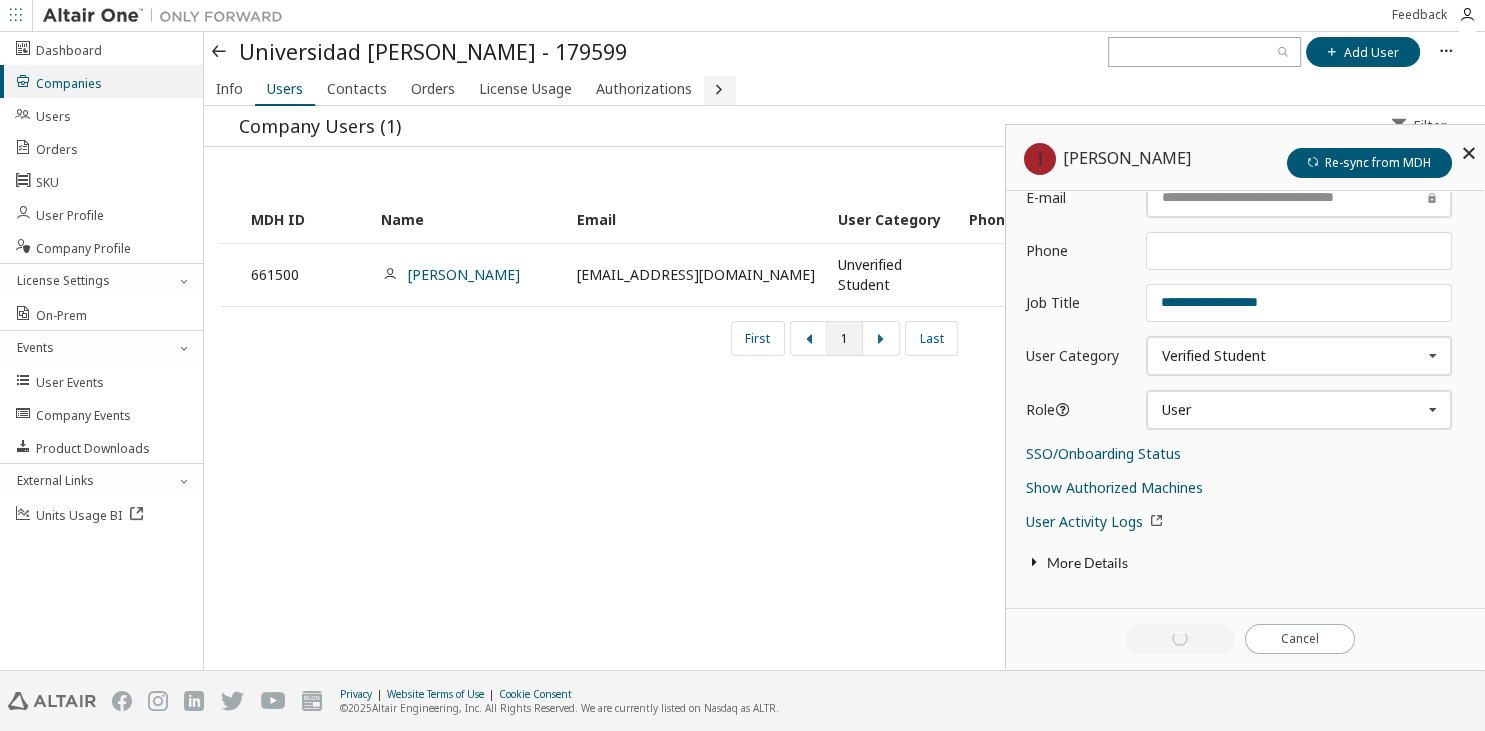 click at bounding box center [718, 88] 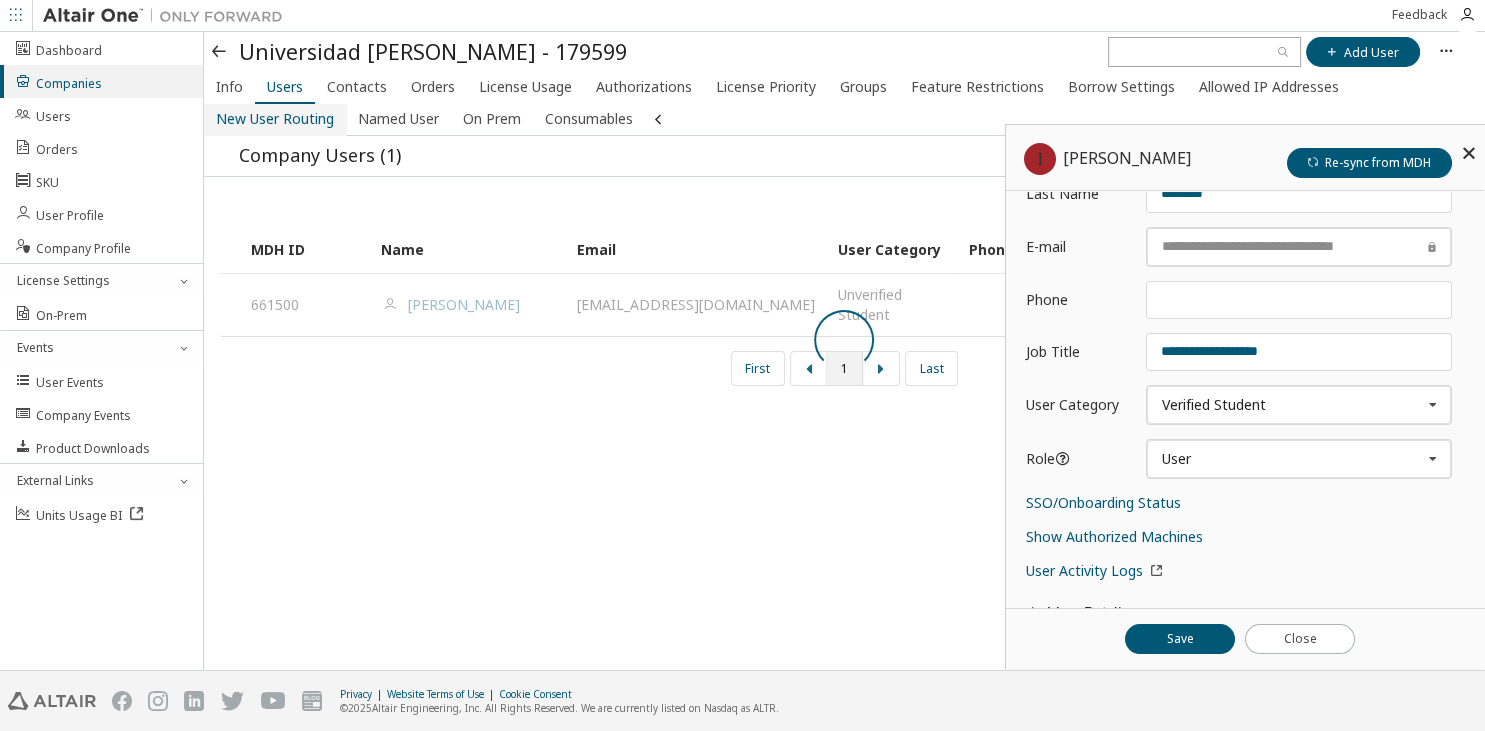 click on "New User Routing" at bounding box center [275, 119] 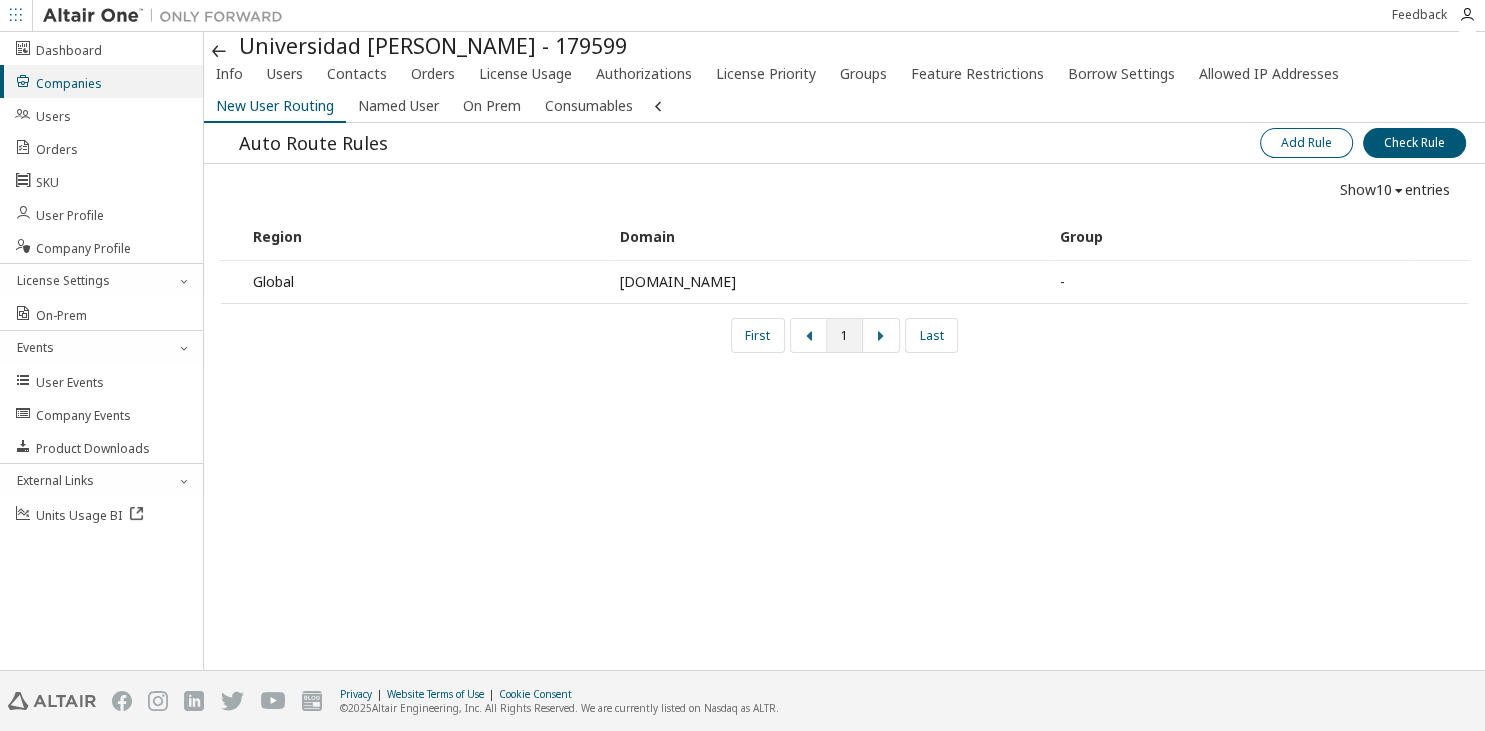 click on "Add Rule" at bounding box center (1306, 143) 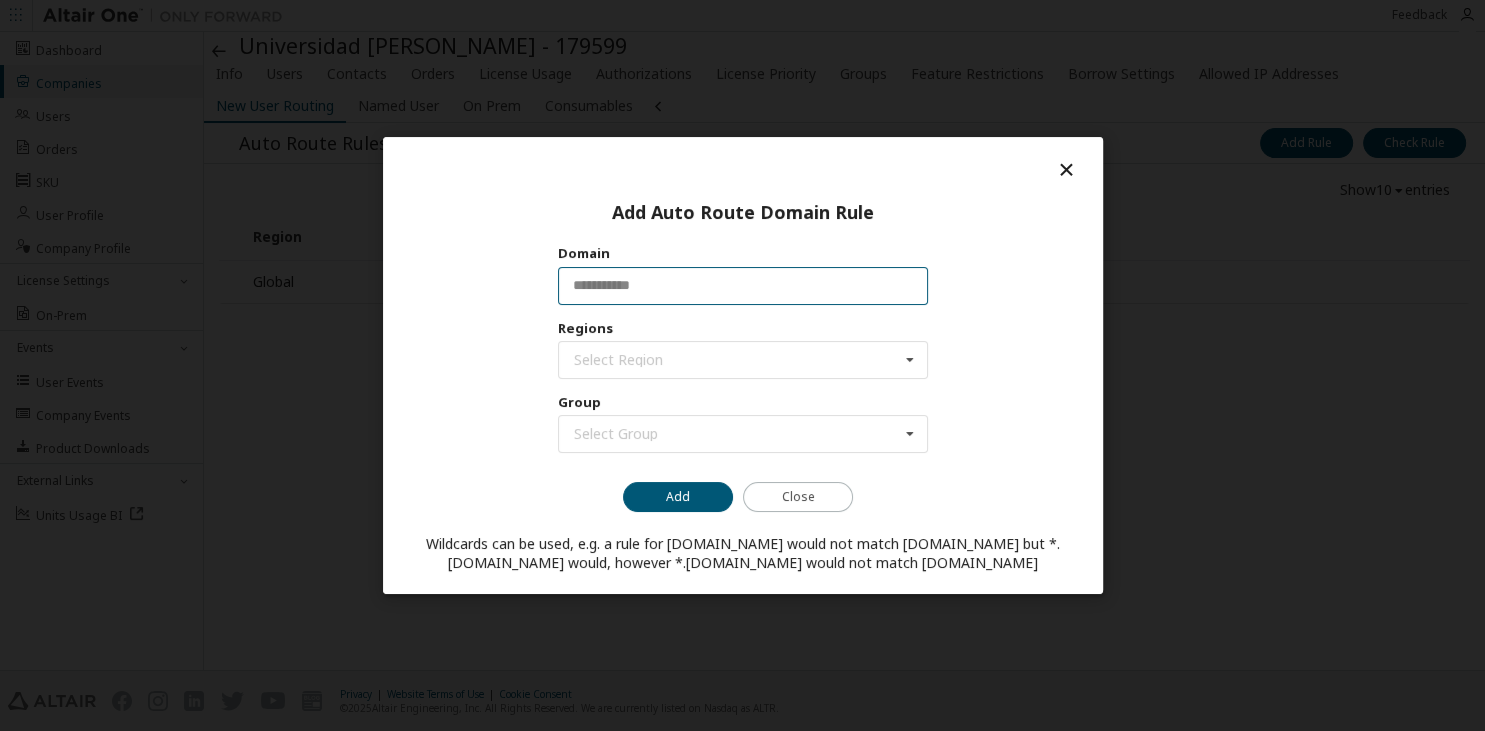 click at bounding box center (742, 285) 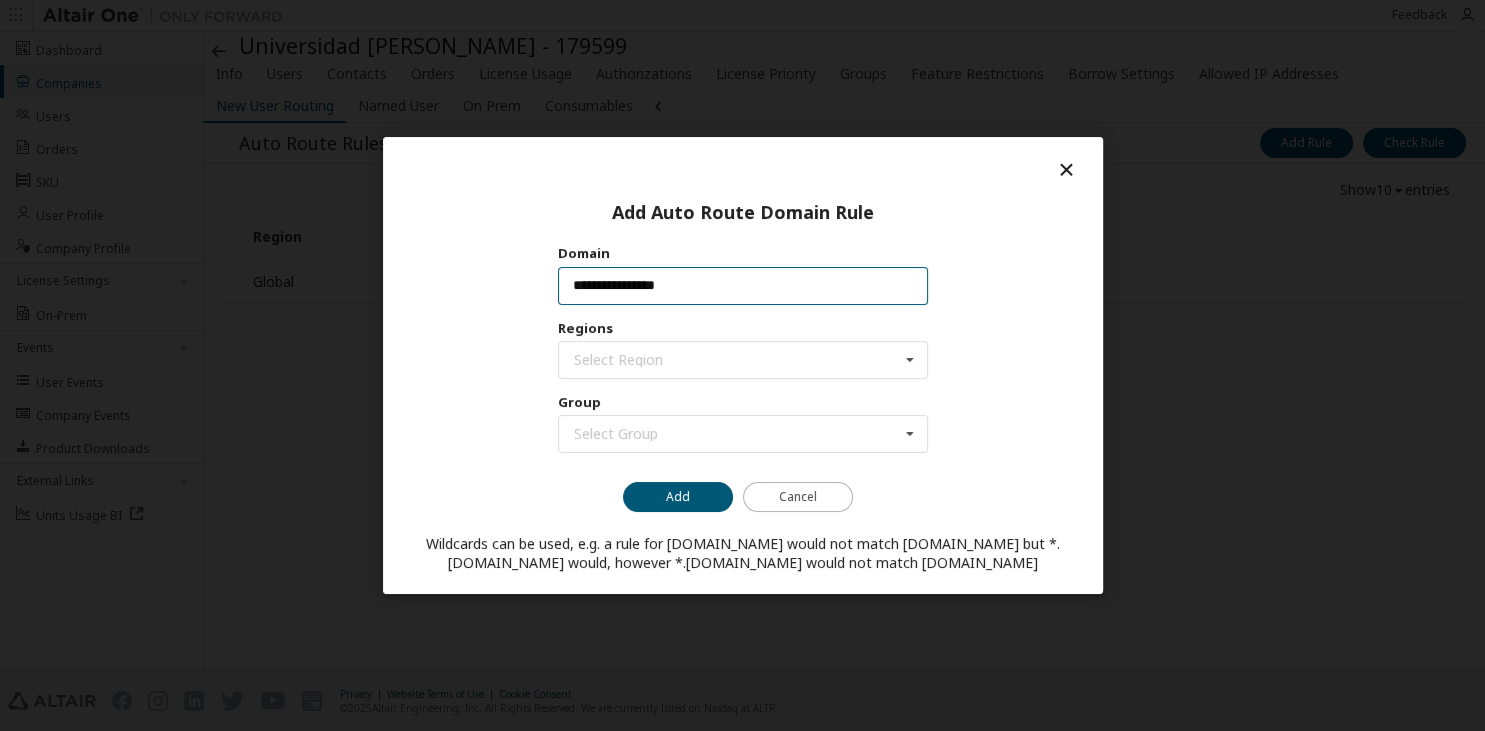 click on "**********" at bounding box center [742, 285] 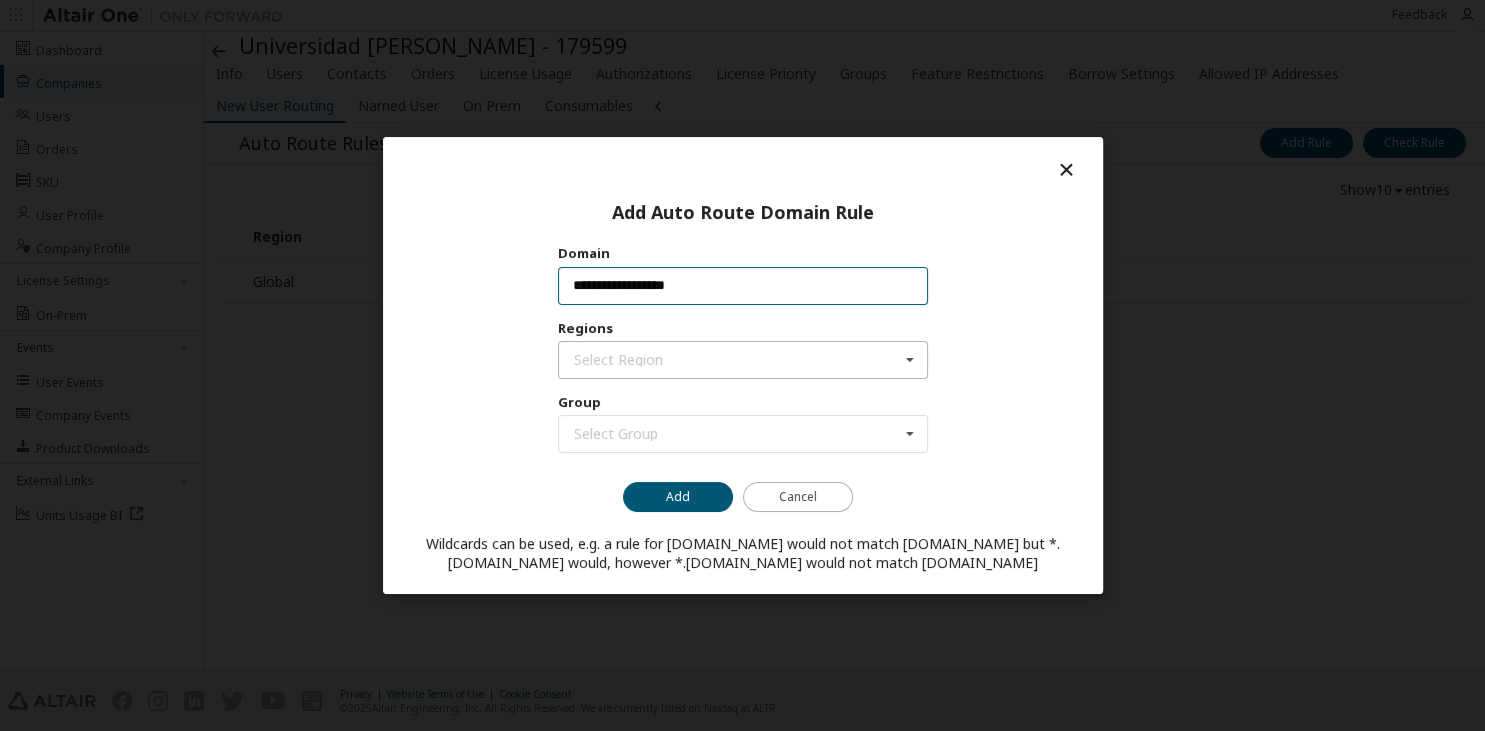 type on "**********" 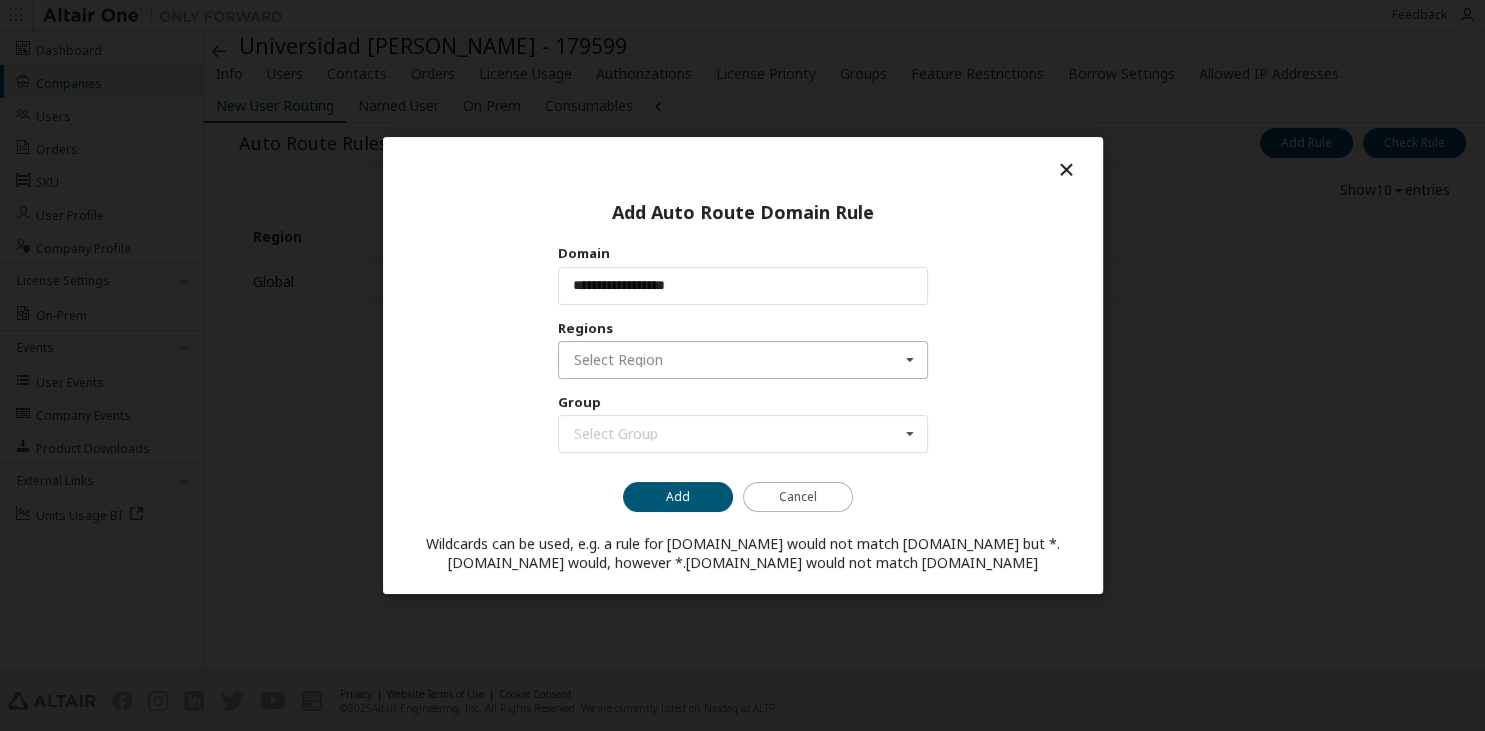 click at bounding box center [743, 360] 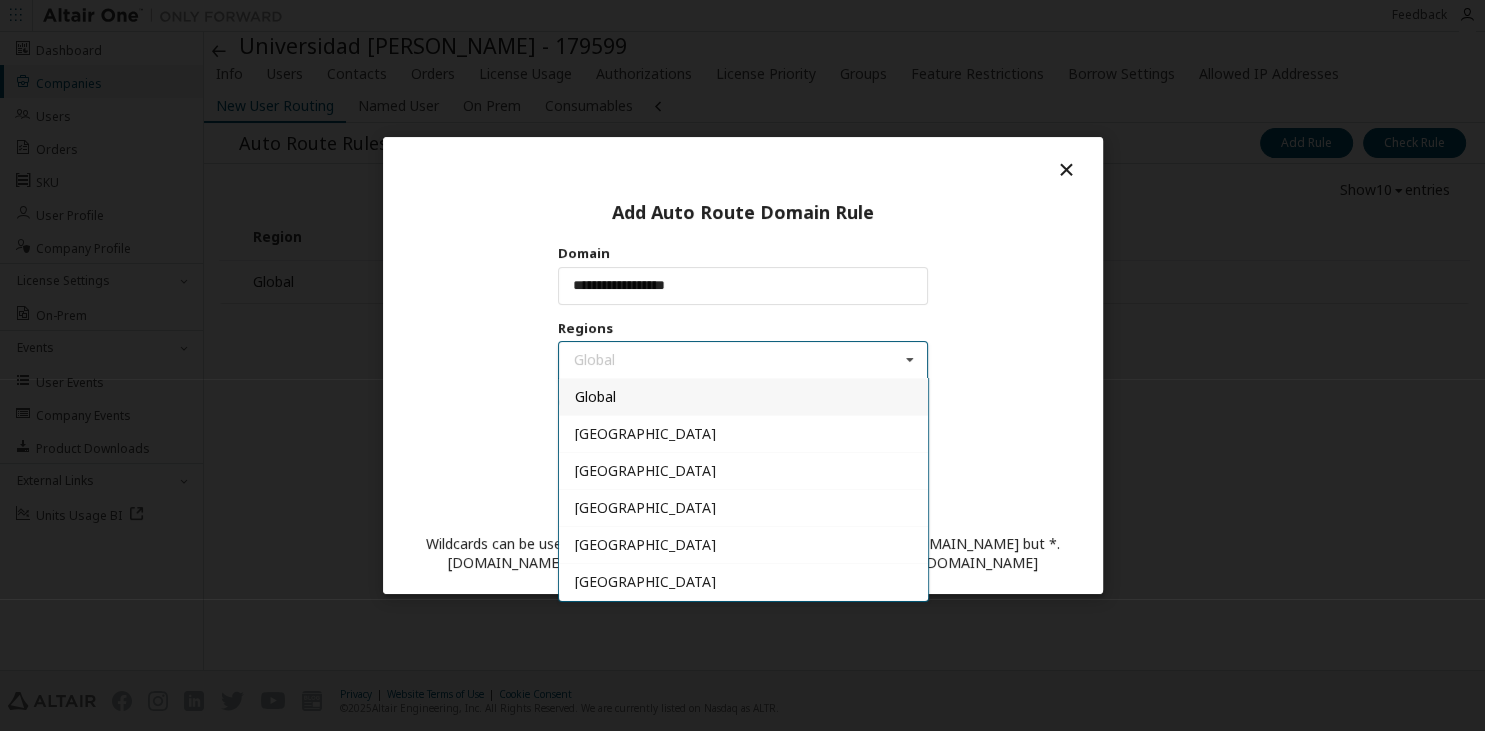 click on "Global" at bounding box center (742, 397) 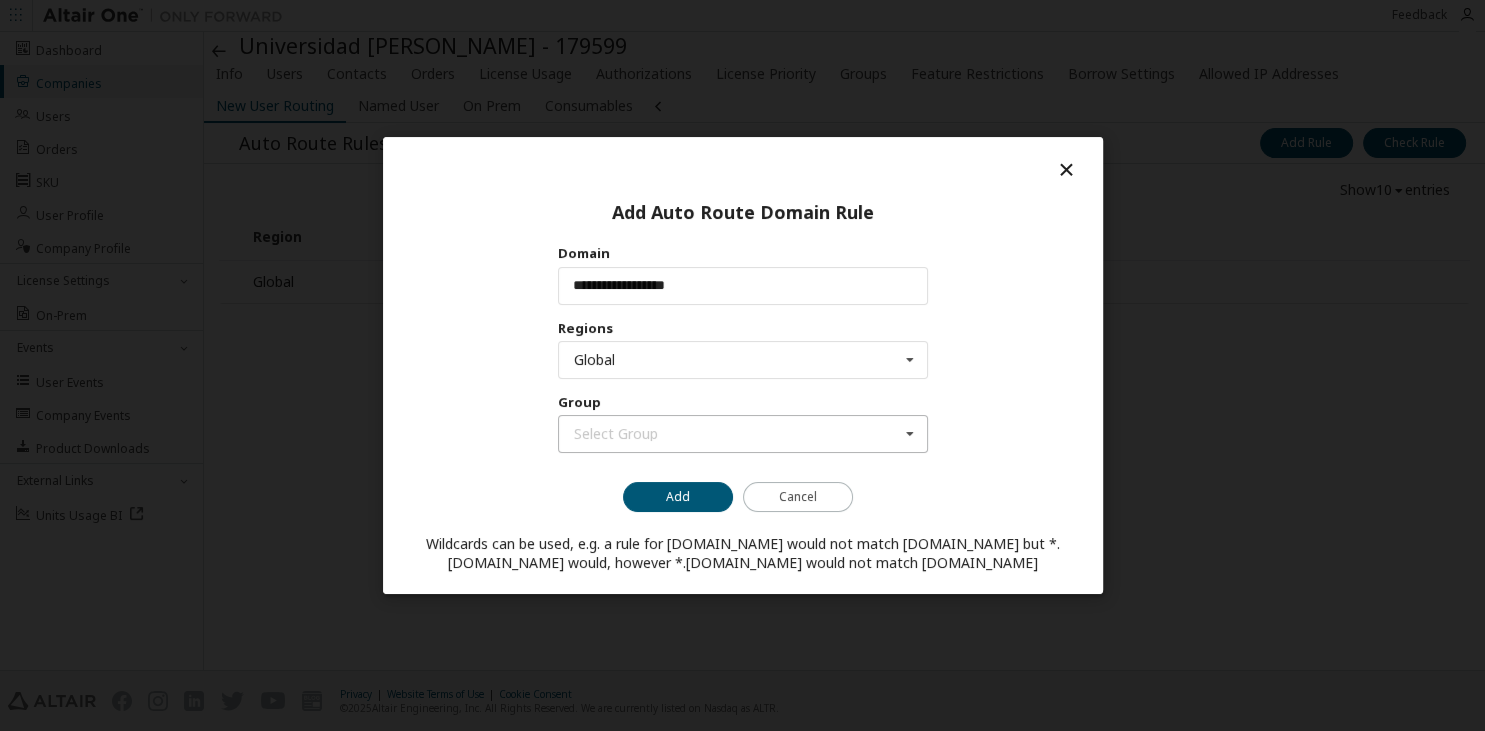 click on "Select Group (No Group)" at bounding box center (742, 434) 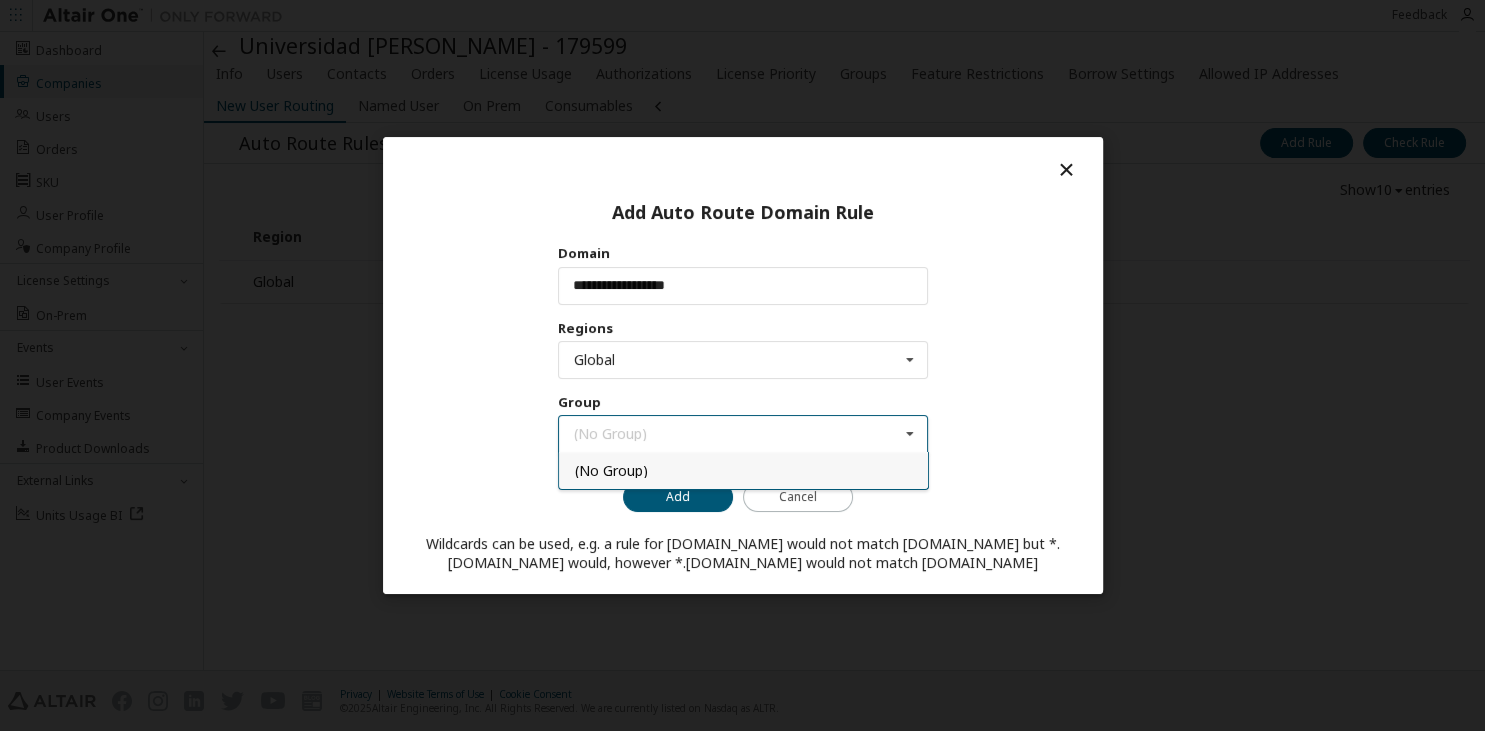 click on "(No Group)" at bounding box center (742, 470) 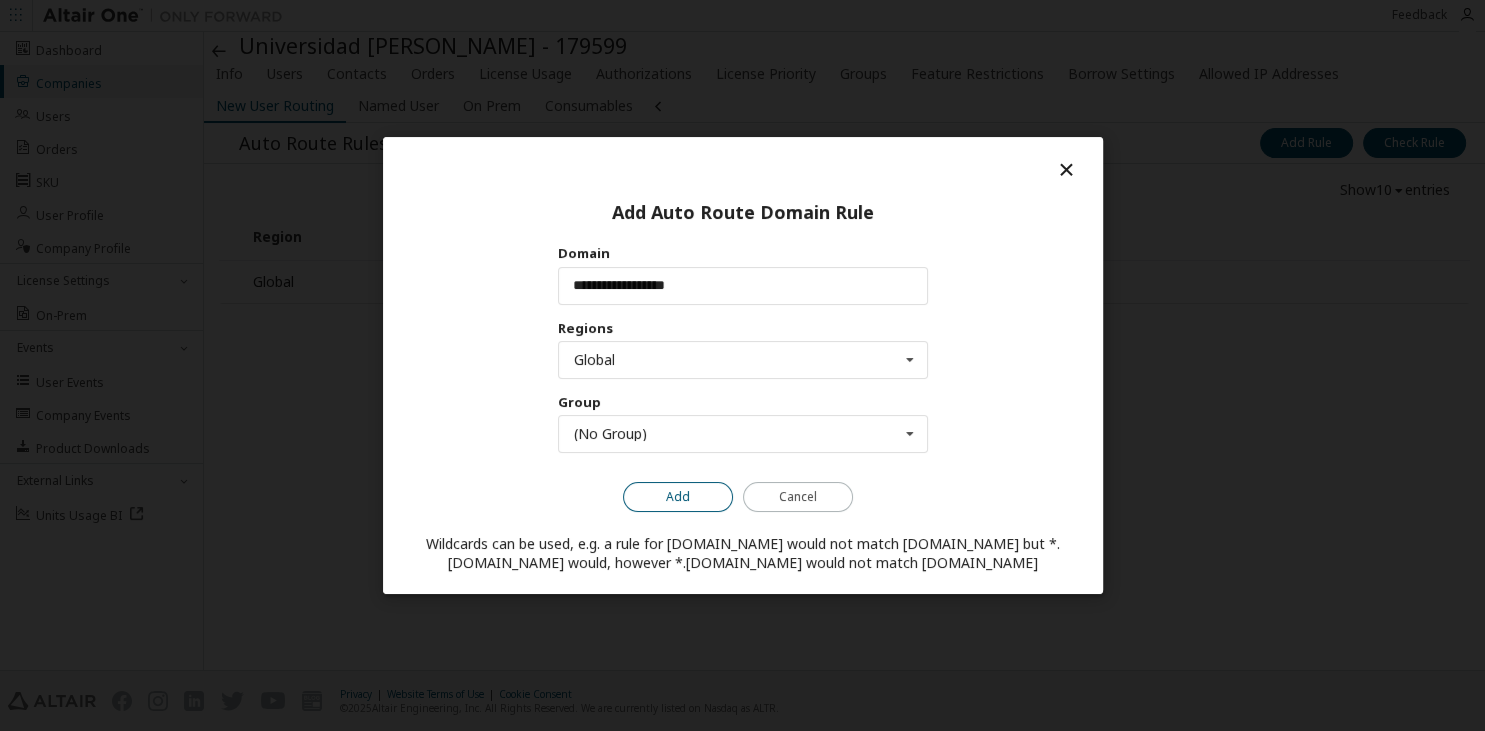 click on "Add" at bounding box center [678, 497] 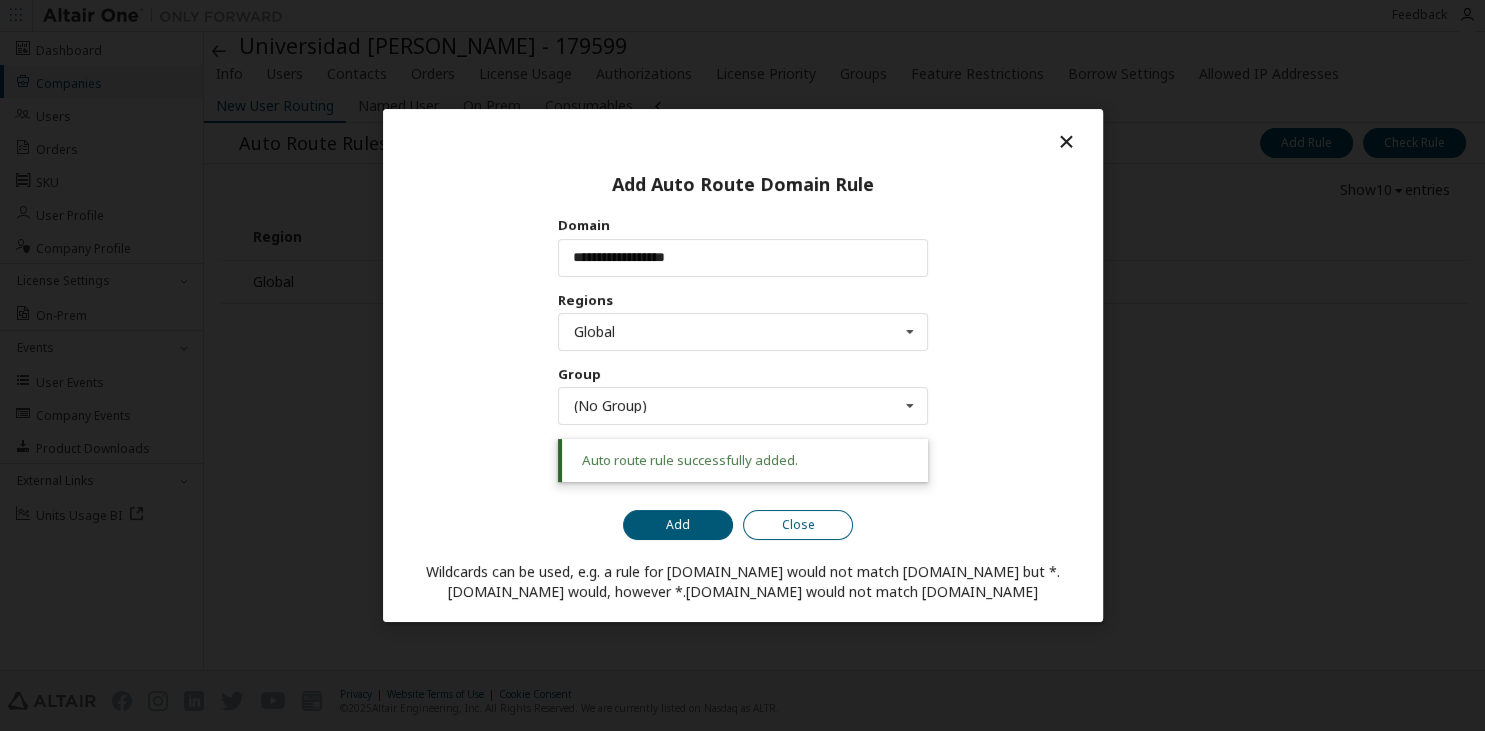 click on "Close" at bounding box center (798, 525) 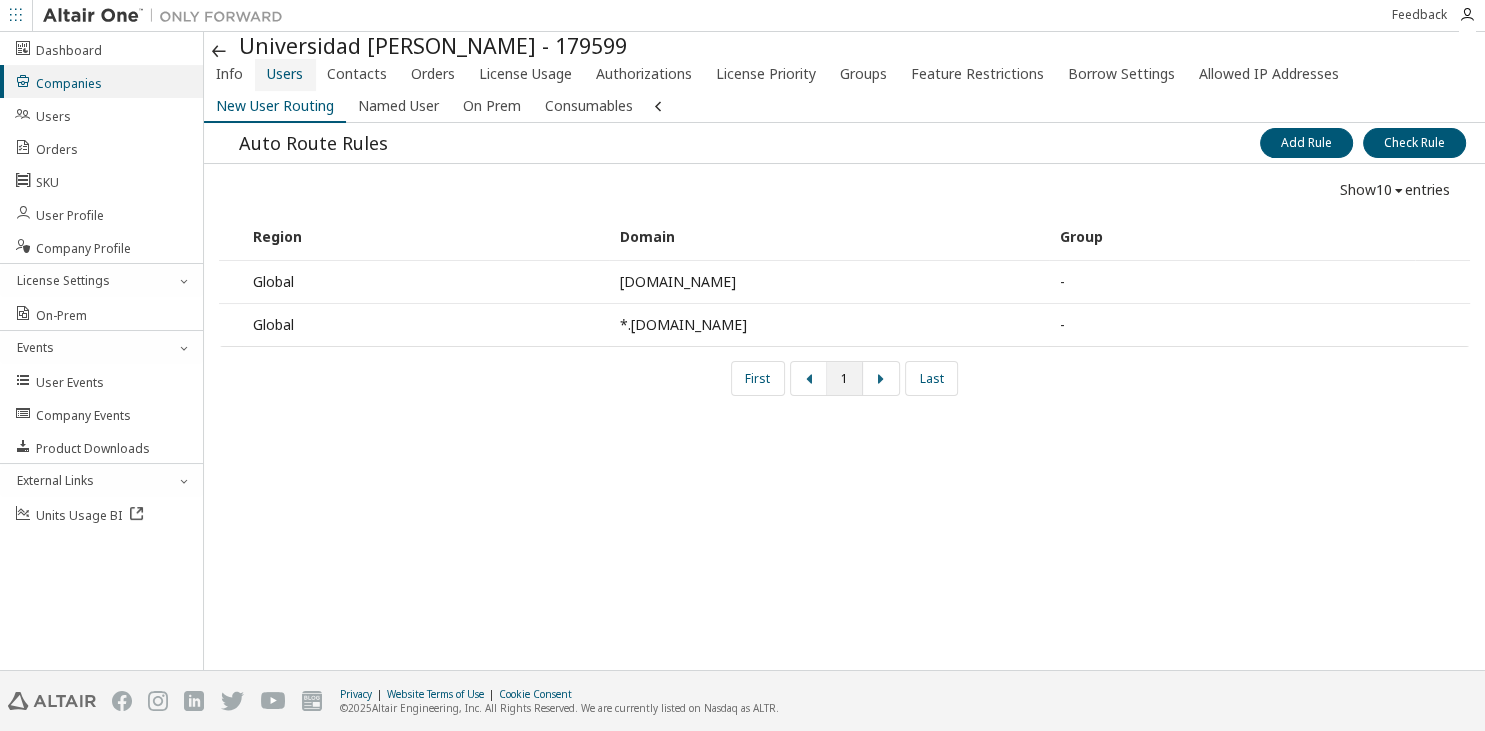 click on "Users" at bounding box center (285, 74) 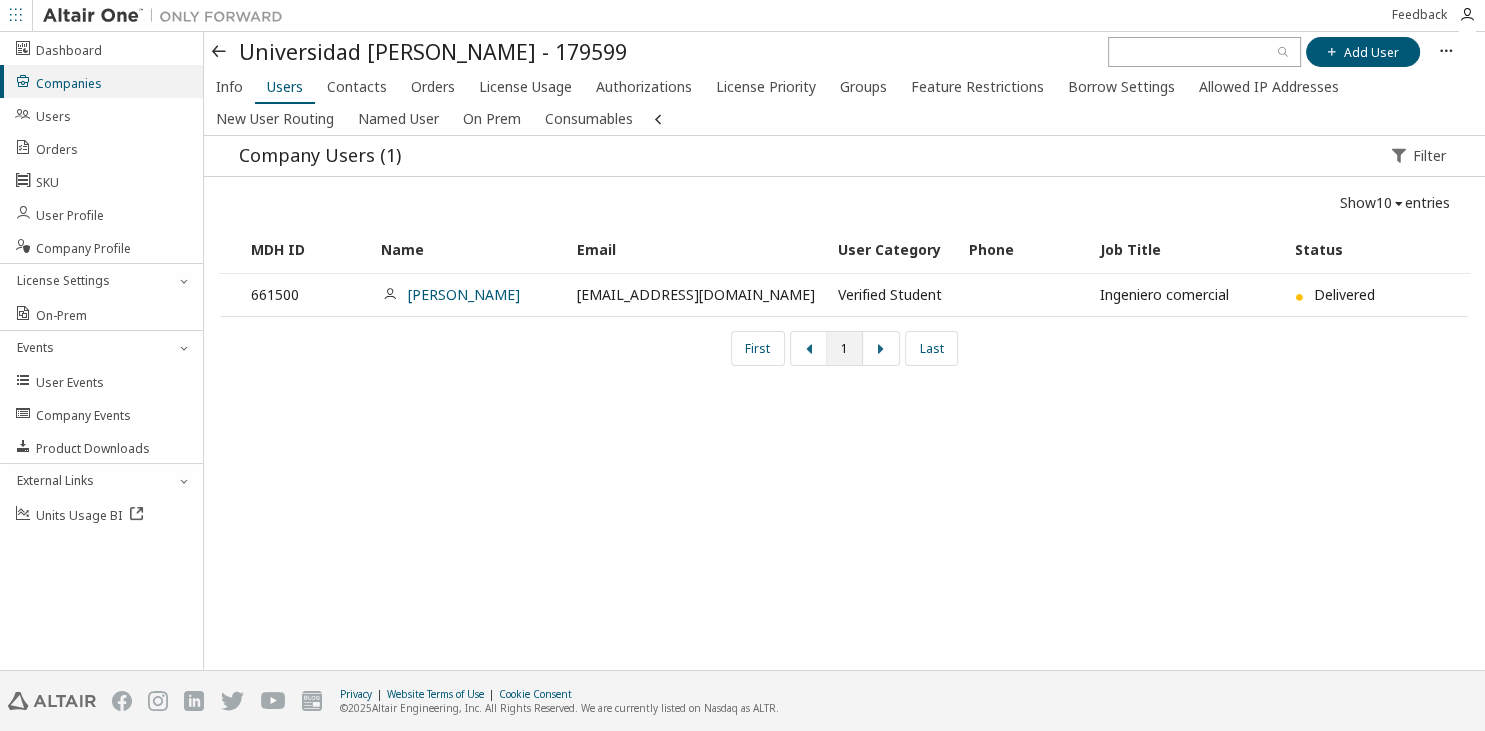 click at bounding box center [221, 54] 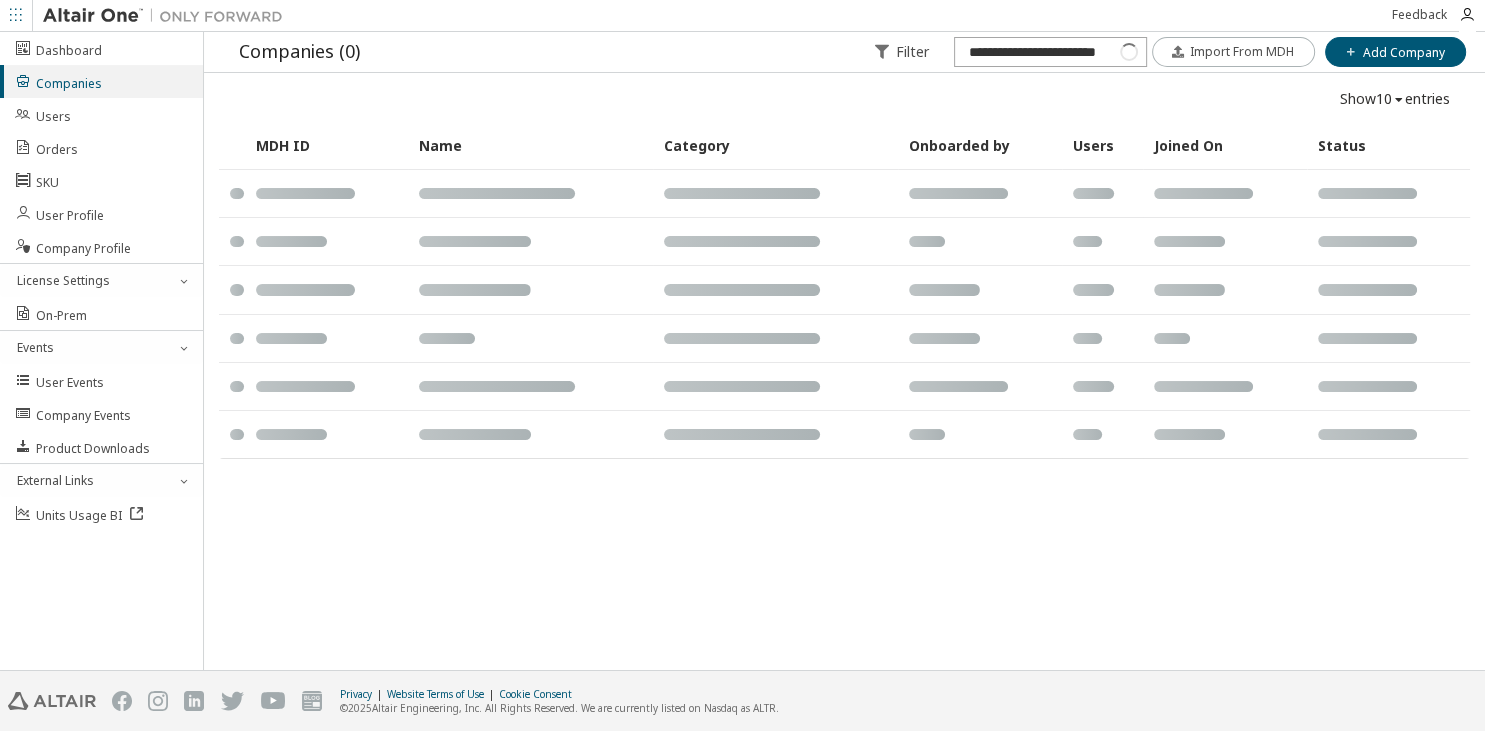 click at bounding box center [1128, 52] 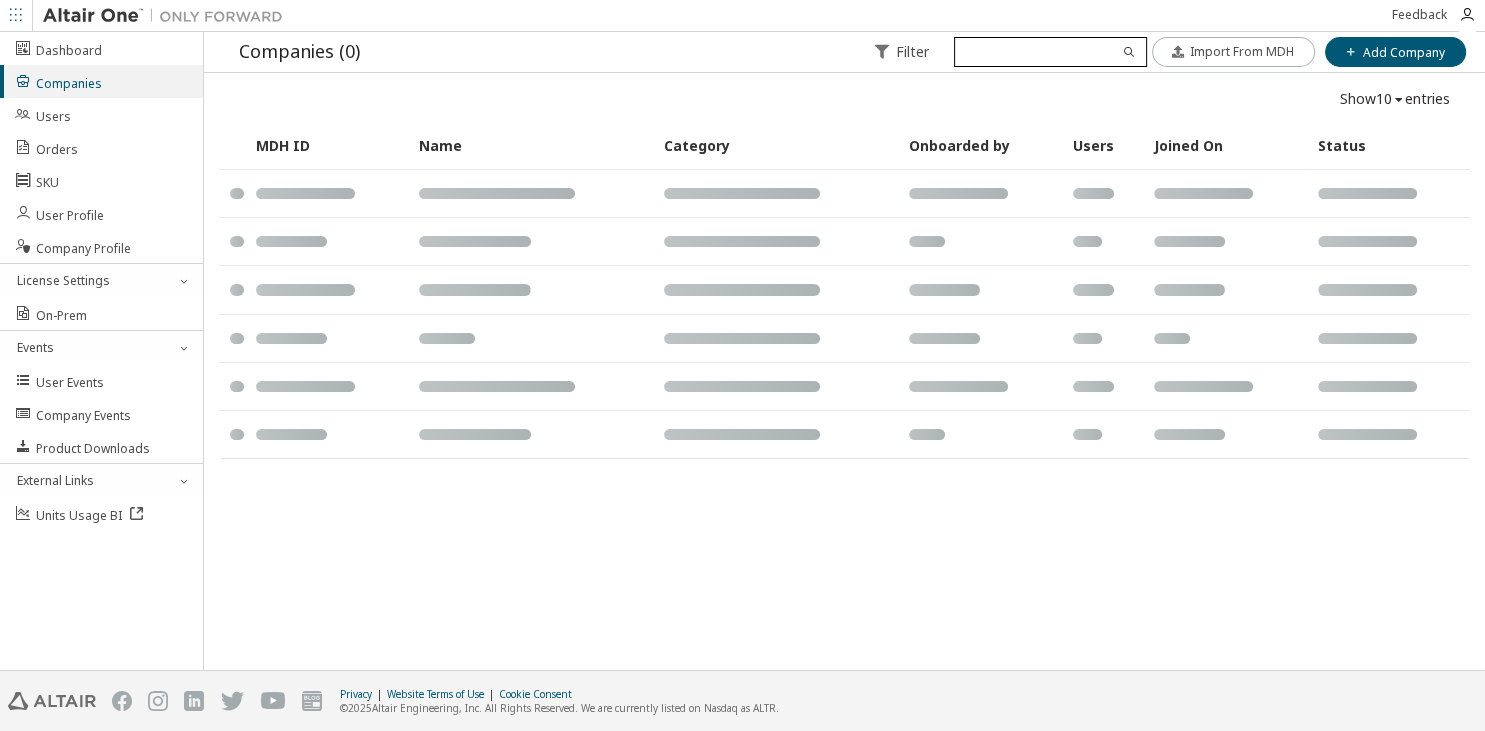 click at bounding box center (1050, 52) 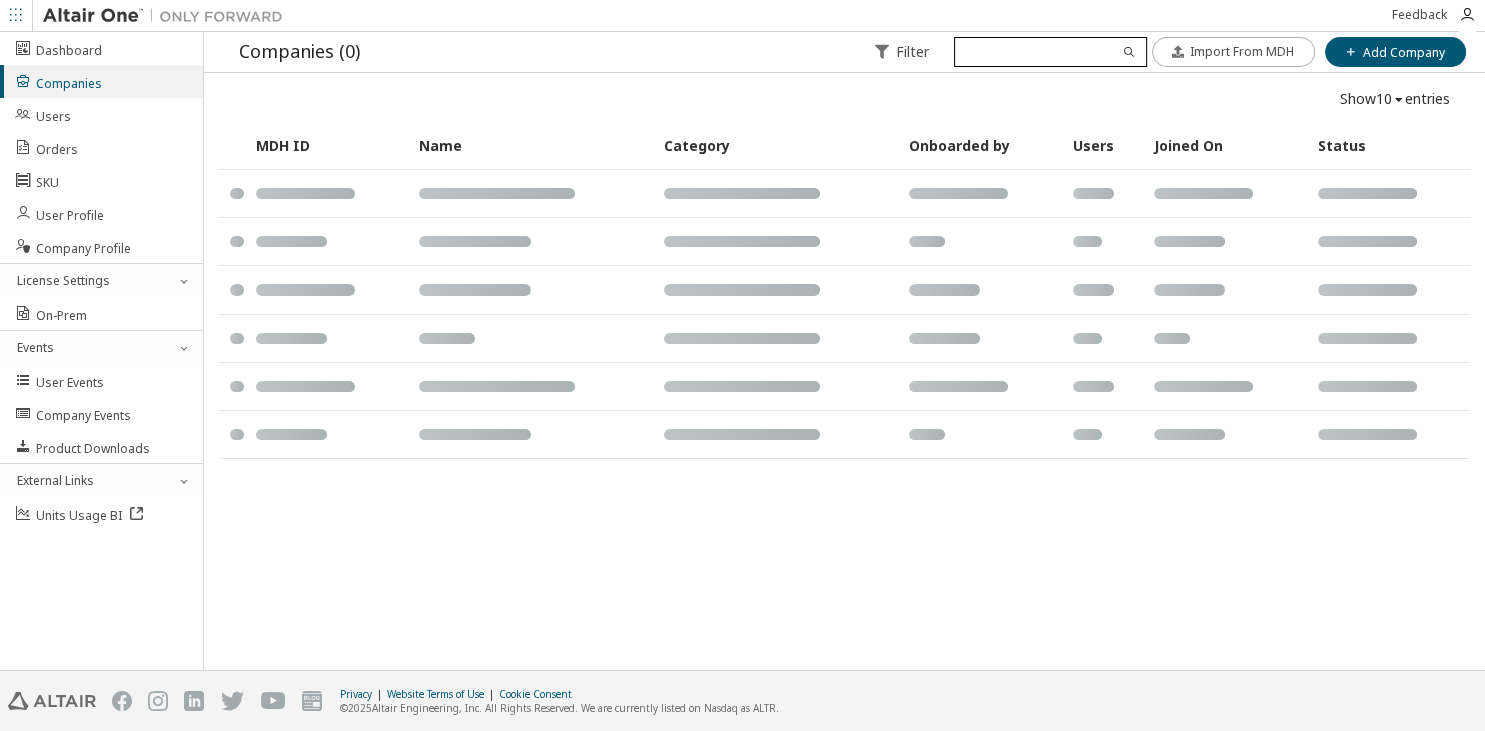 paste on "**********" 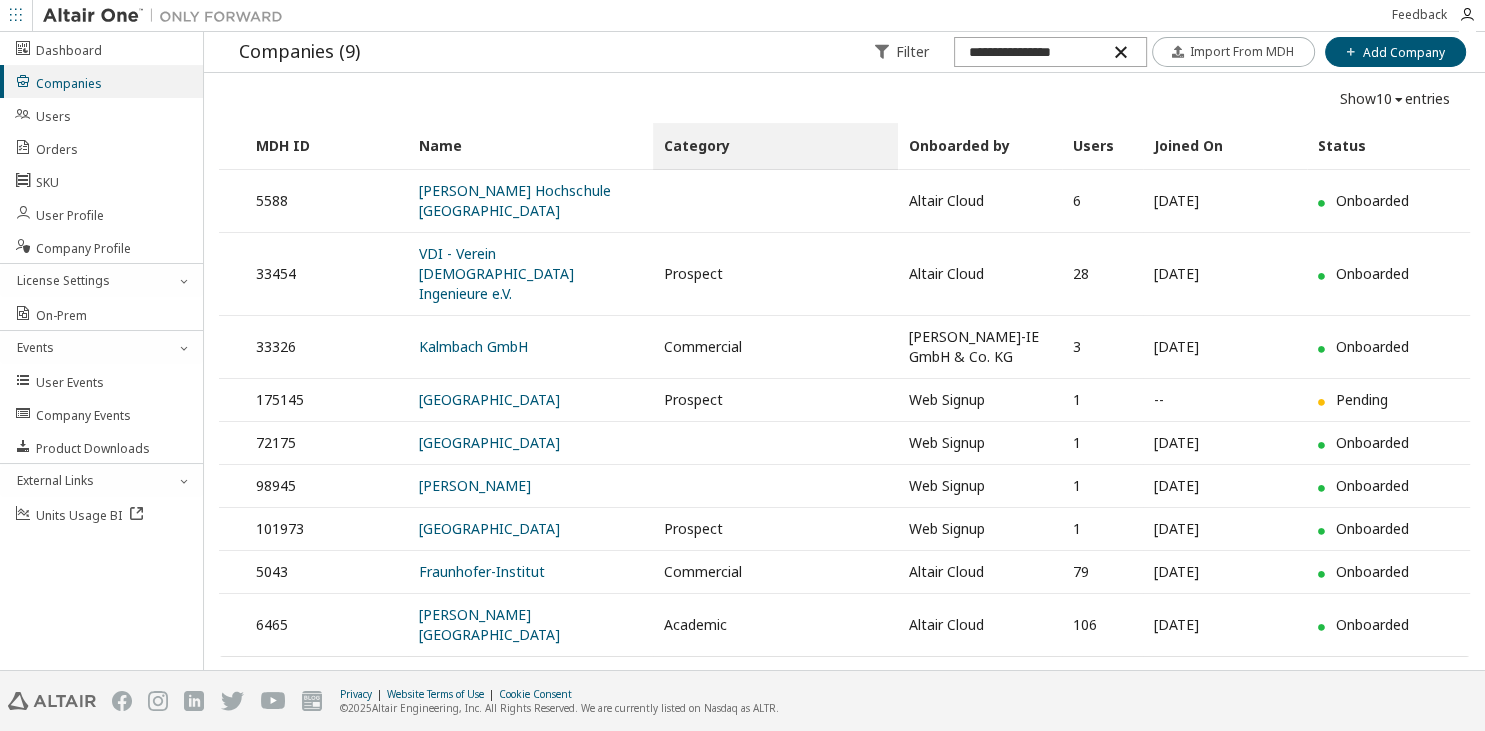 type on "**********" 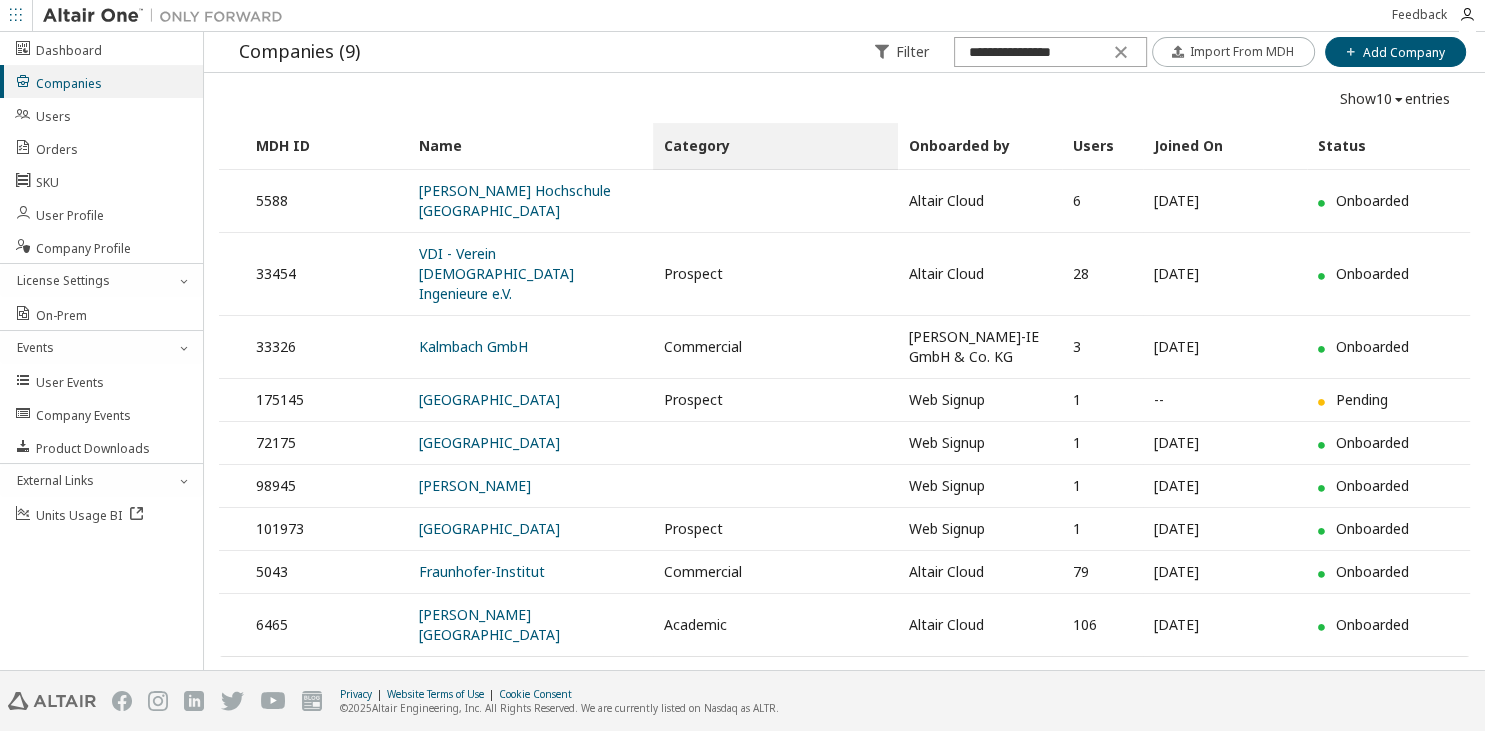 click on "Category" at bounding box center (775, 146) 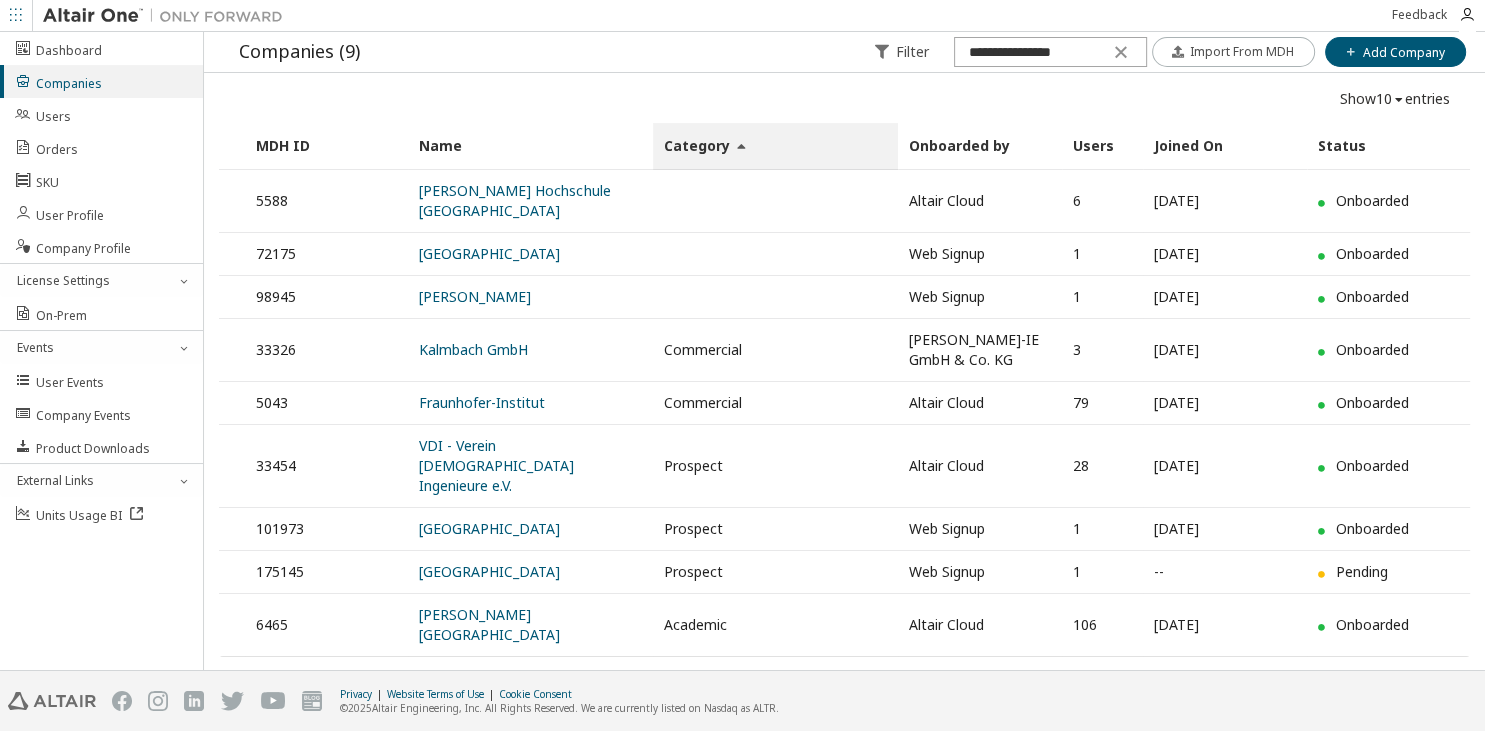 click on "Category" at bounding box center (775, 146) 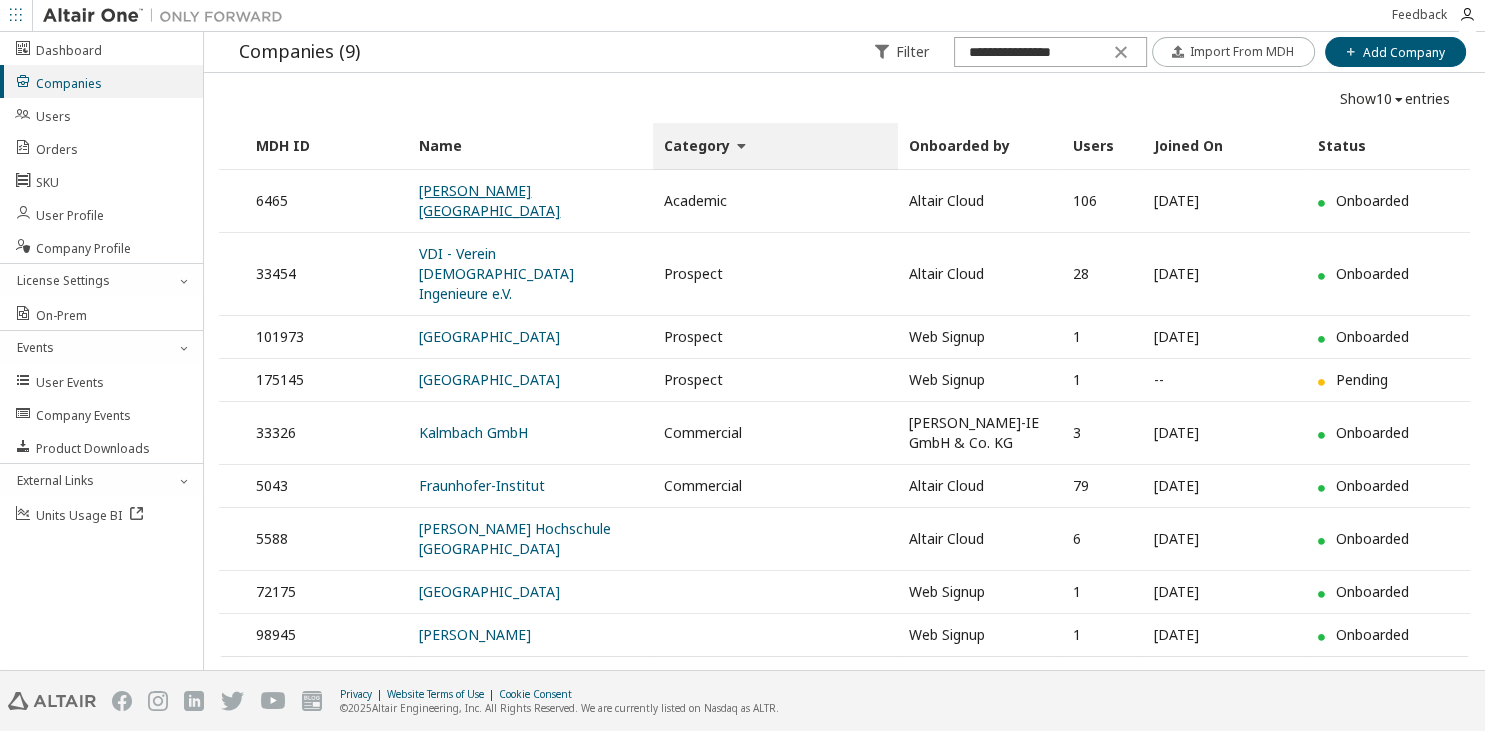 click on "[PERSON_NAME] [GEOGRAPHIC_DATA]" at bounding box center [489, 200] 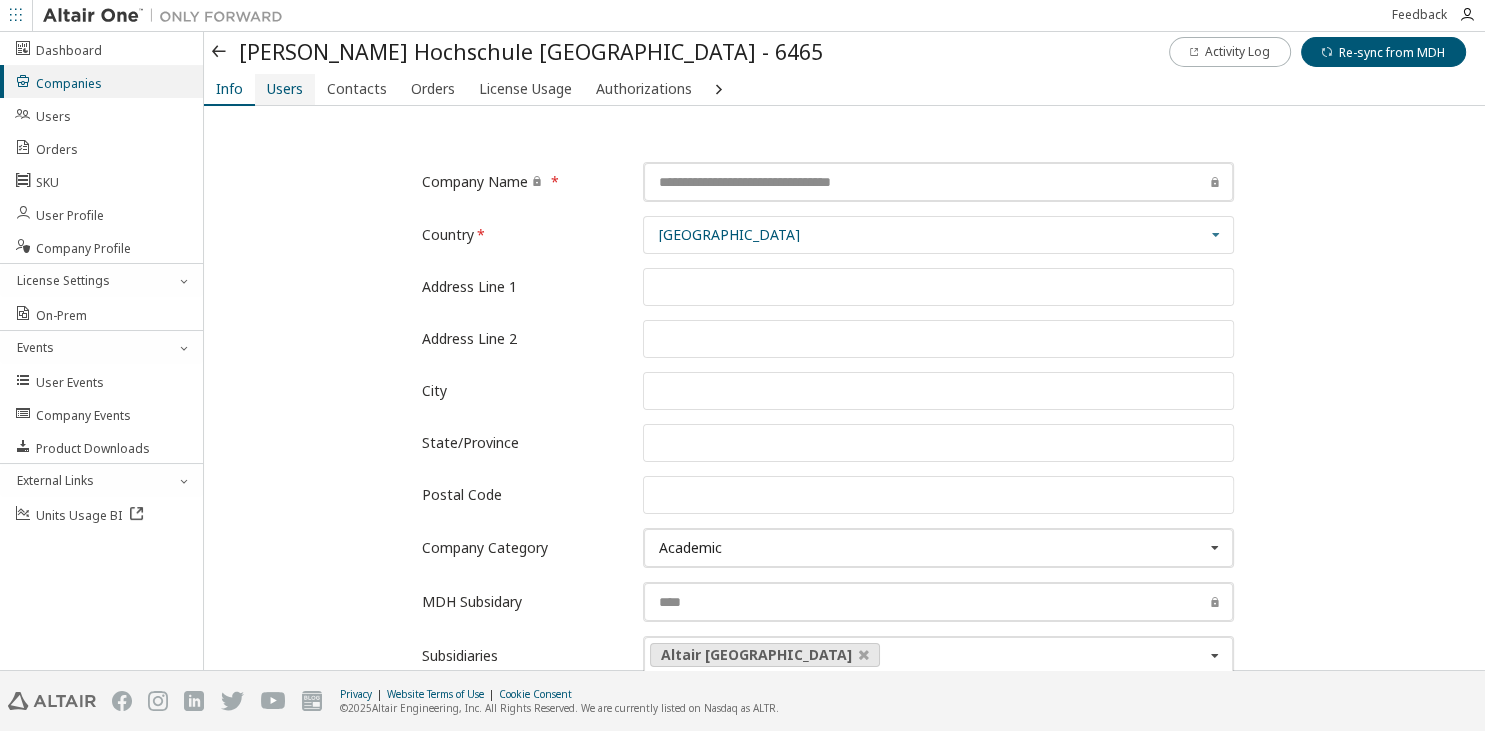 click on "Users" at bounding box center [285, 89] 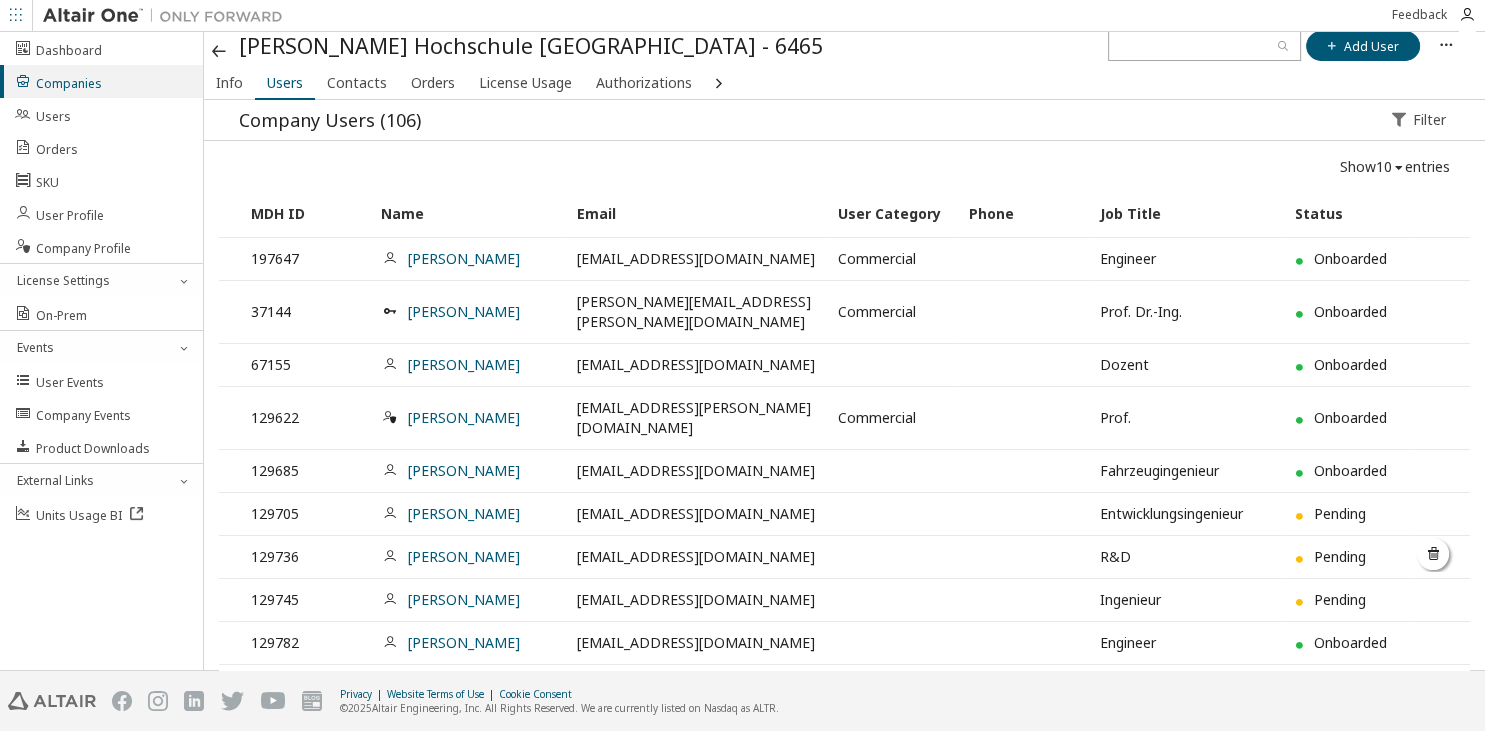 scroll, scrollTop: 0, scrollLeft: 0, axis: both 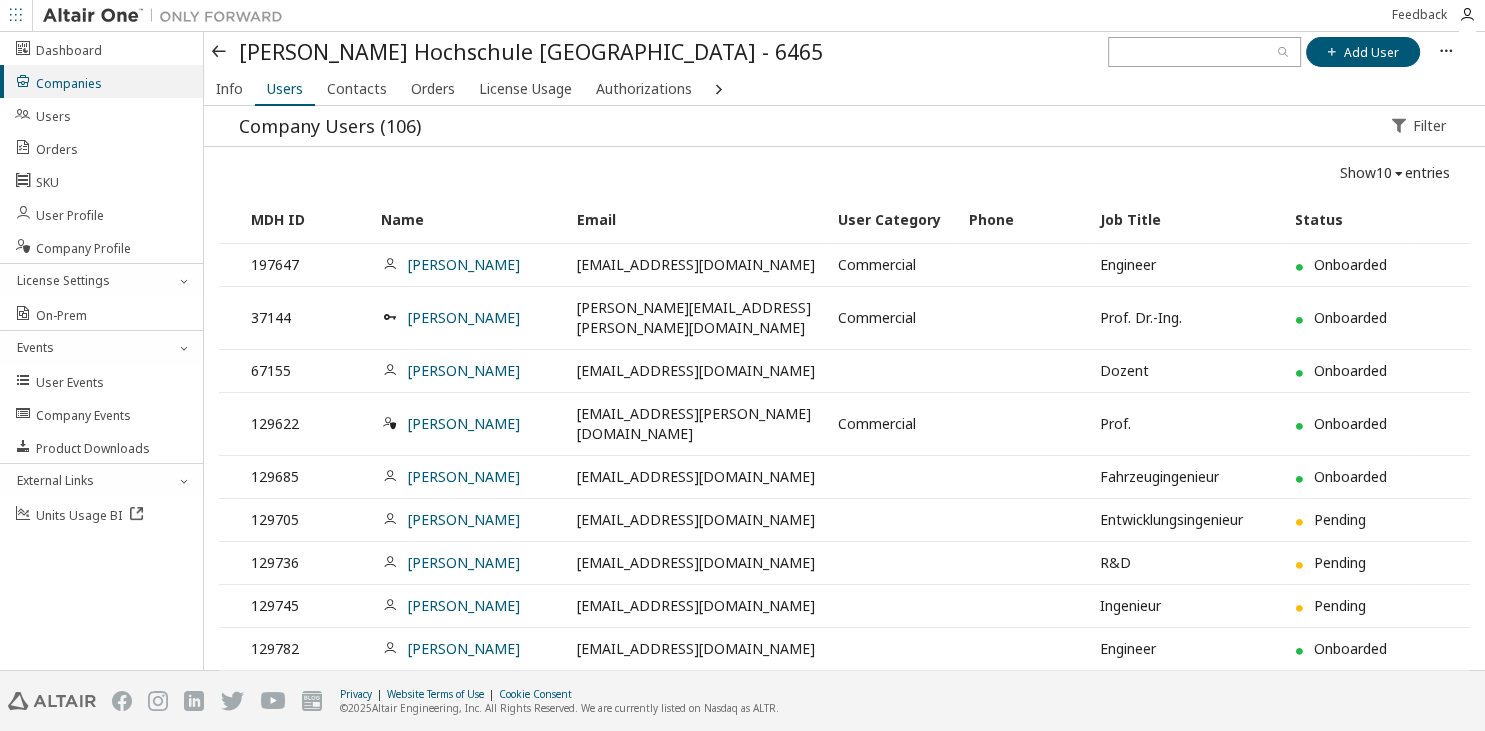 click at bounding box center [220, 52] 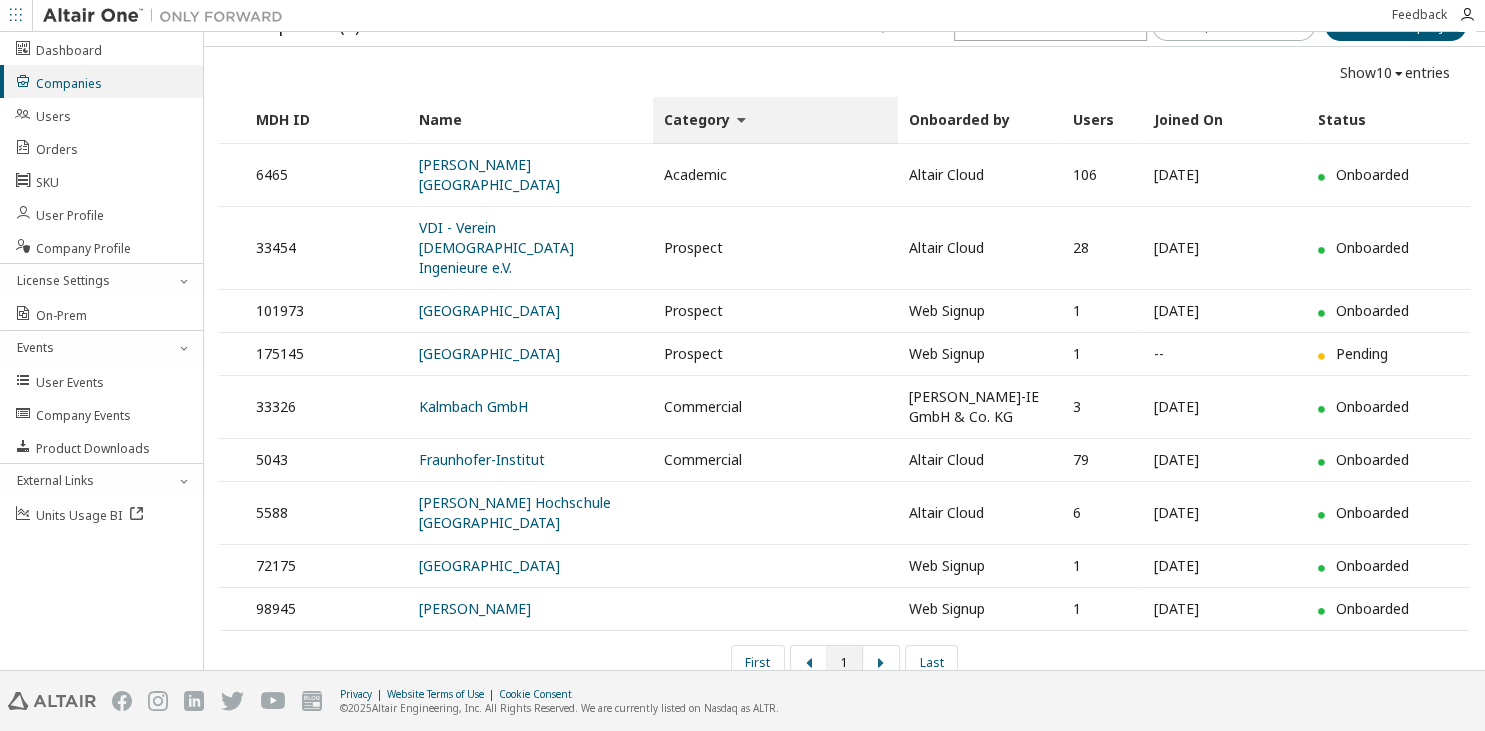 scroll, scrollTop: 28, scrollLeft: 0, axis: vertical 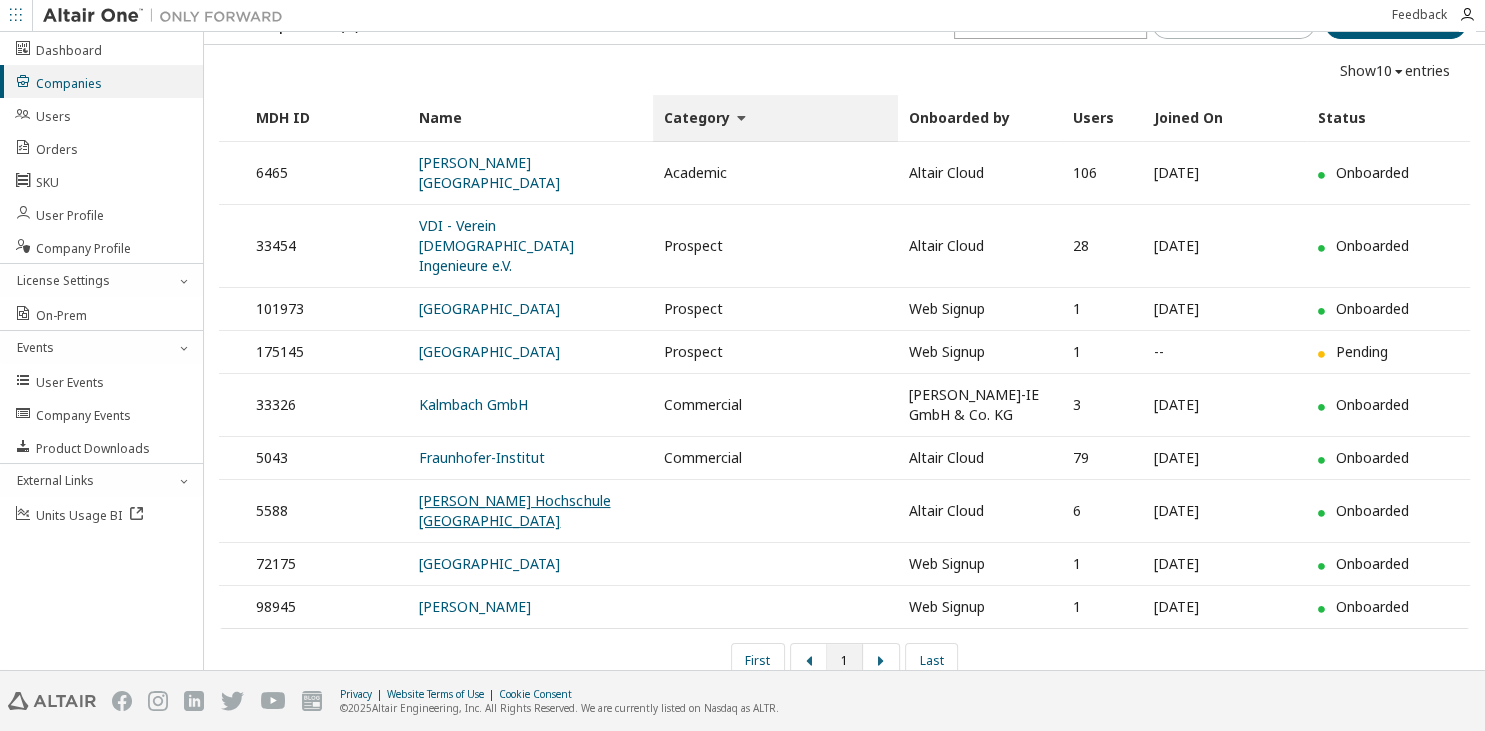 click on "[PERSON_NAME] Hochschule [GEOGRAPHIC_DATA]" at bounding box center [514, 510] 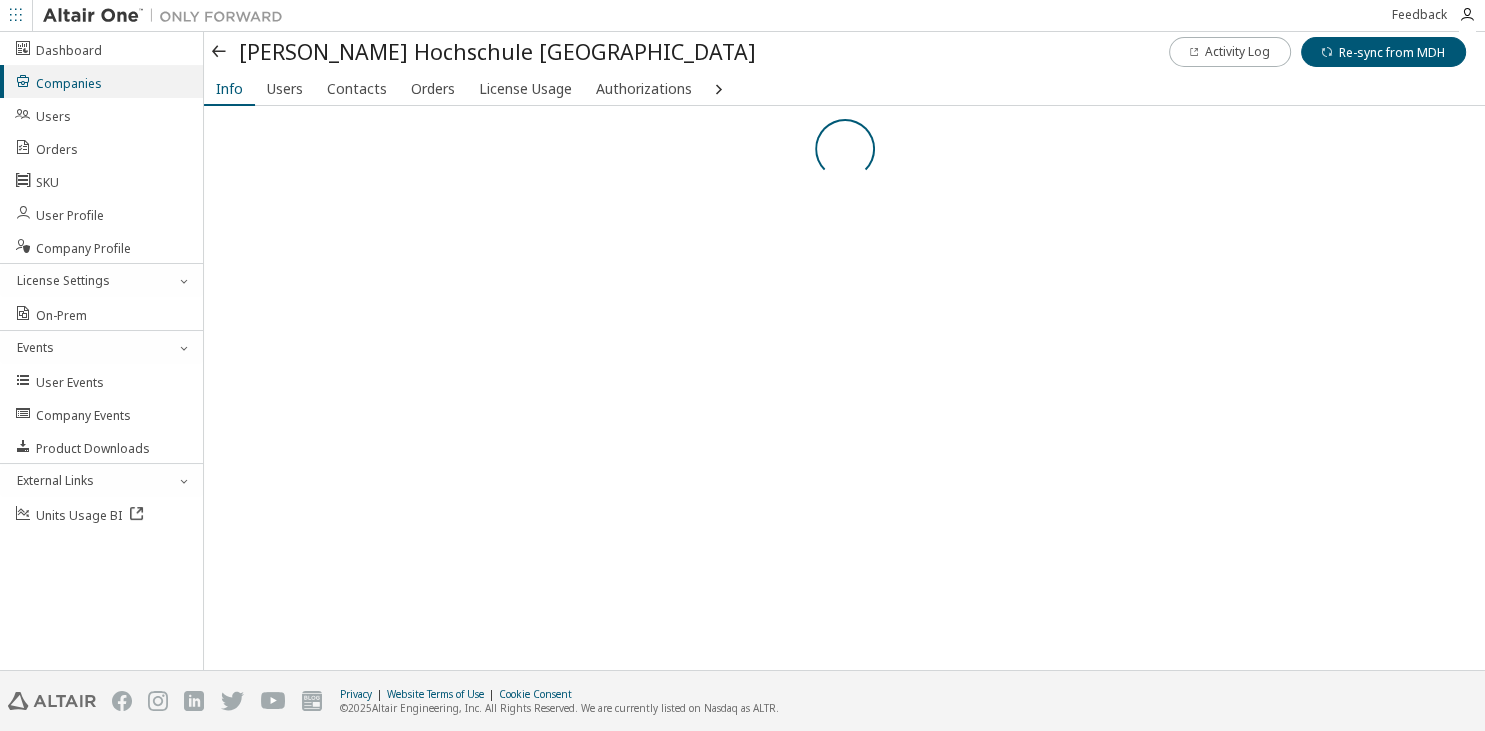 scroll, scrollTop: 0, scrollLeft: 0, axis: both 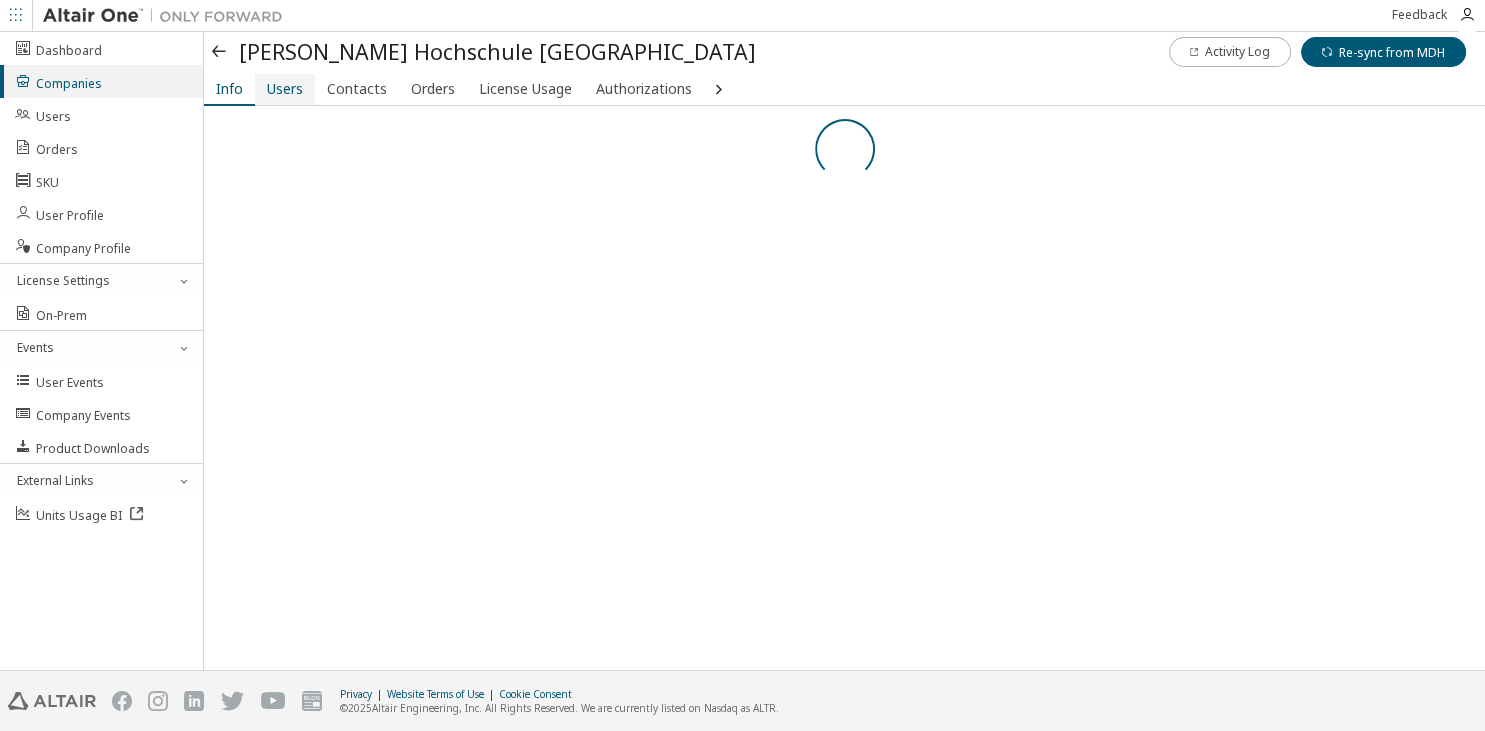click on "Users" at bounding box center (285, 89) 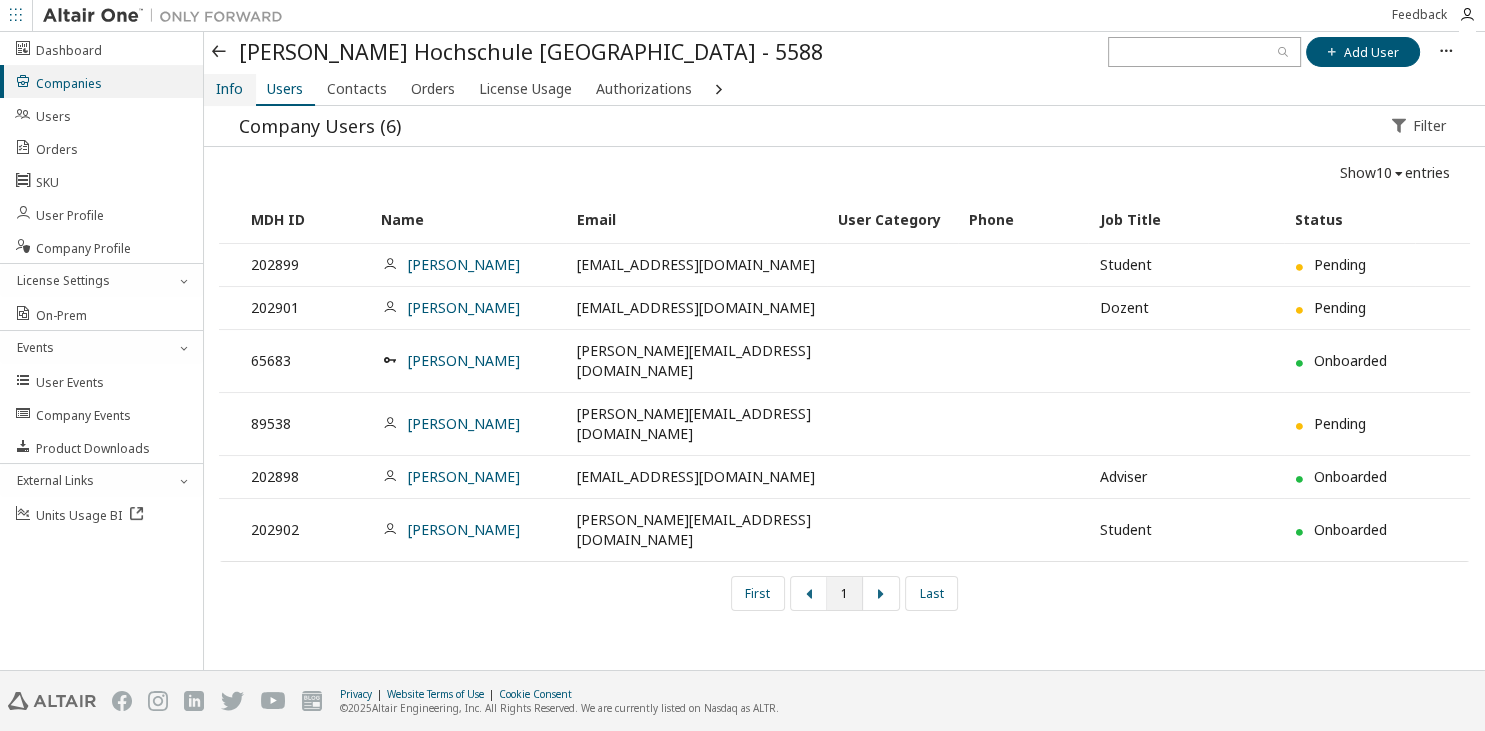 click on "Info" at bounding box center (229, 89) 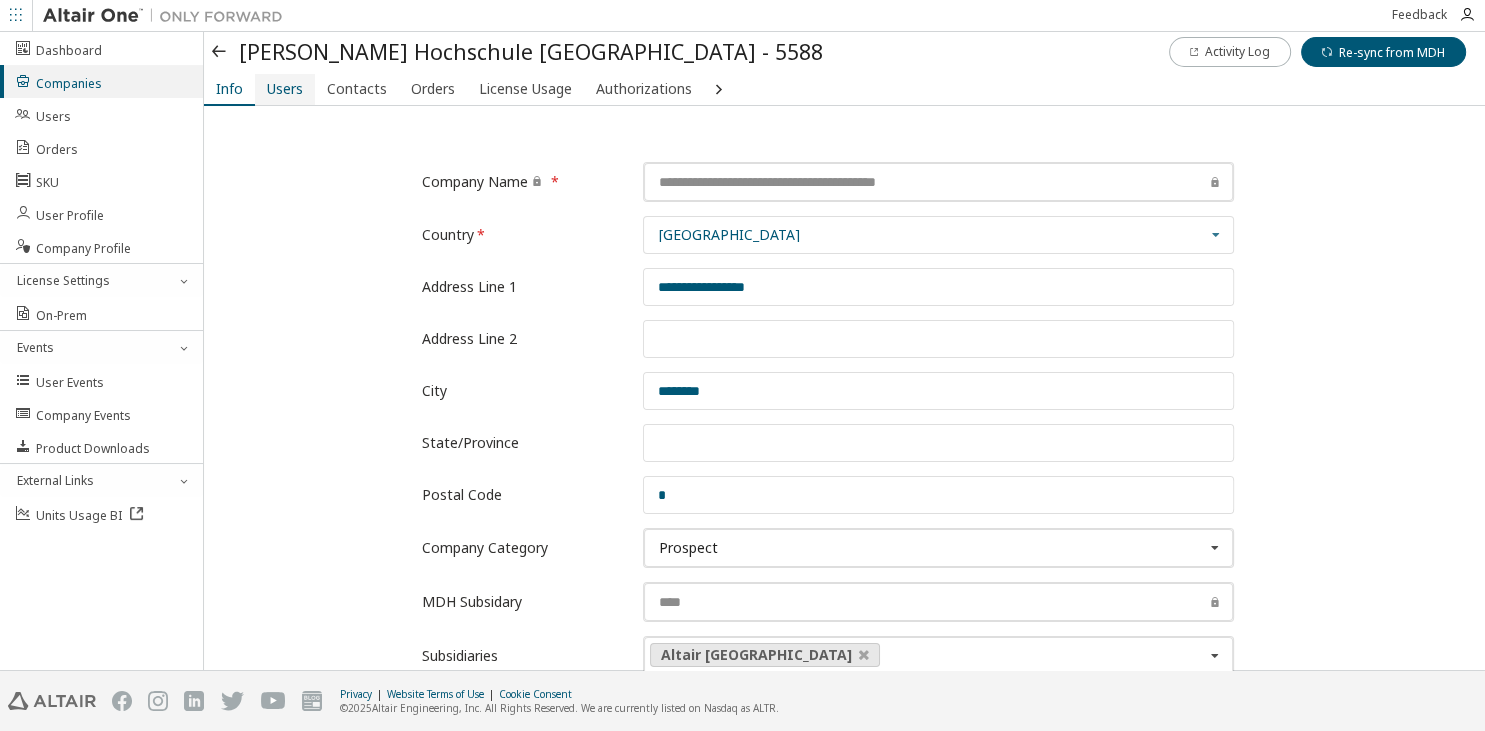 click on "Users" at bounding box center [285, 89] 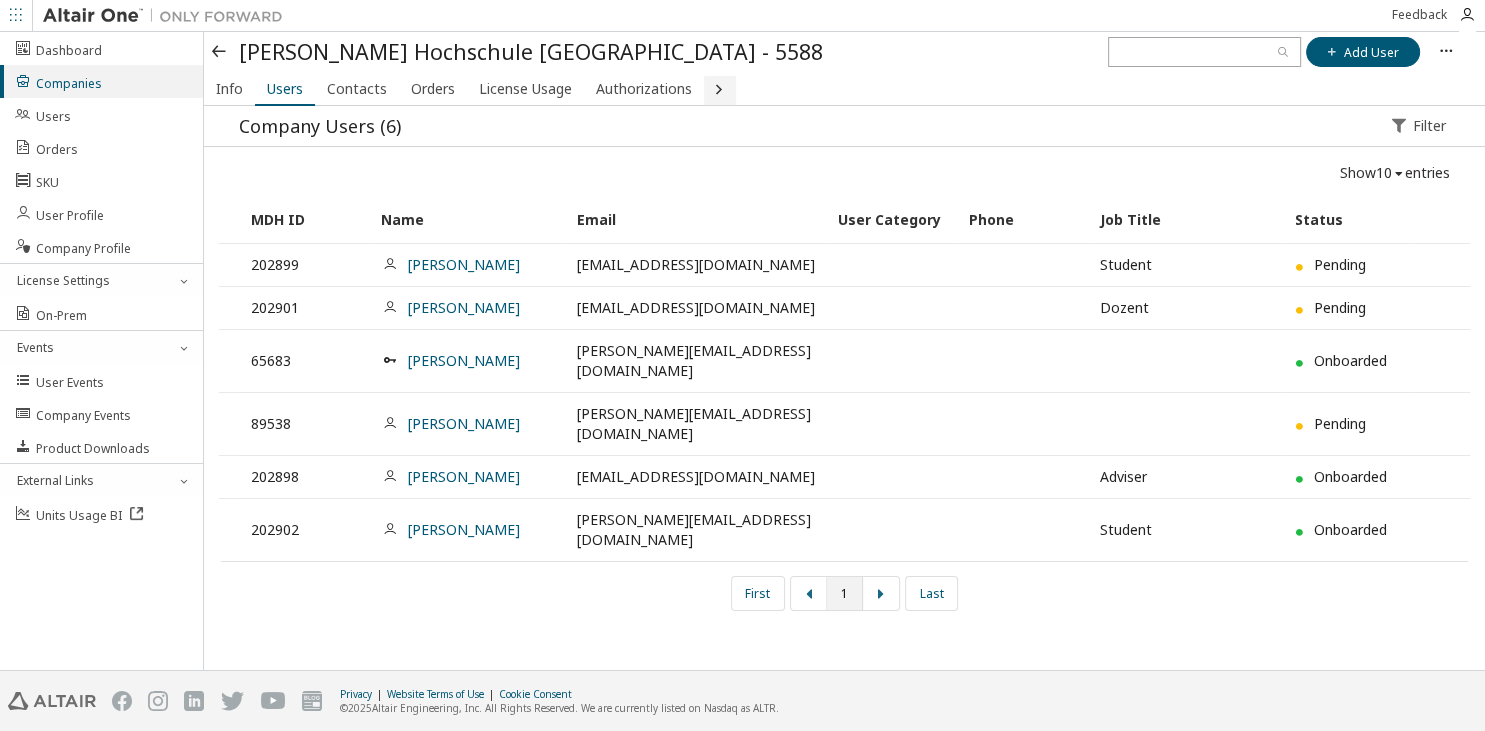 click at bounding box center [718, 88] 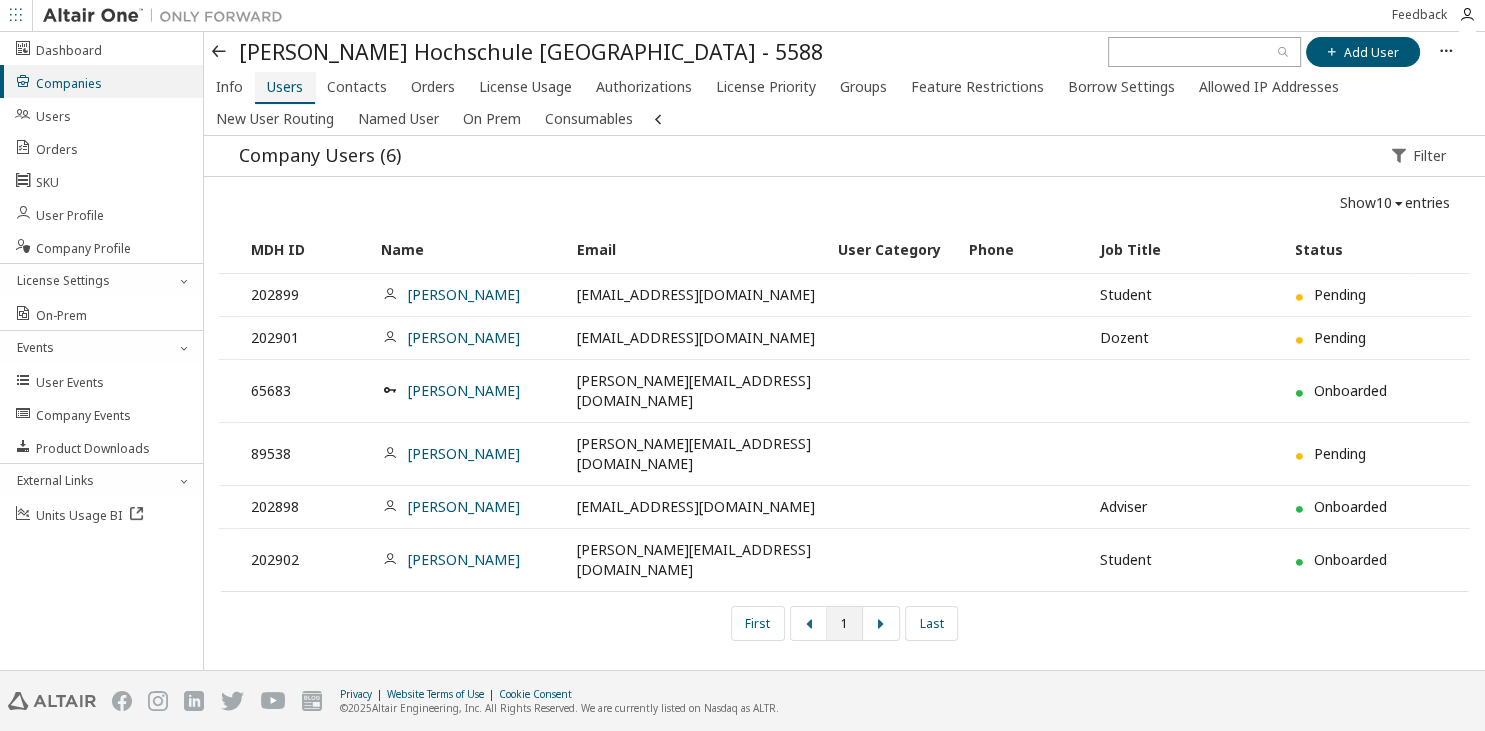 click on "Users" at bounding box center (285, 88) 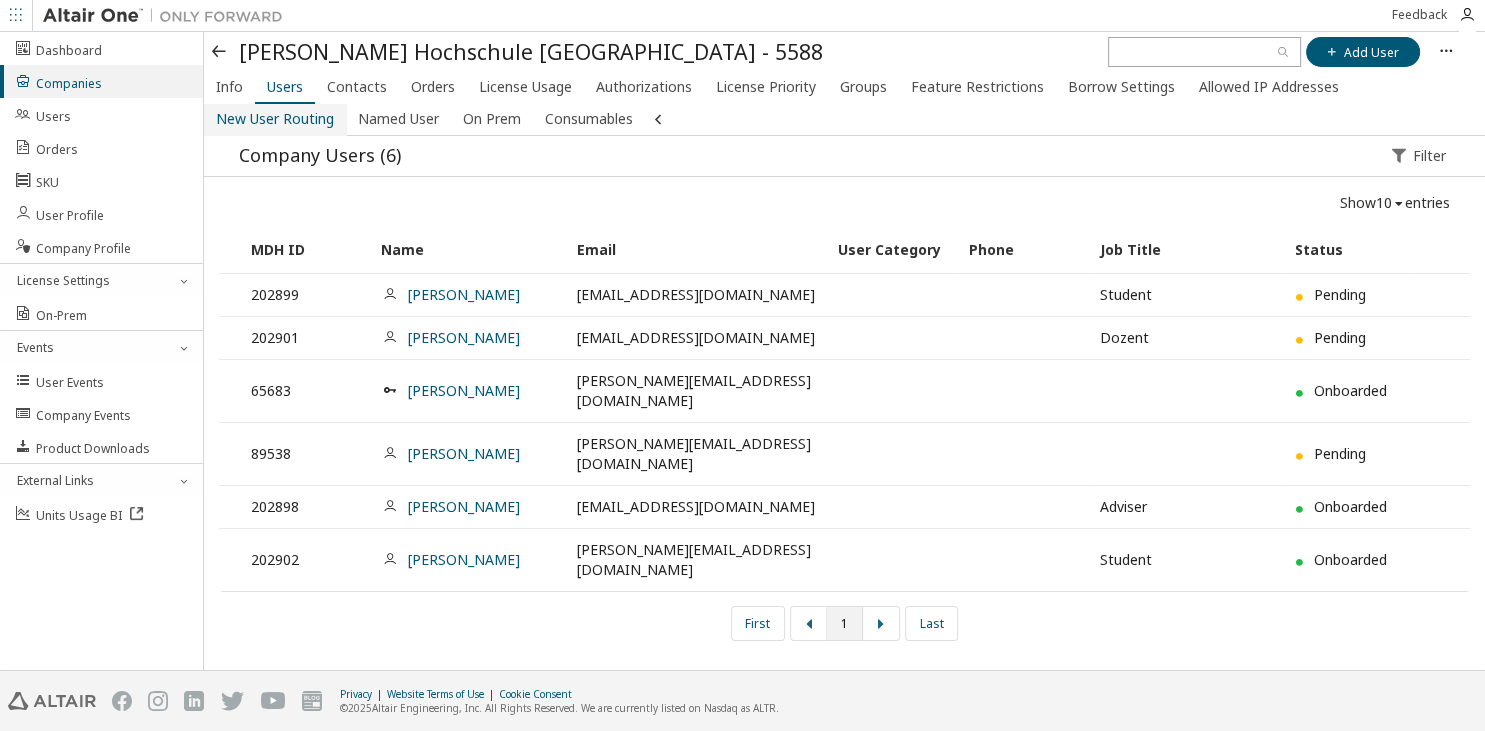 click on "New User Routing" at bounding box center (275, 119) 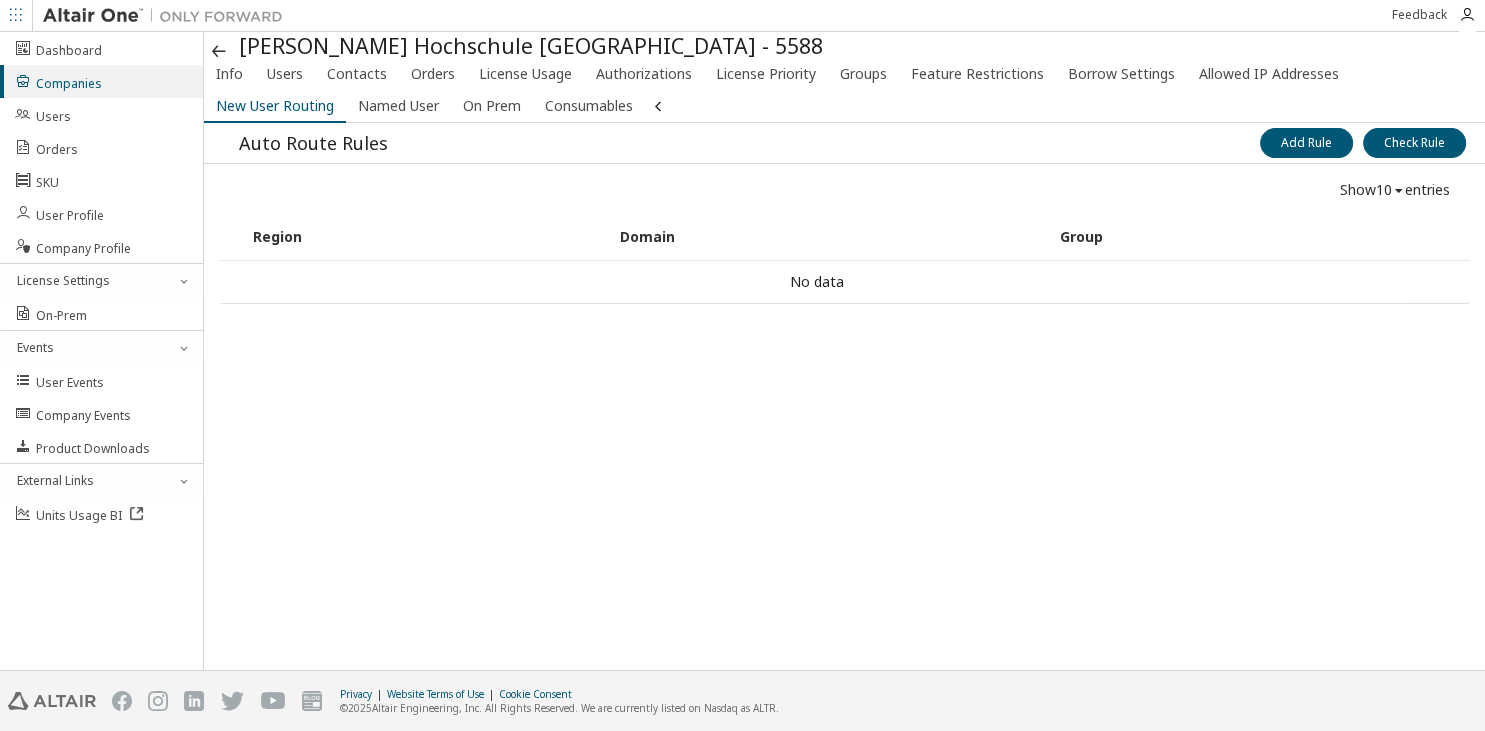 click at bounding box center [220, 52] 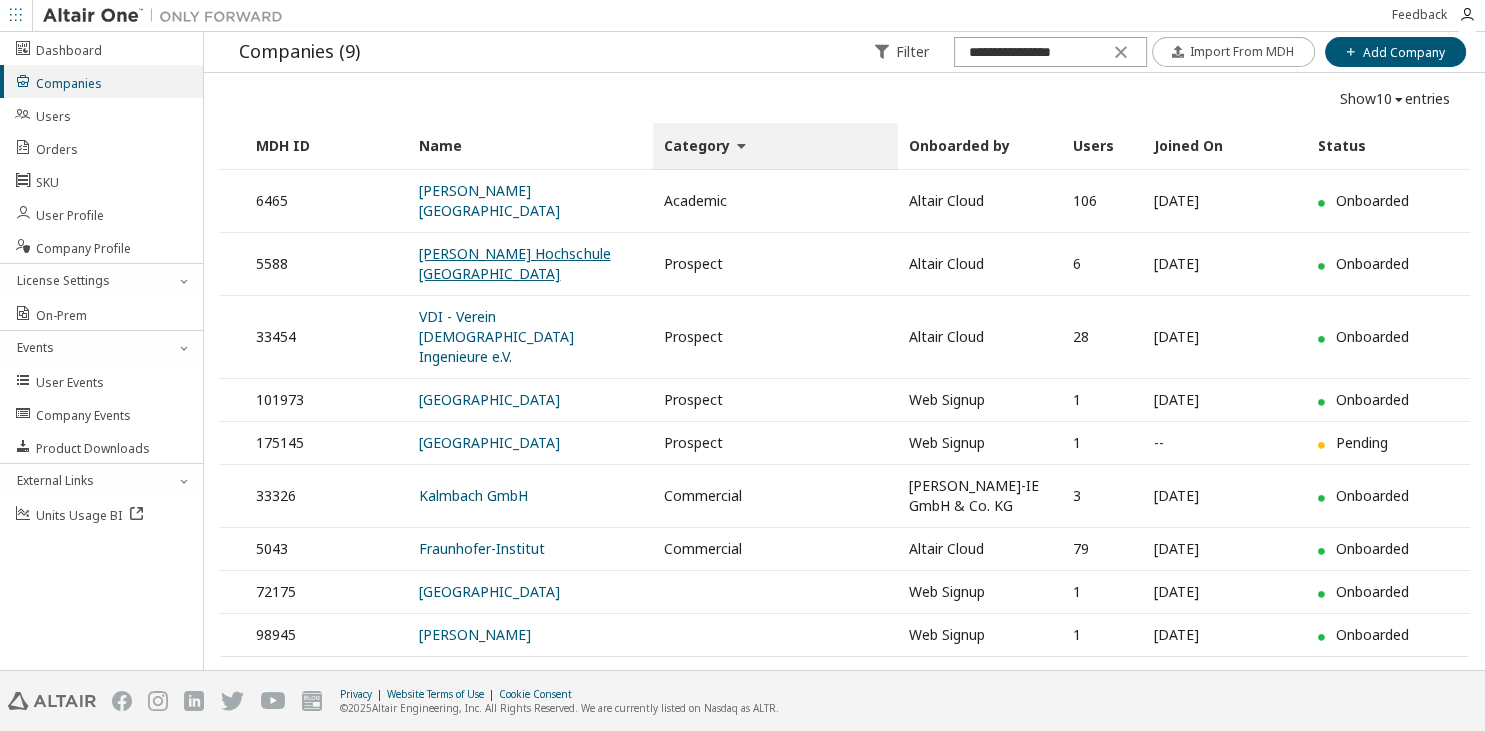 click on "[PERSON_NAME] Hochschule [GEOGRAPHIC_DATA]" at bounding box center [514, 263] 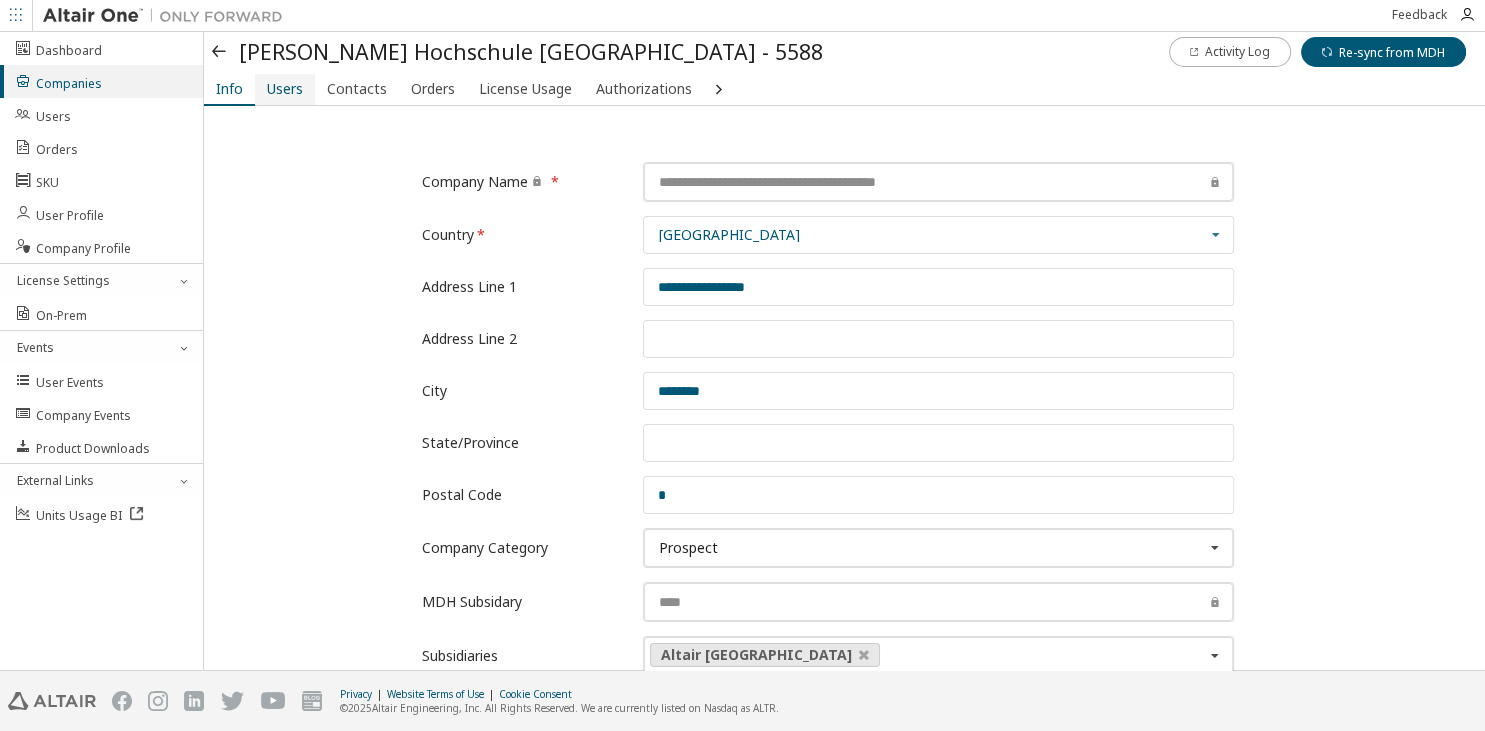 click on "Users" at bounding box center [285, 89] 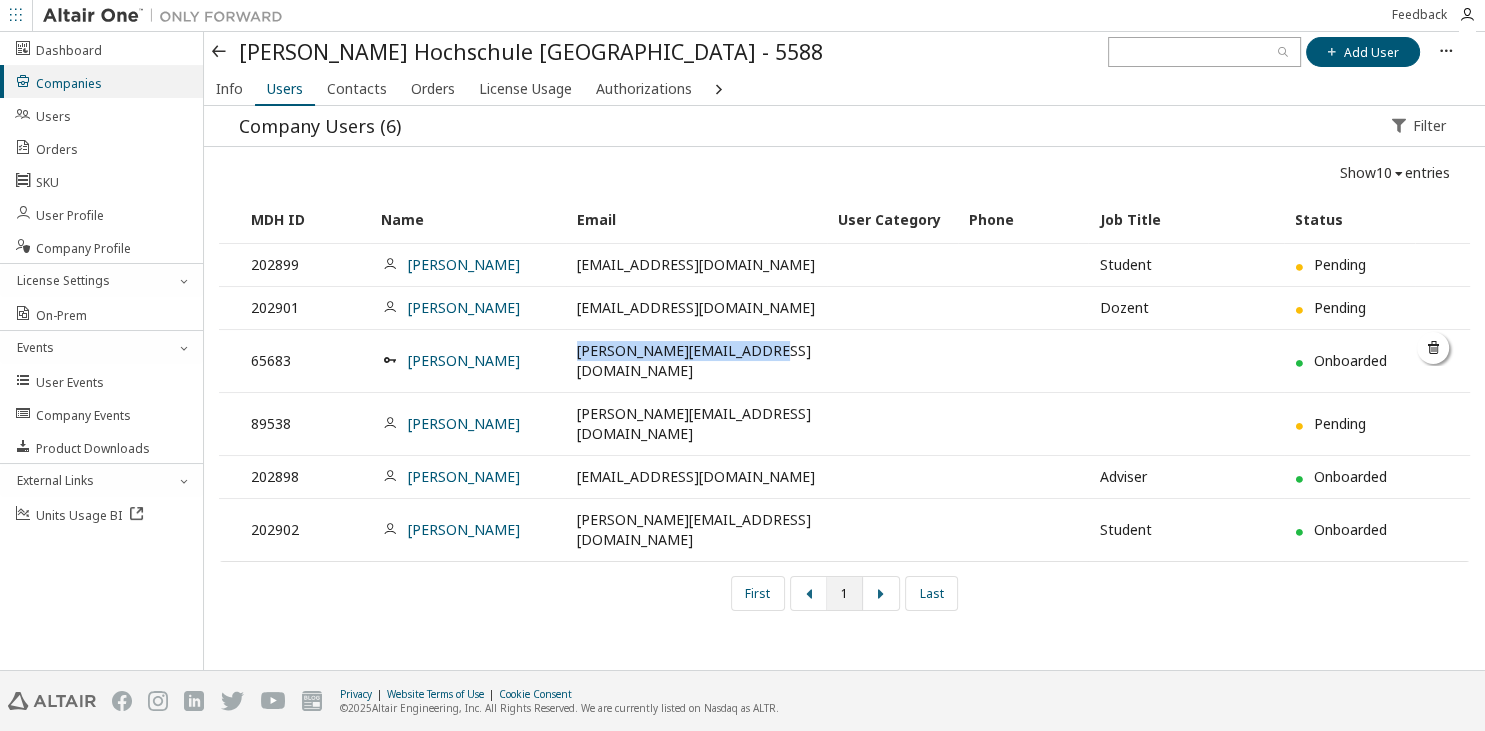 drag, startPoint x: 792, startPoint y: 359, endPoint x: 566, endPoint y: 344, distance: 226.49724 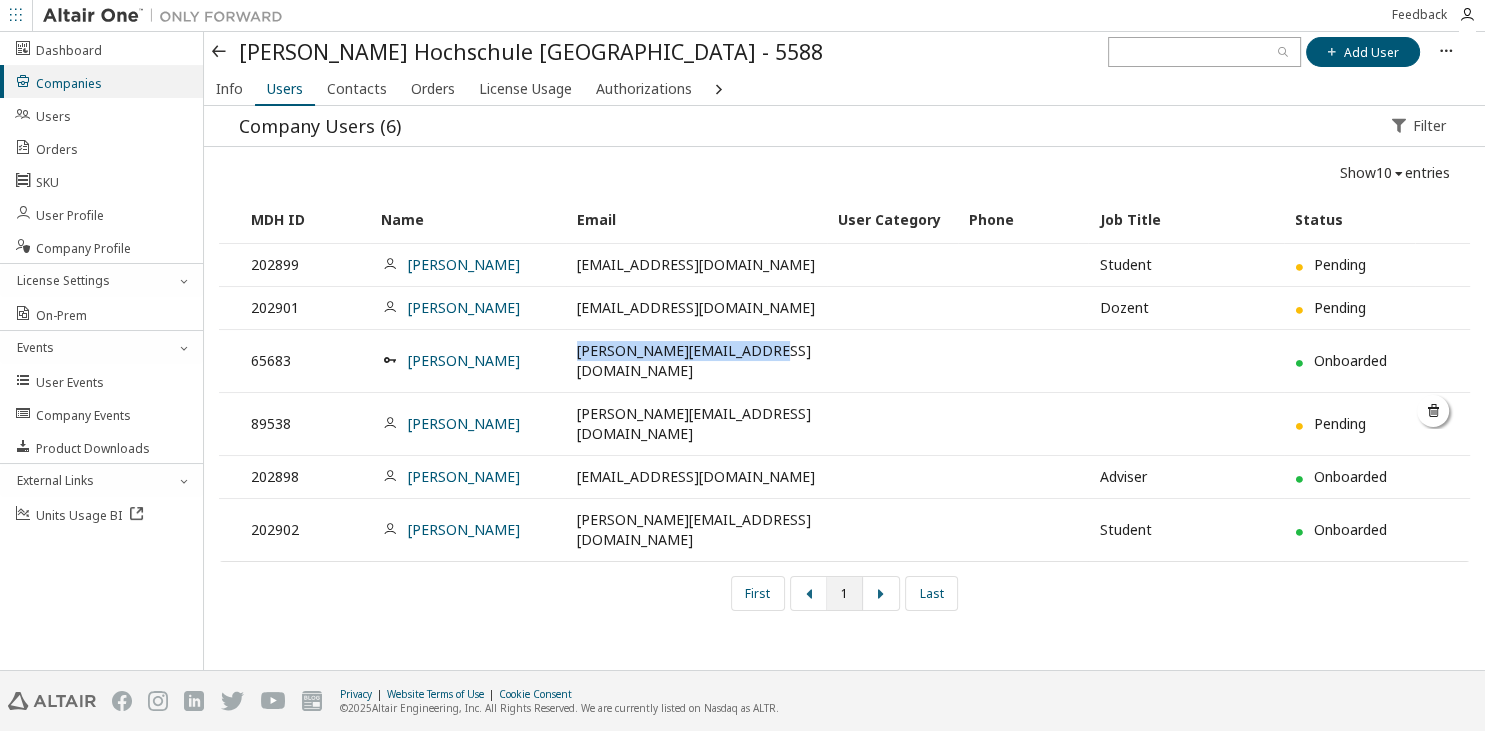 copy on "[PERSON_NAME][EMAIL_ADDRESS][DOMAIN_NAME]" 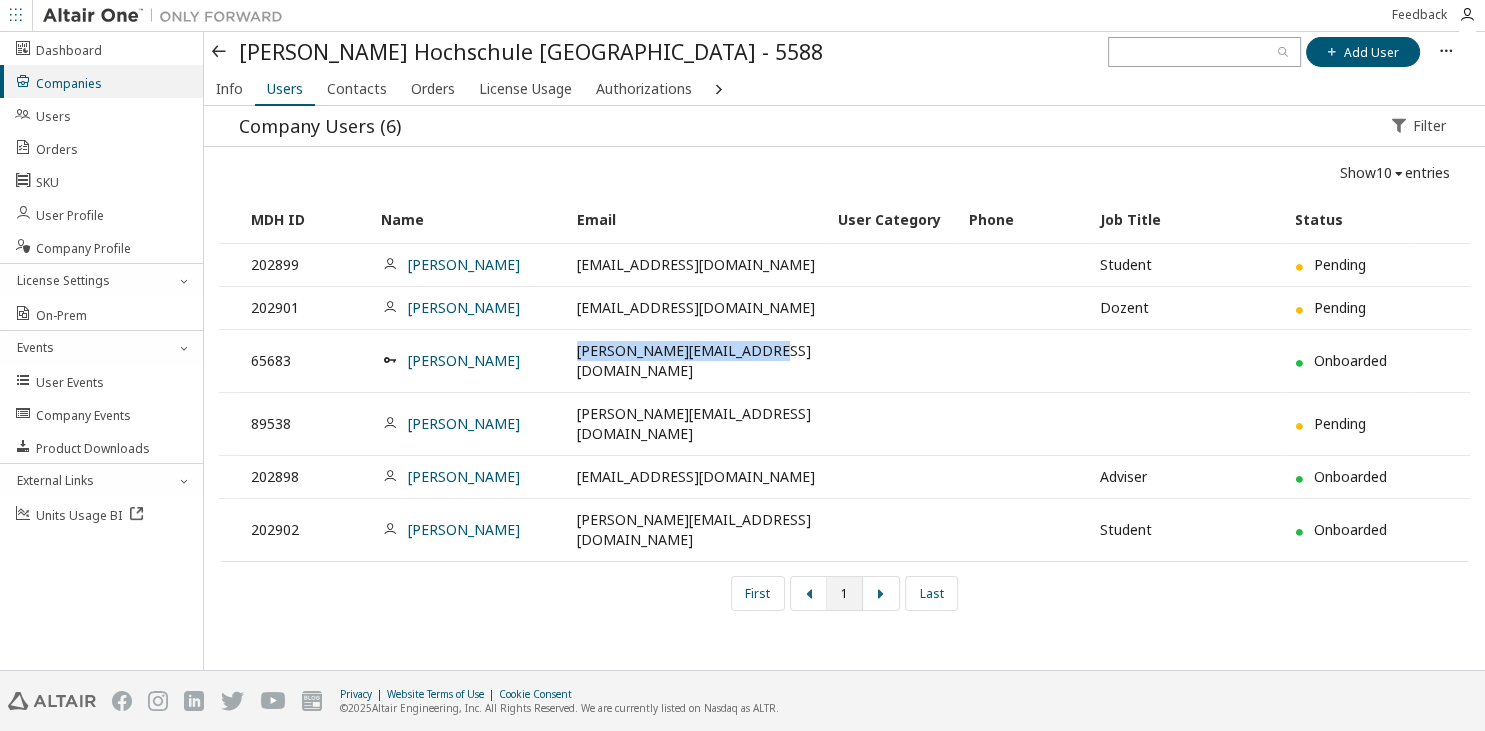click at bounding box center (220, 52) 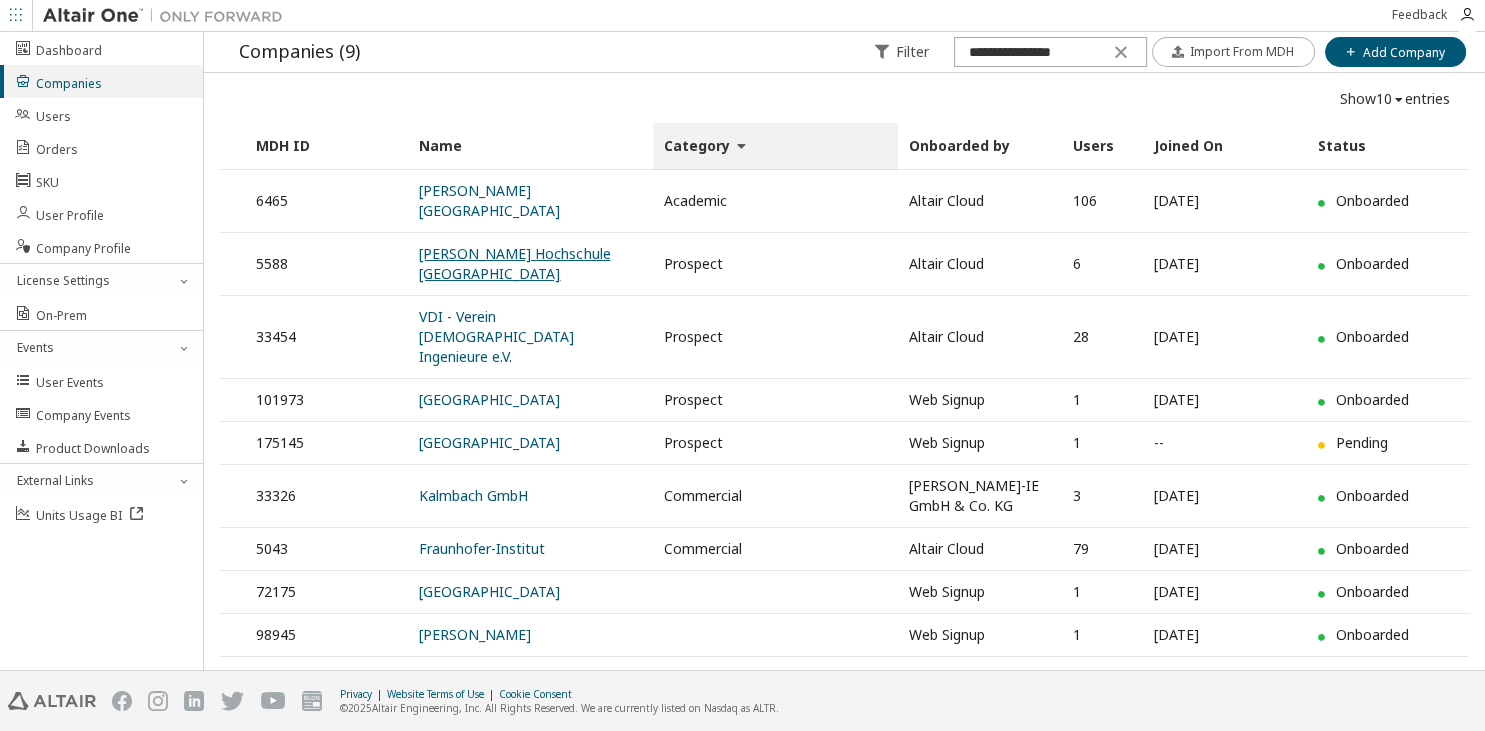 click on "[PERSON_NAME] Hochschule [GEOGRAPHIC_DATA]" at bounding box center (514, 263) 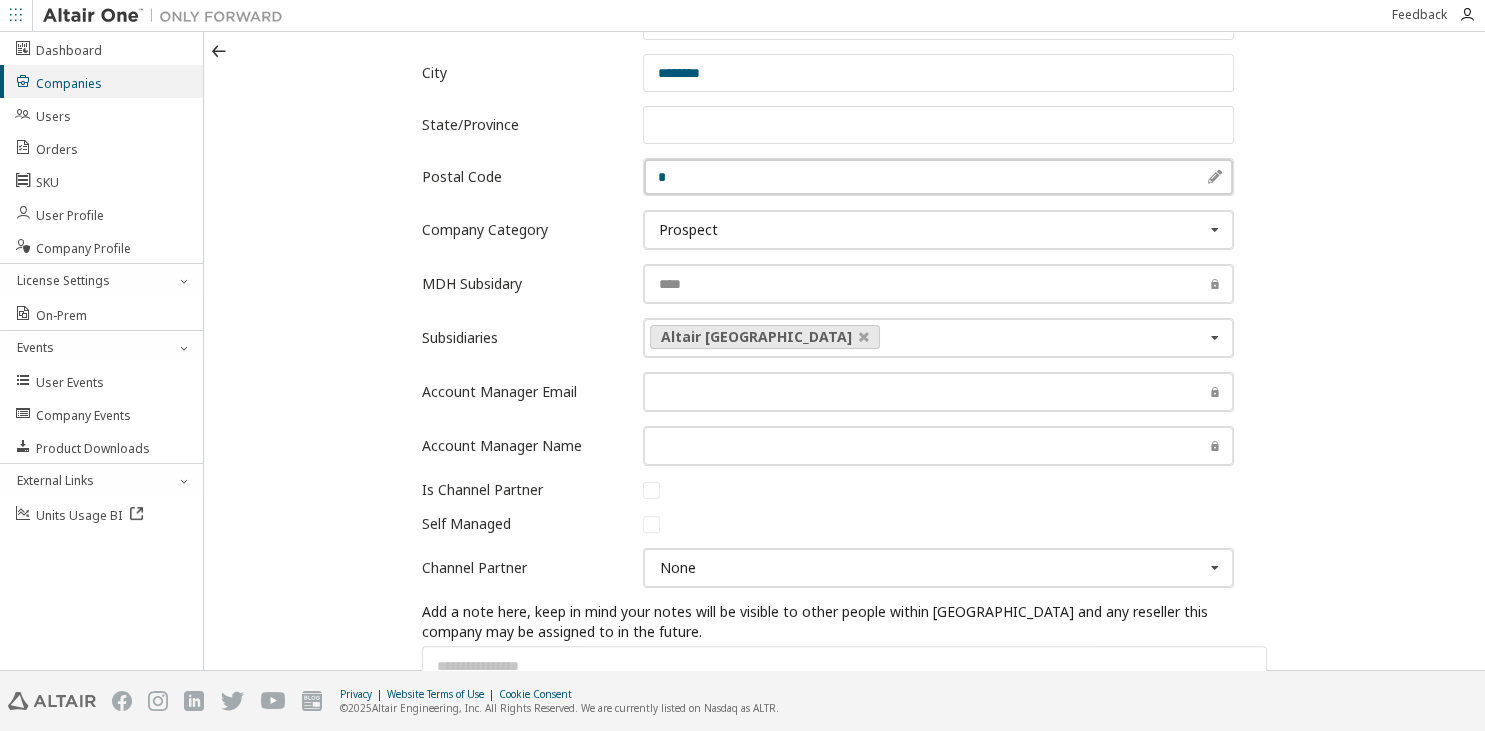 scroll, scrollTop: 230, scrollLeft: 0, axis: vertical 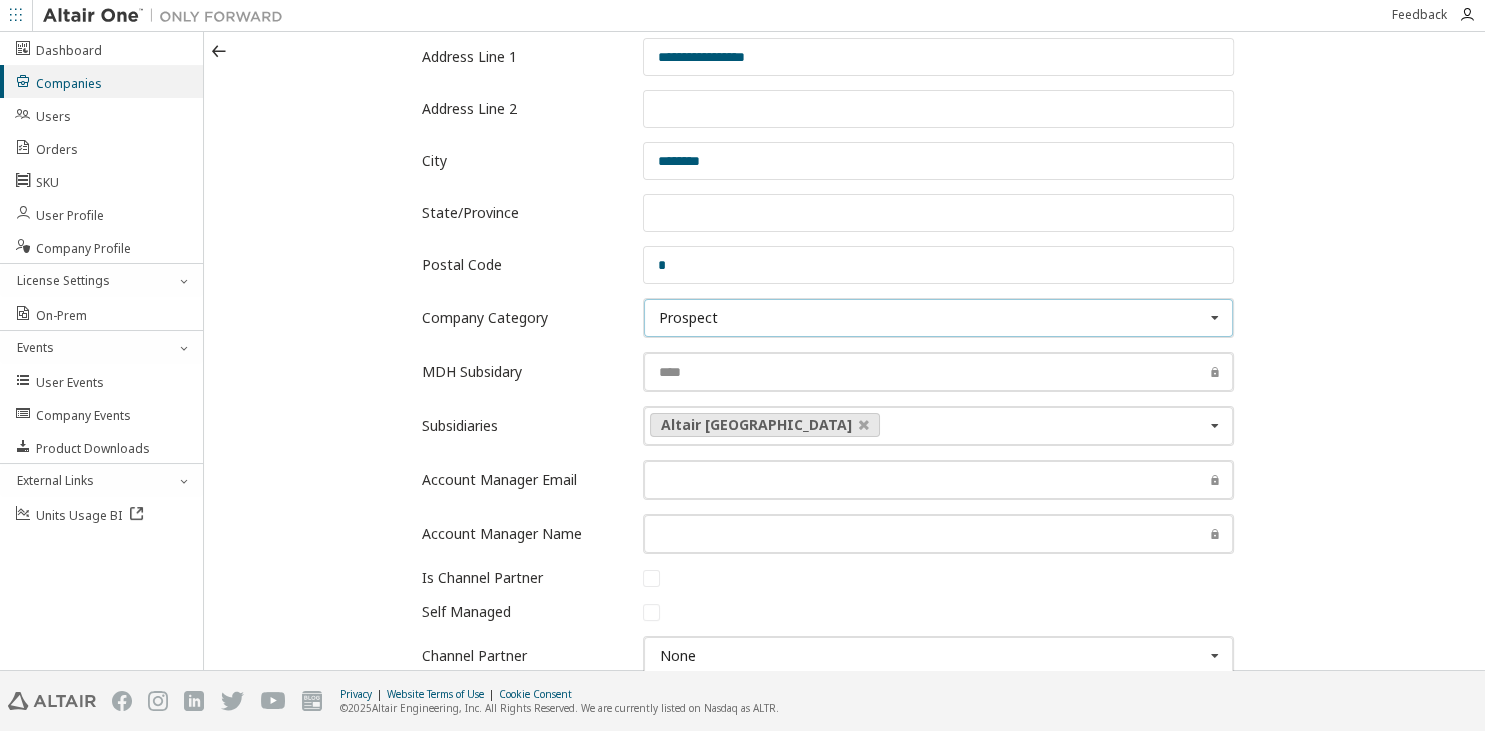 click on "Prospect Commercial Prospect Trial Academic Partner Altair Restricted Partner" at bounding box center [938, 318] 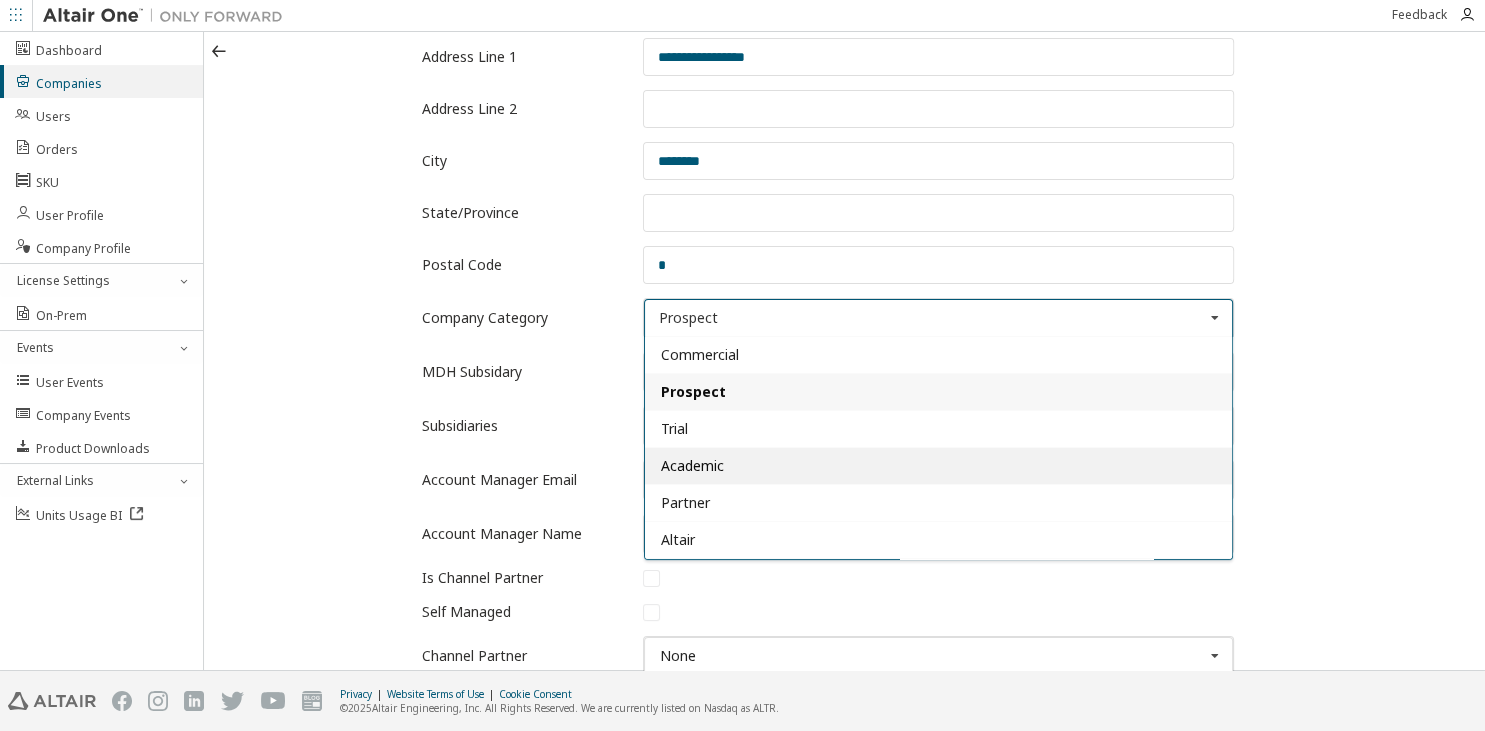 click on "Academic" at bounding box center (938, 465) 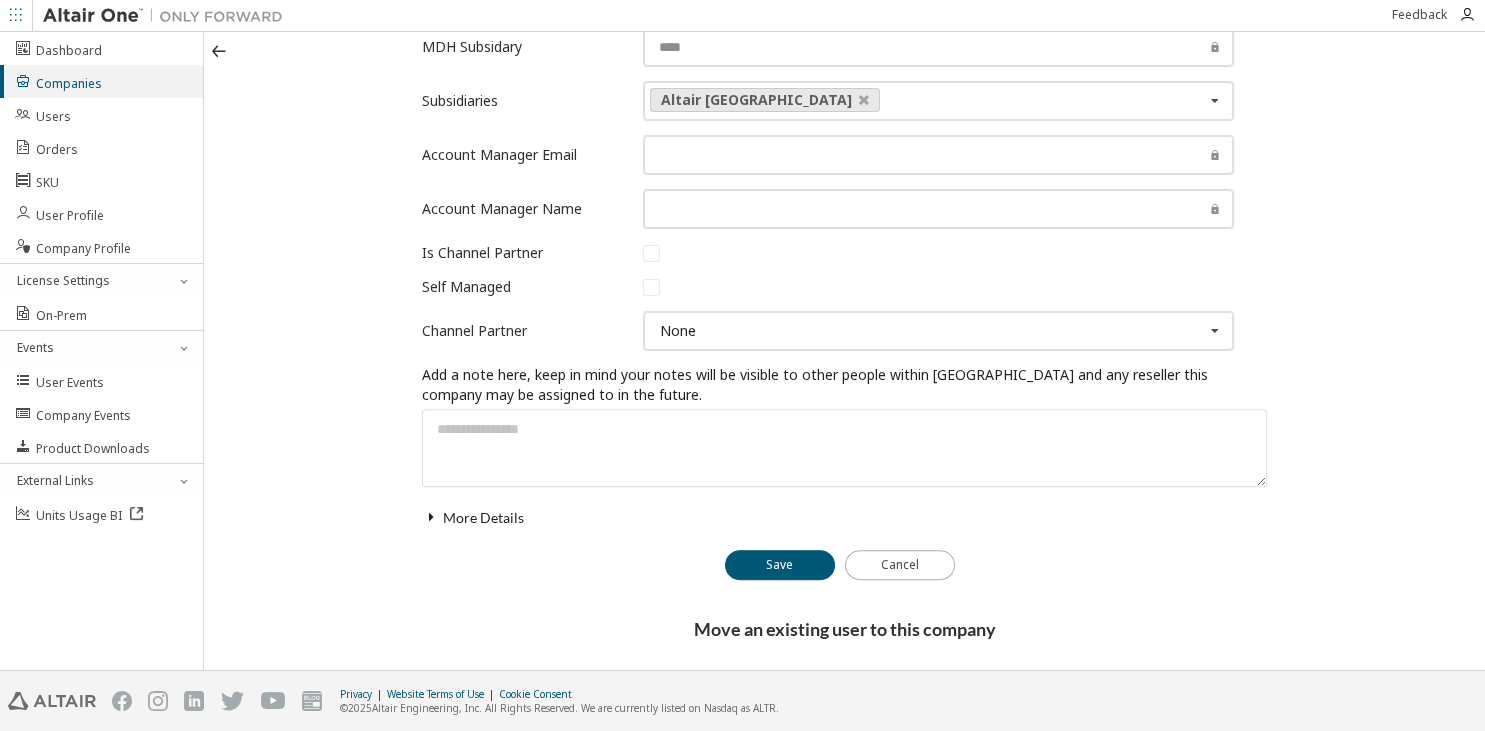 scroll, scrollTop: 727, scrollLeft: 0, axis: vertical 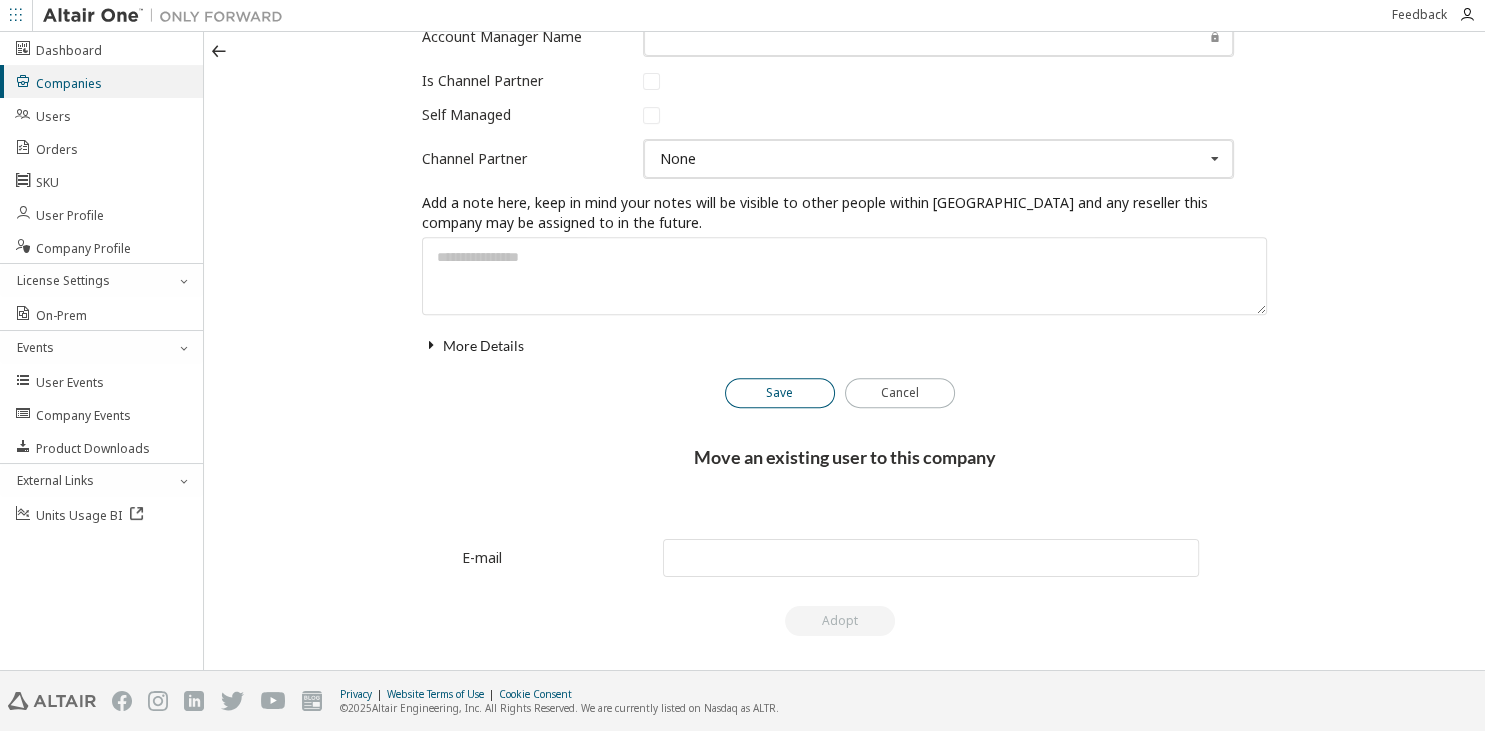 click on "Save" at bounding box center (780, 393) 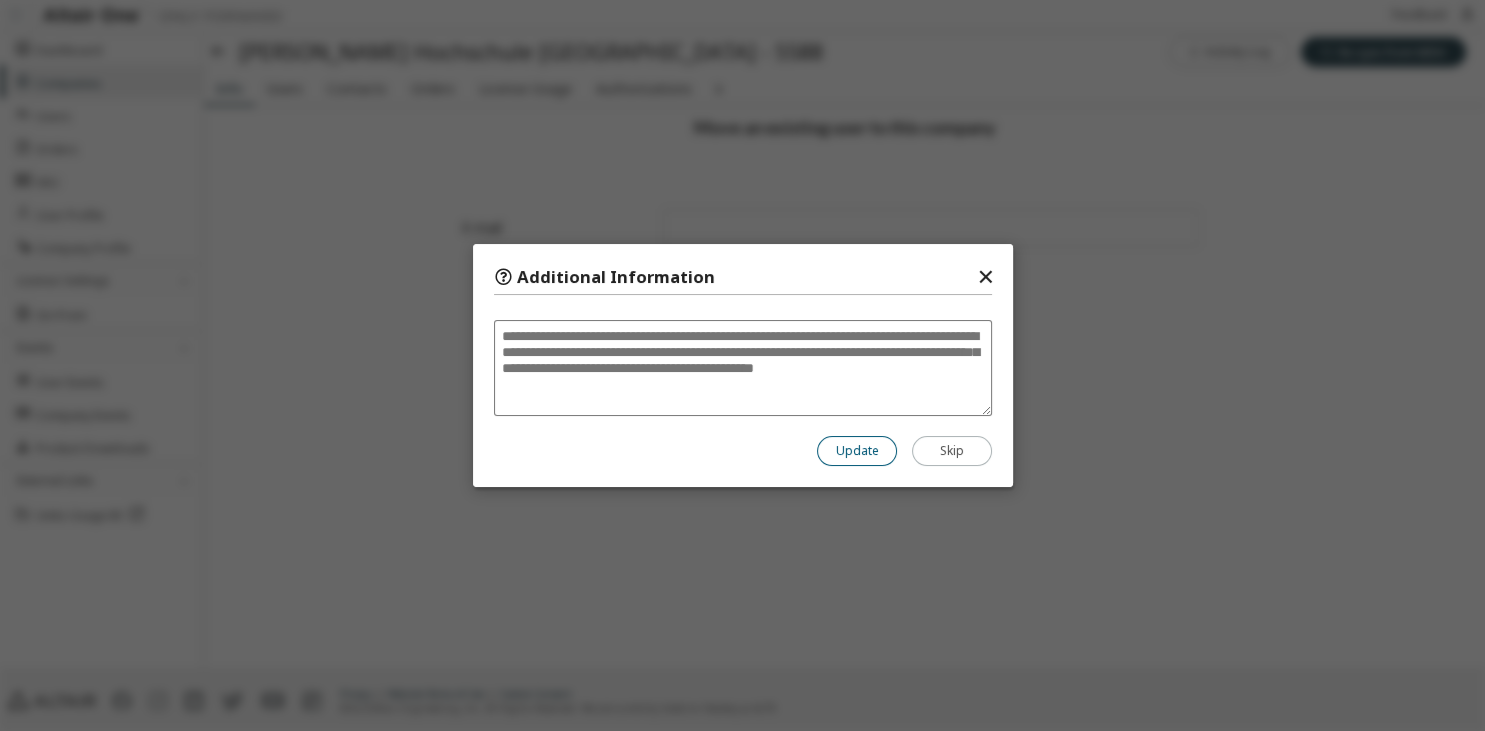 click on "Update" at bounding box center (857, 451) 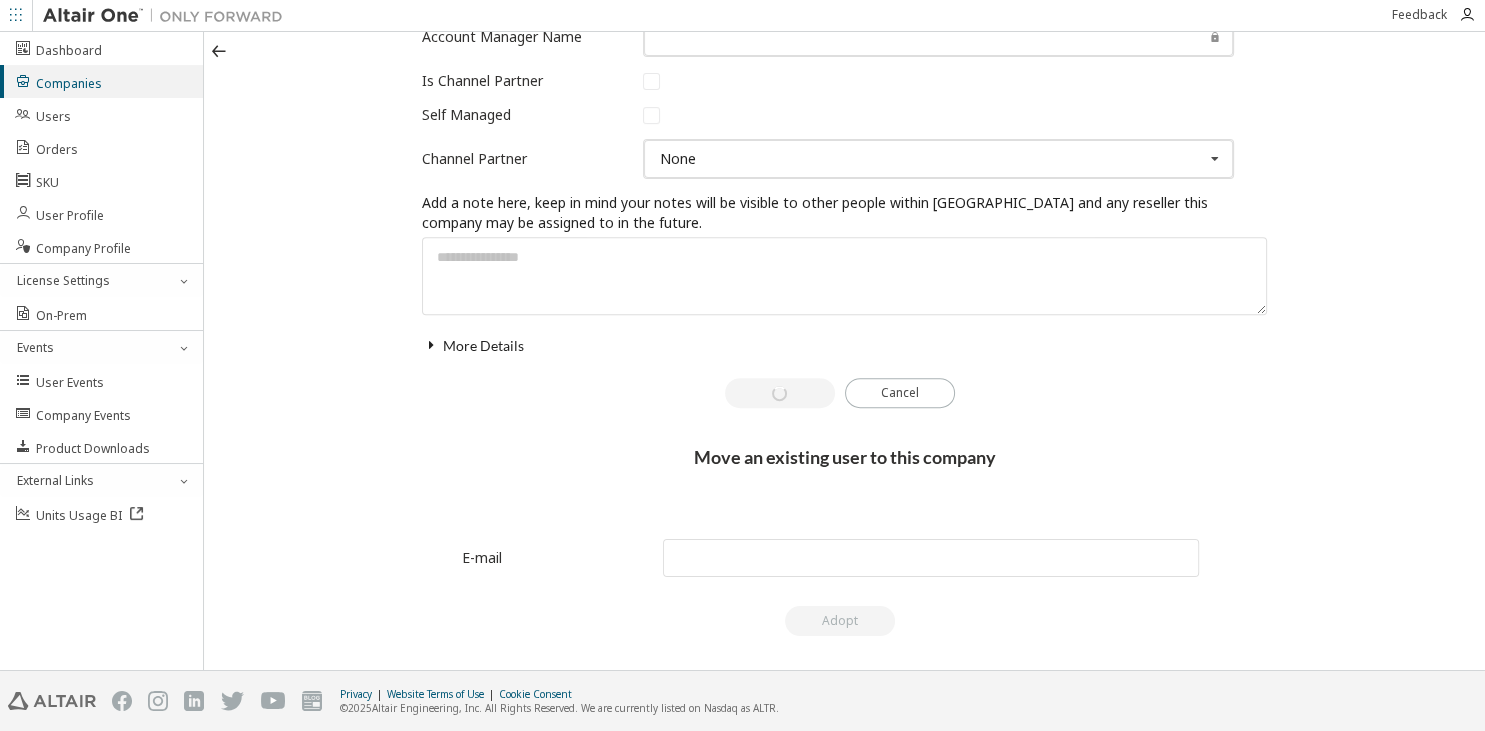 scroll, scrollTop: 727, scrollLeft: 0, axis: vertical 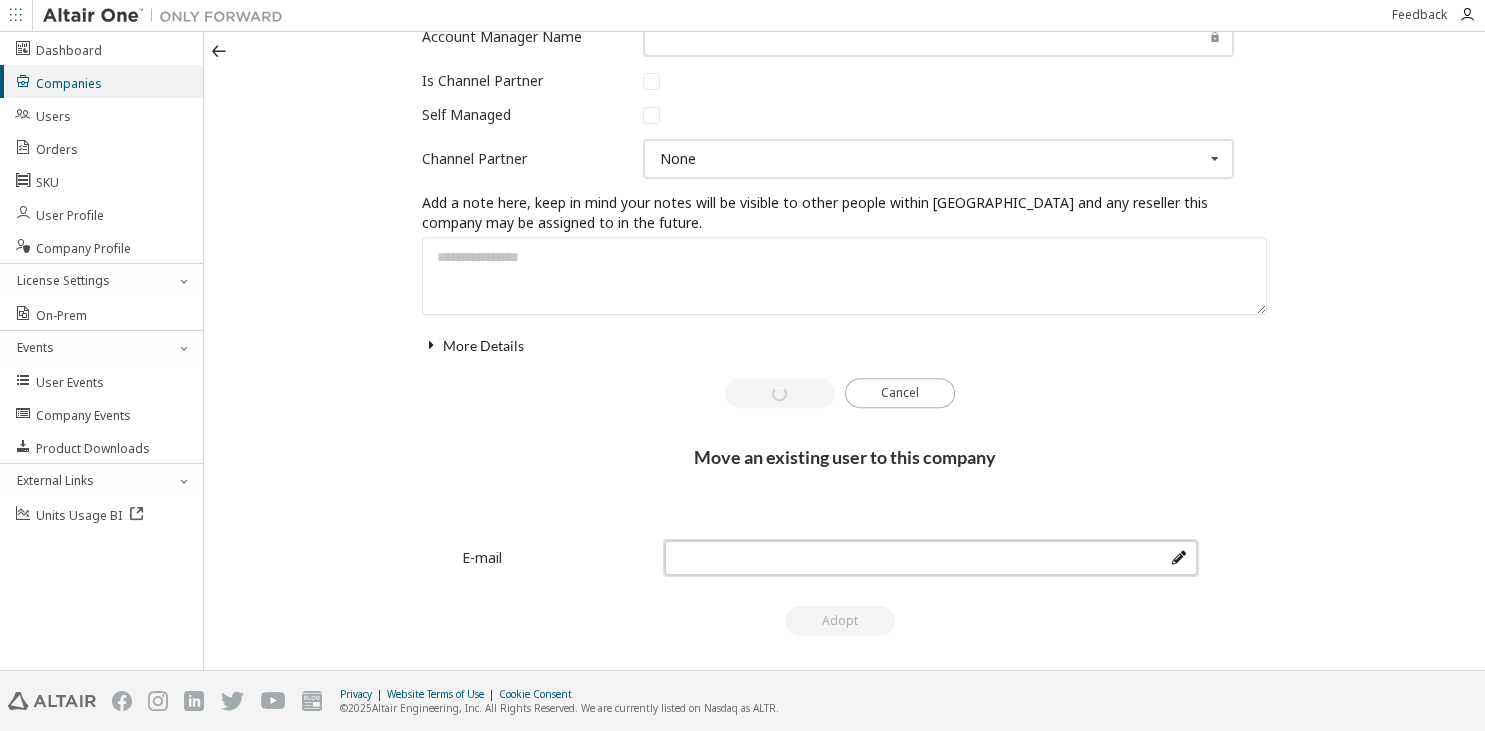 click at bounding box center (931, 558) 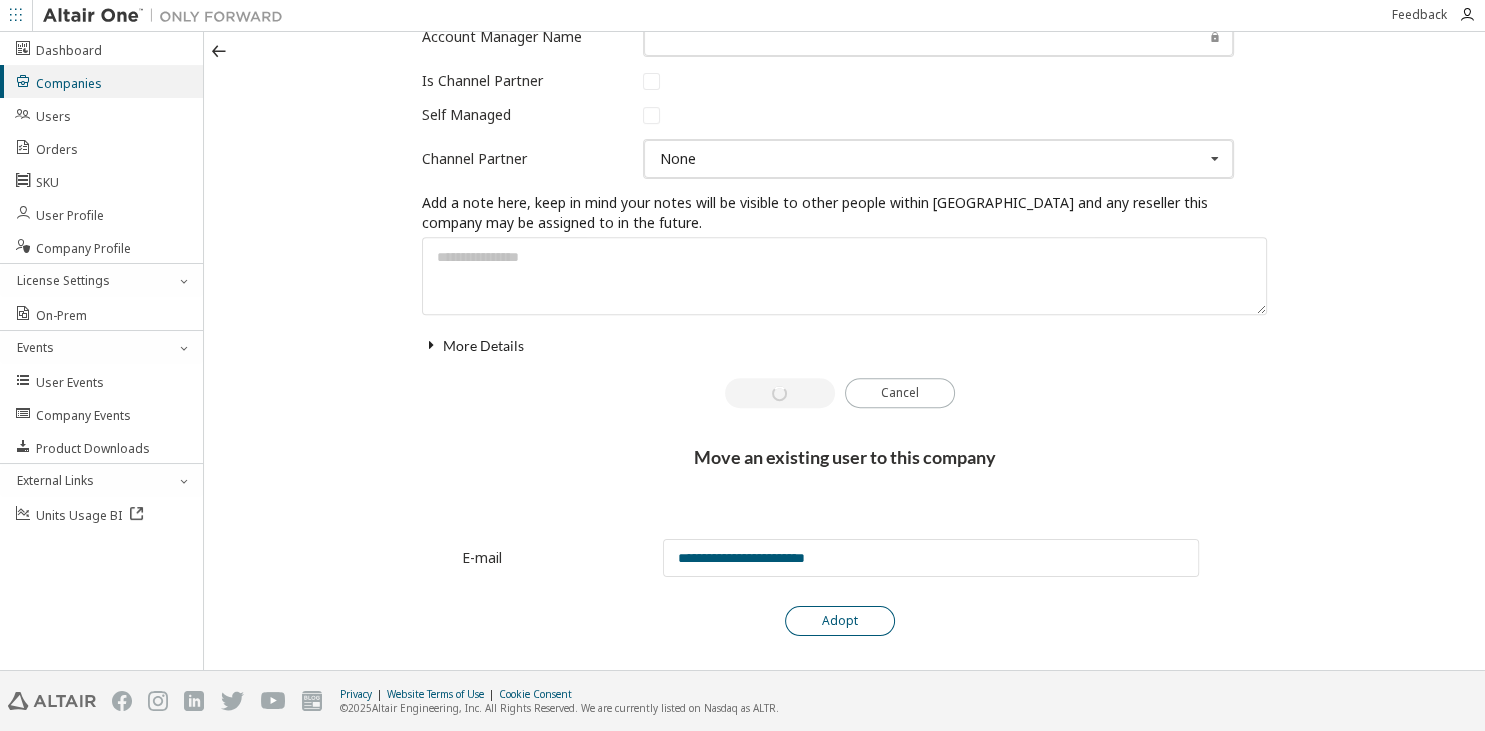 type on "**********" 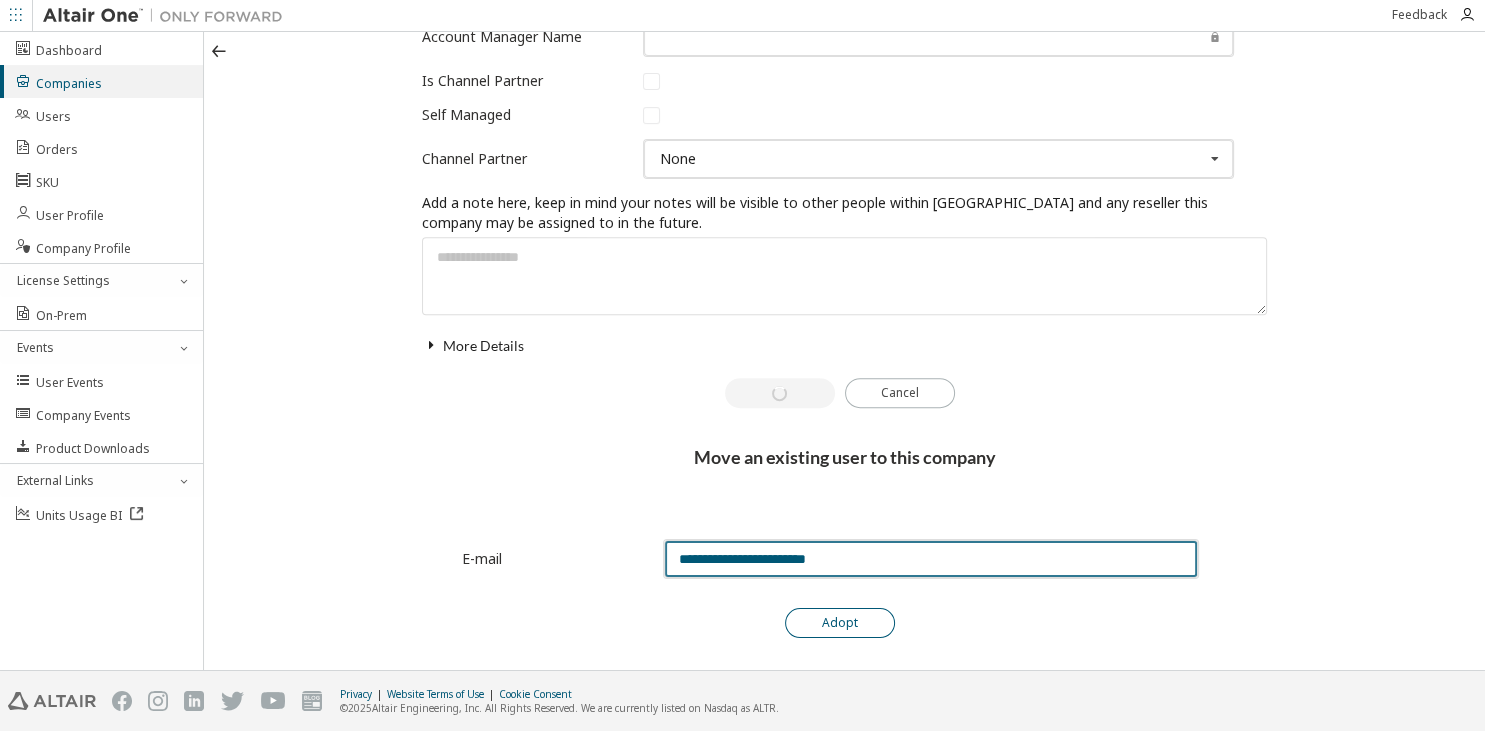 click on "Adopt" at bounding box center (840, 623) 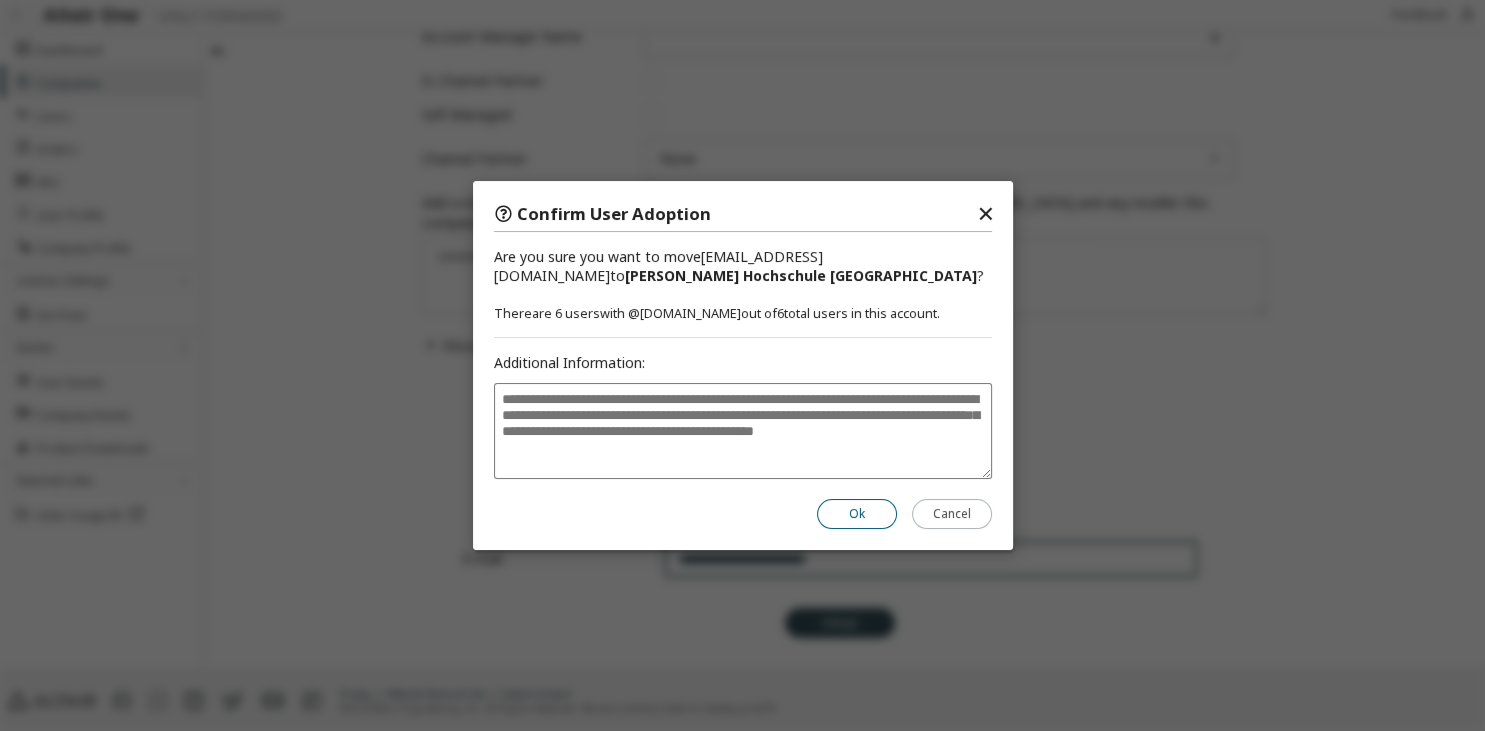 click on "Ok" at bounding box center (857, 514) 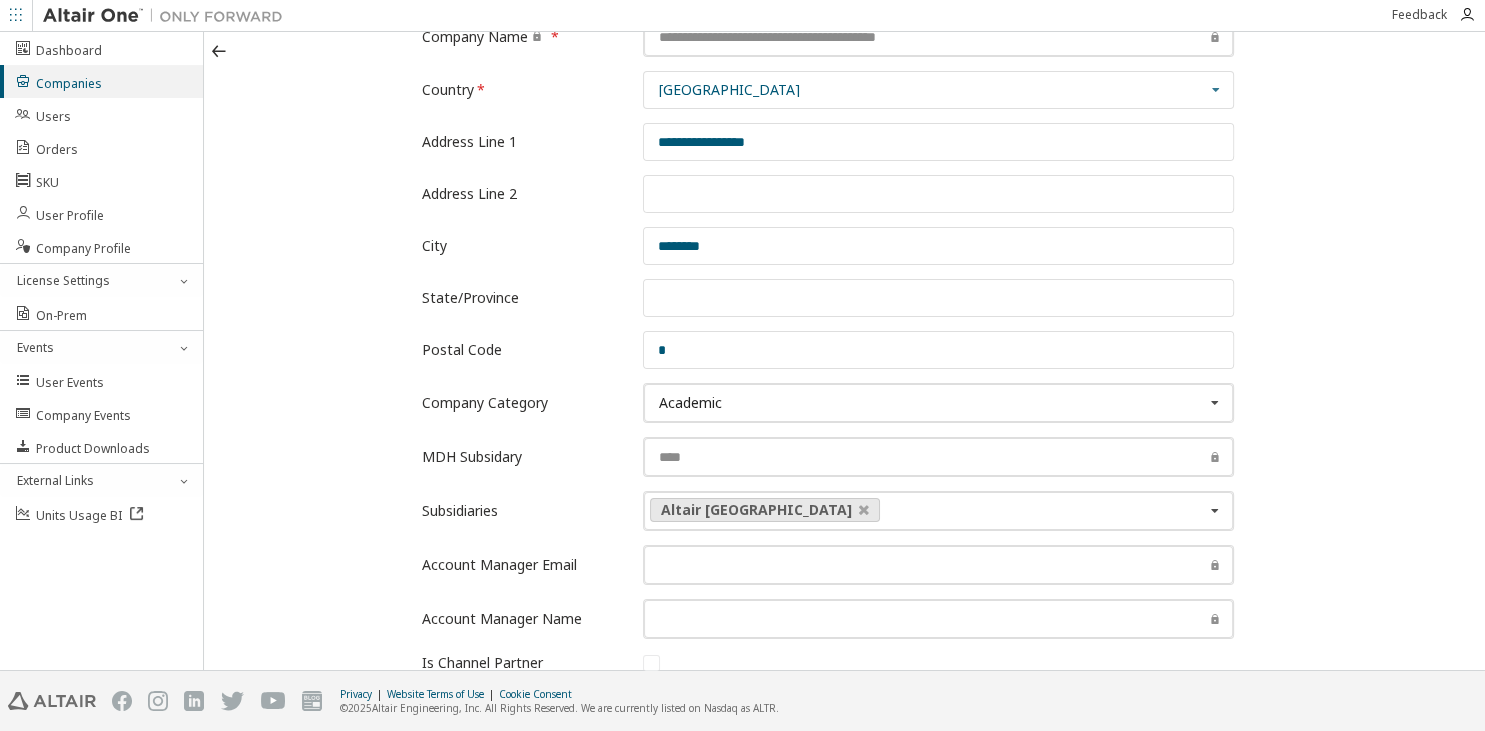 scroll, scrollTop: 0, scrollLeft: 0, axis: both 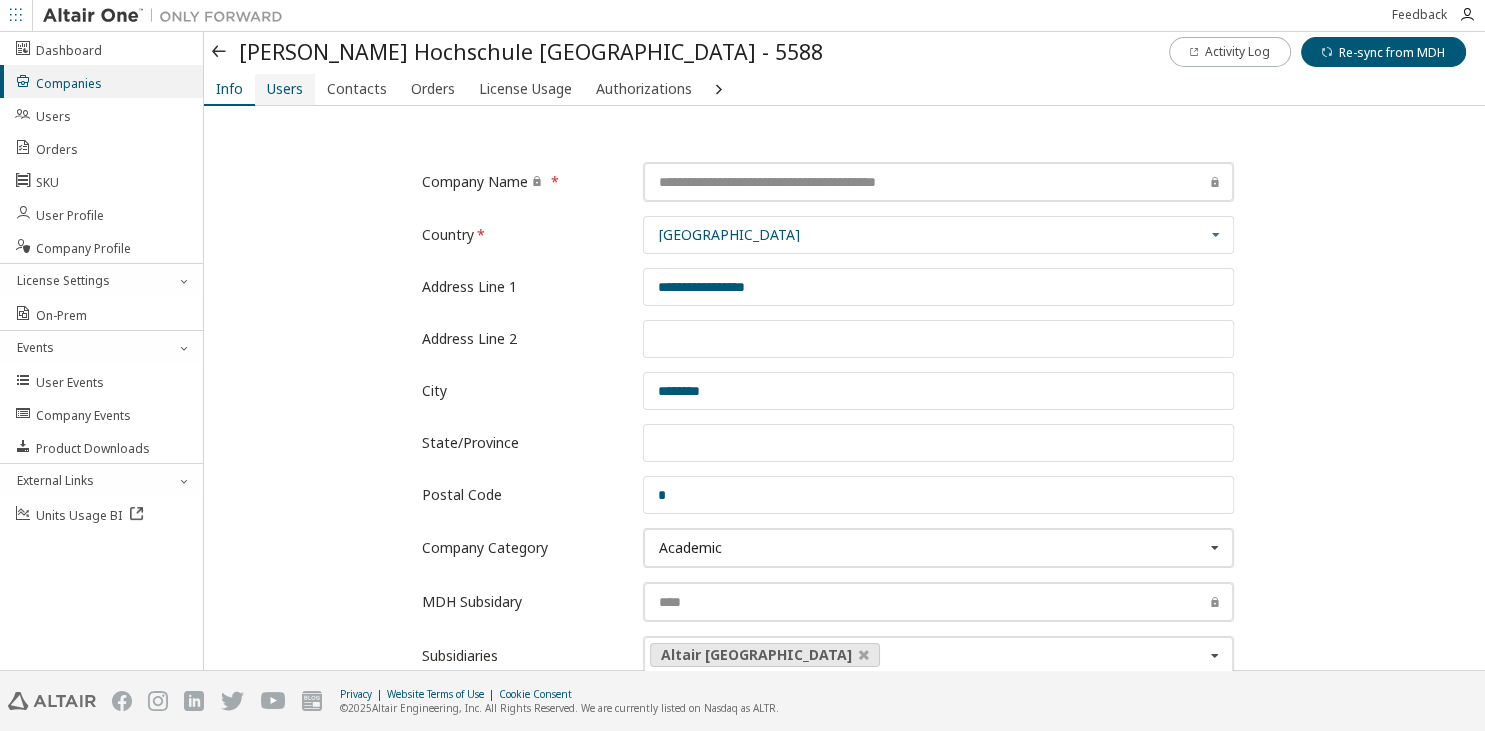 click on "Users" at bounding box center [285, 89] 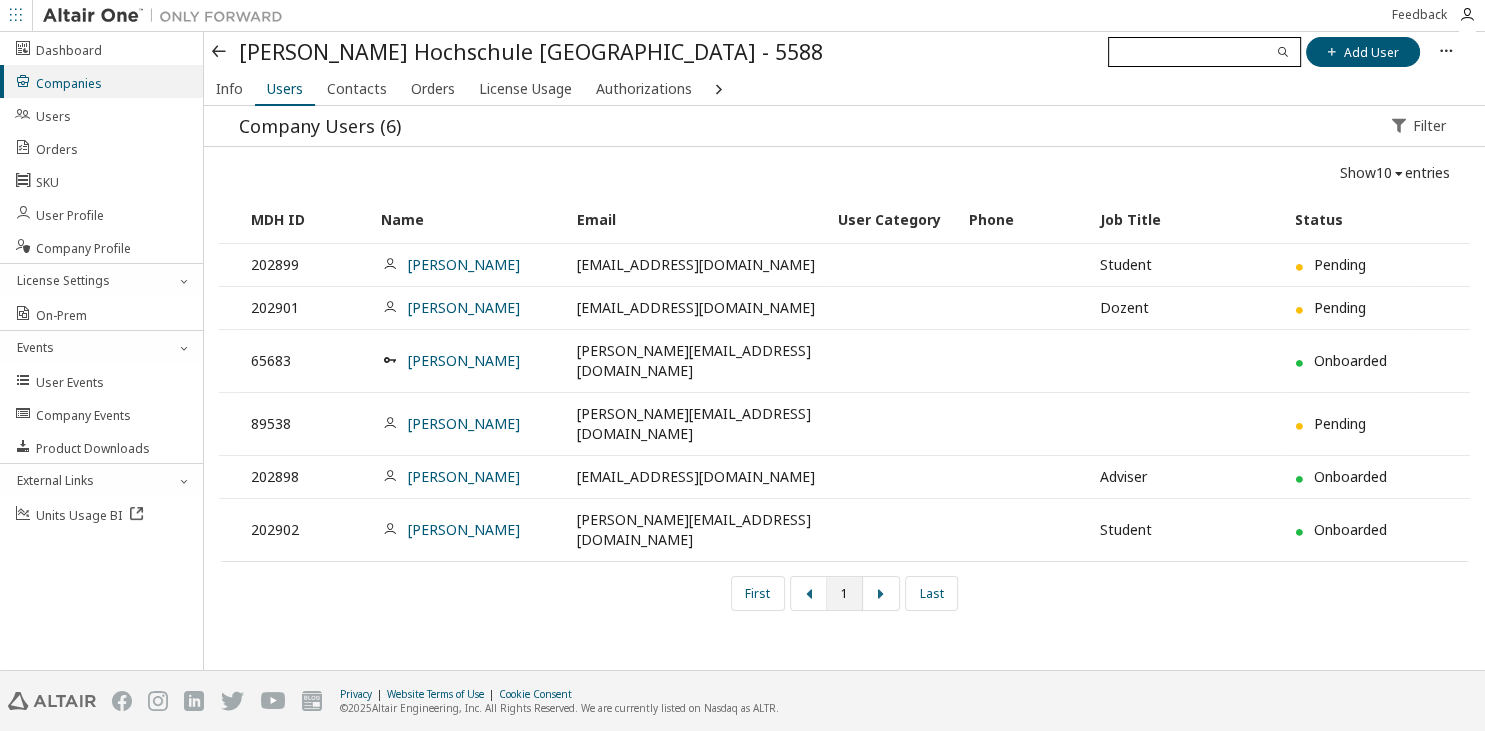 click at bounding box center (1204, 52) 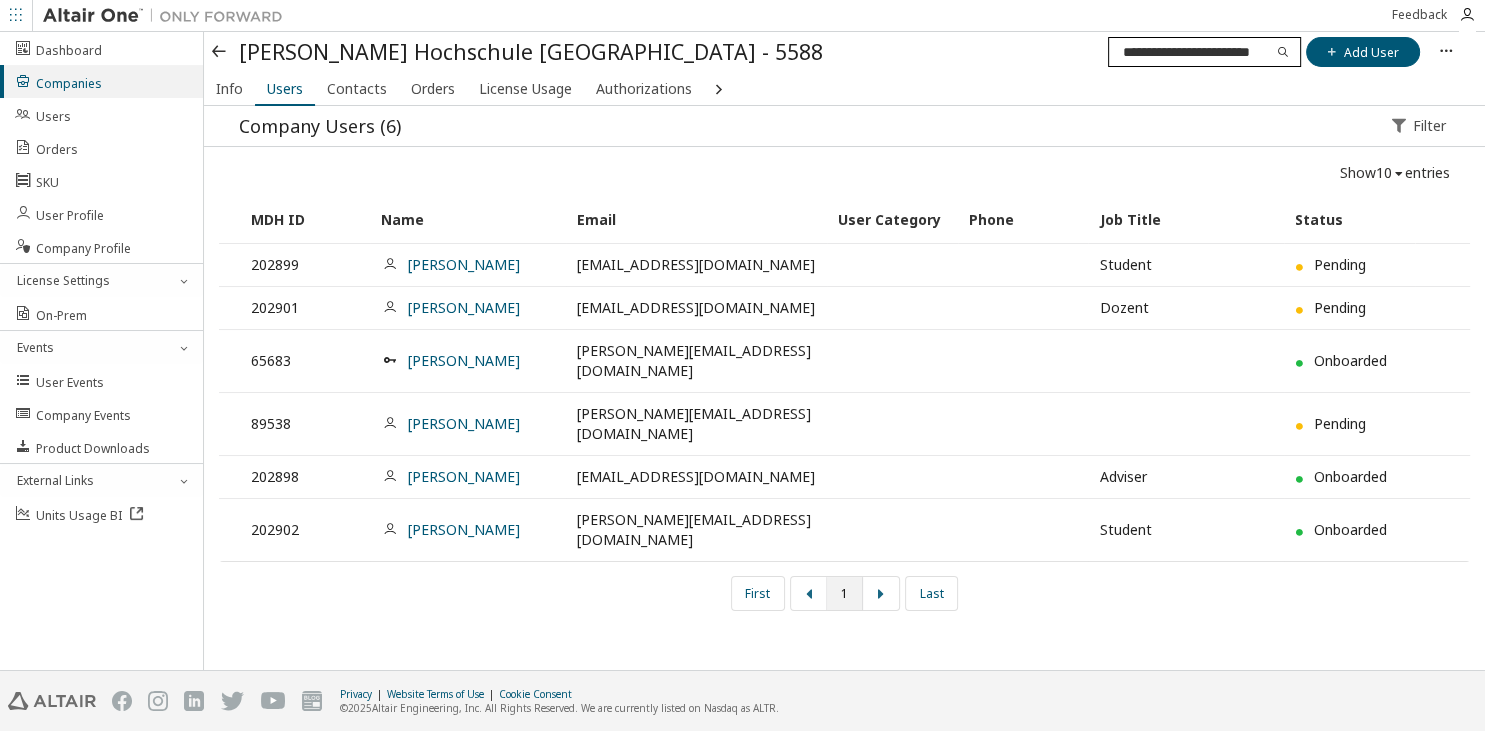 scroll, scrollTop: 0, scrollLeft: 3, axis: horizontal 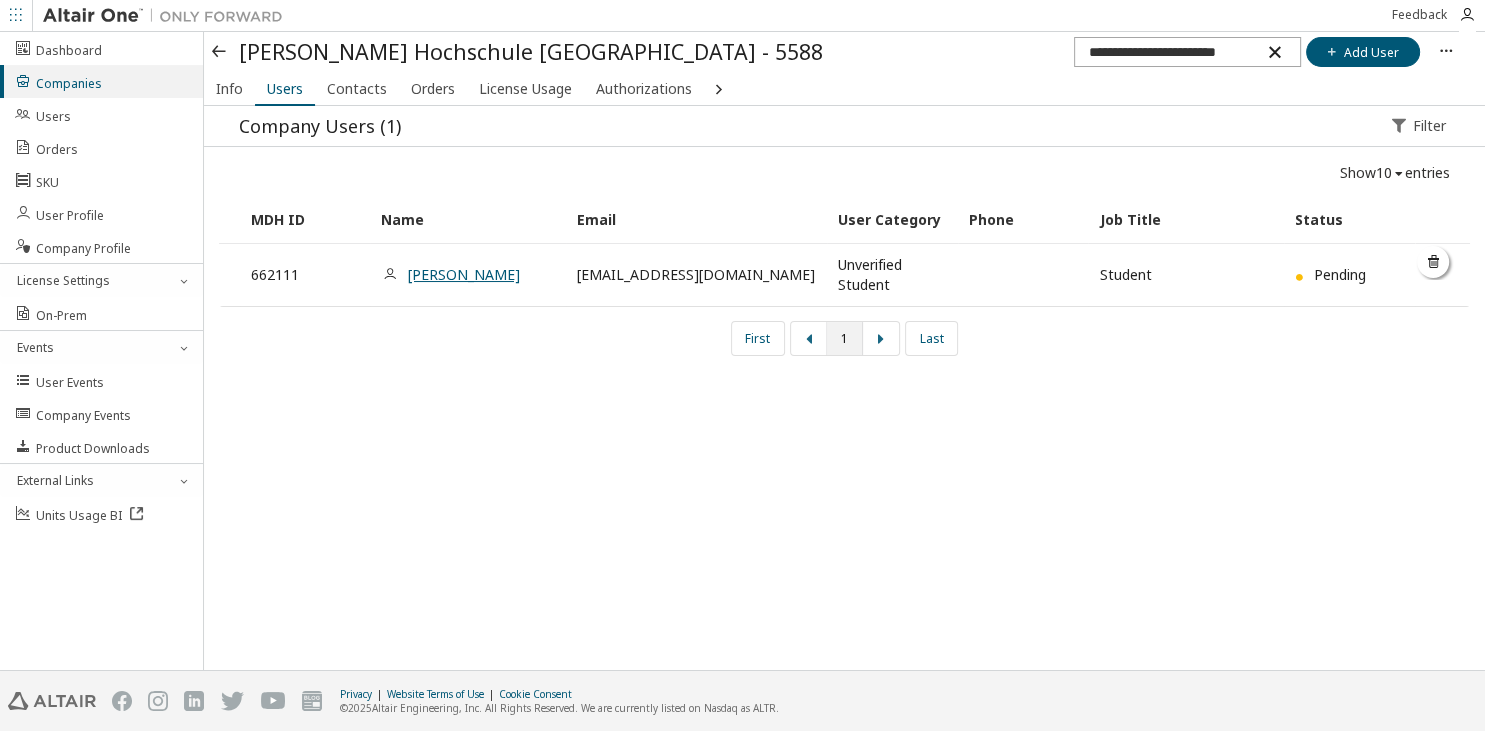 type on "**********" 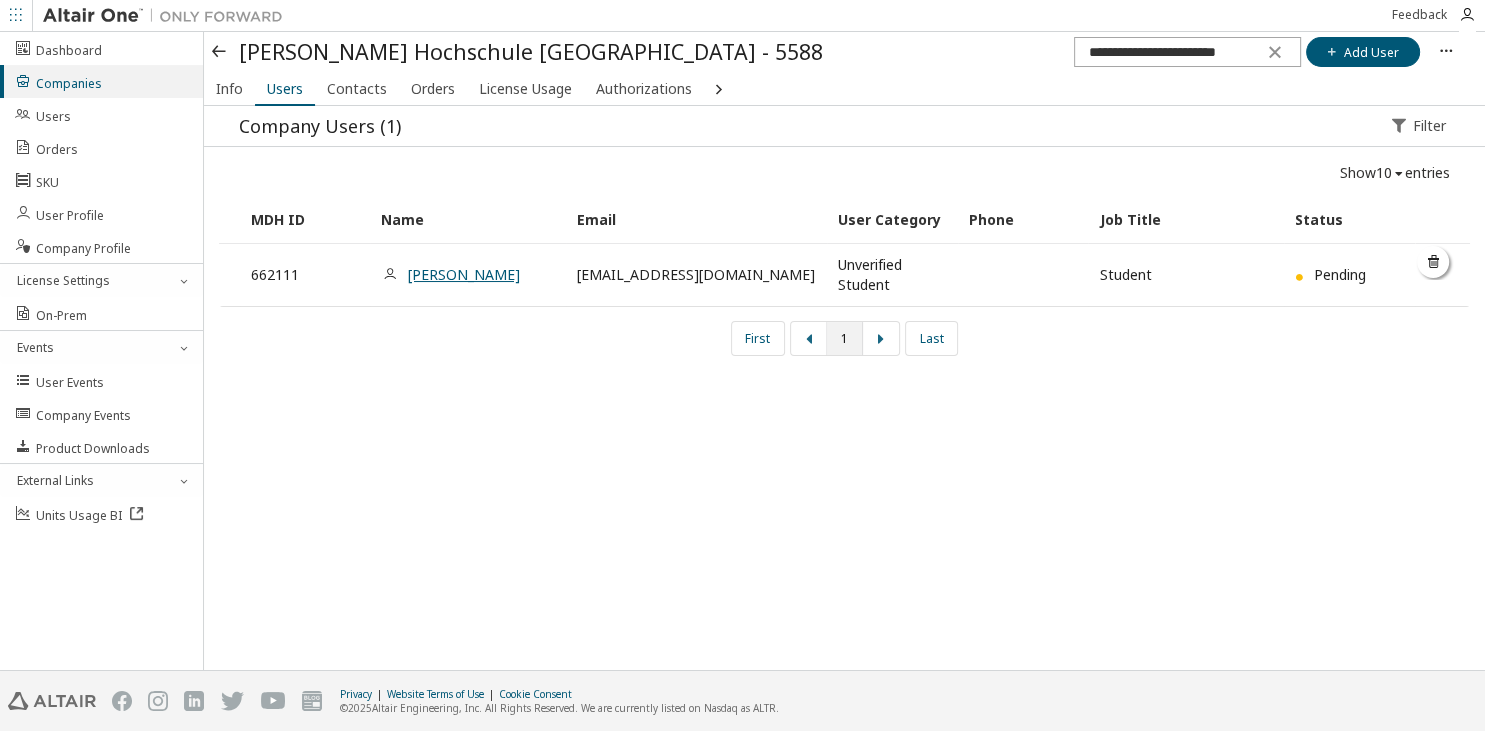 click on "[PERSON_NAME]" at bounding box center [464, 274] 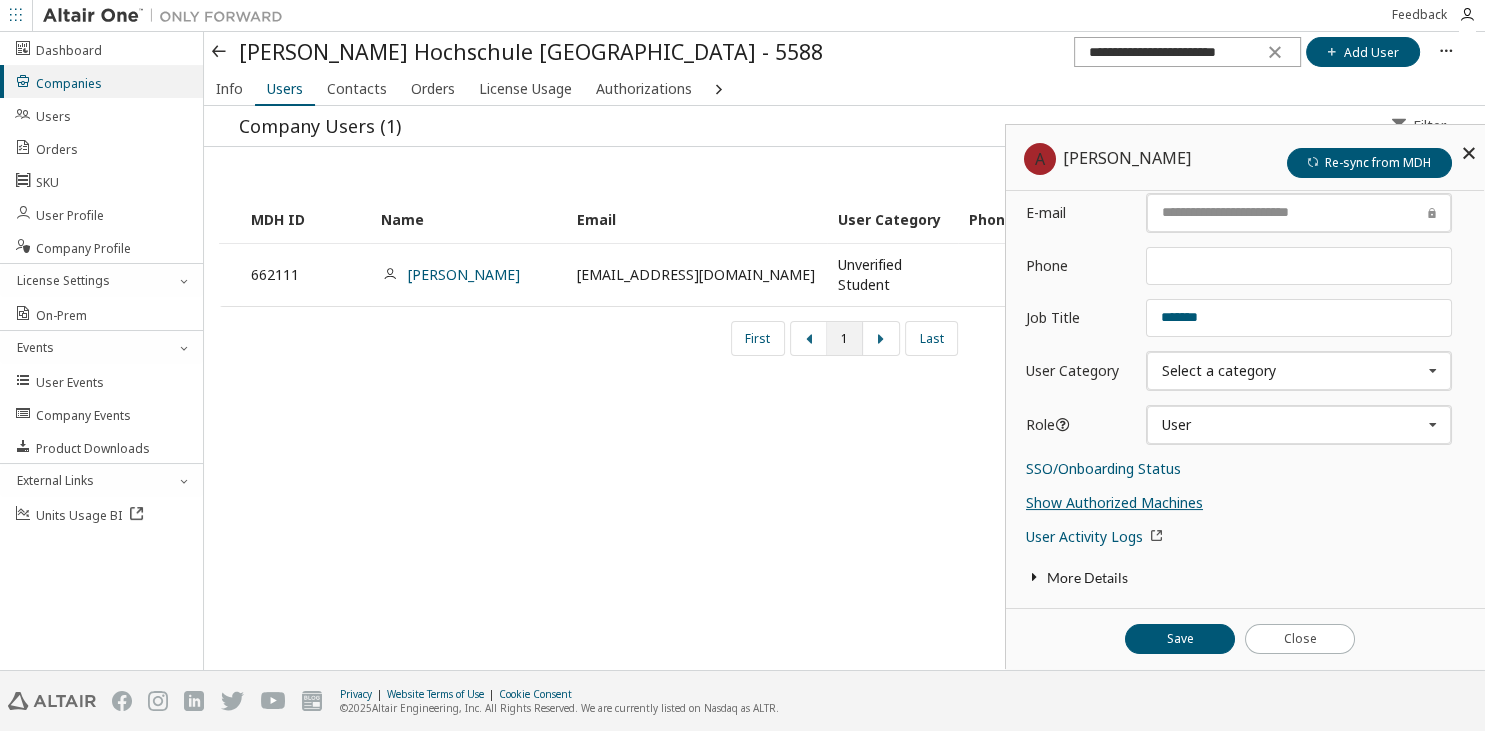 scroll, scrollTop: 198, scrollLeft: 0, axis: vertical 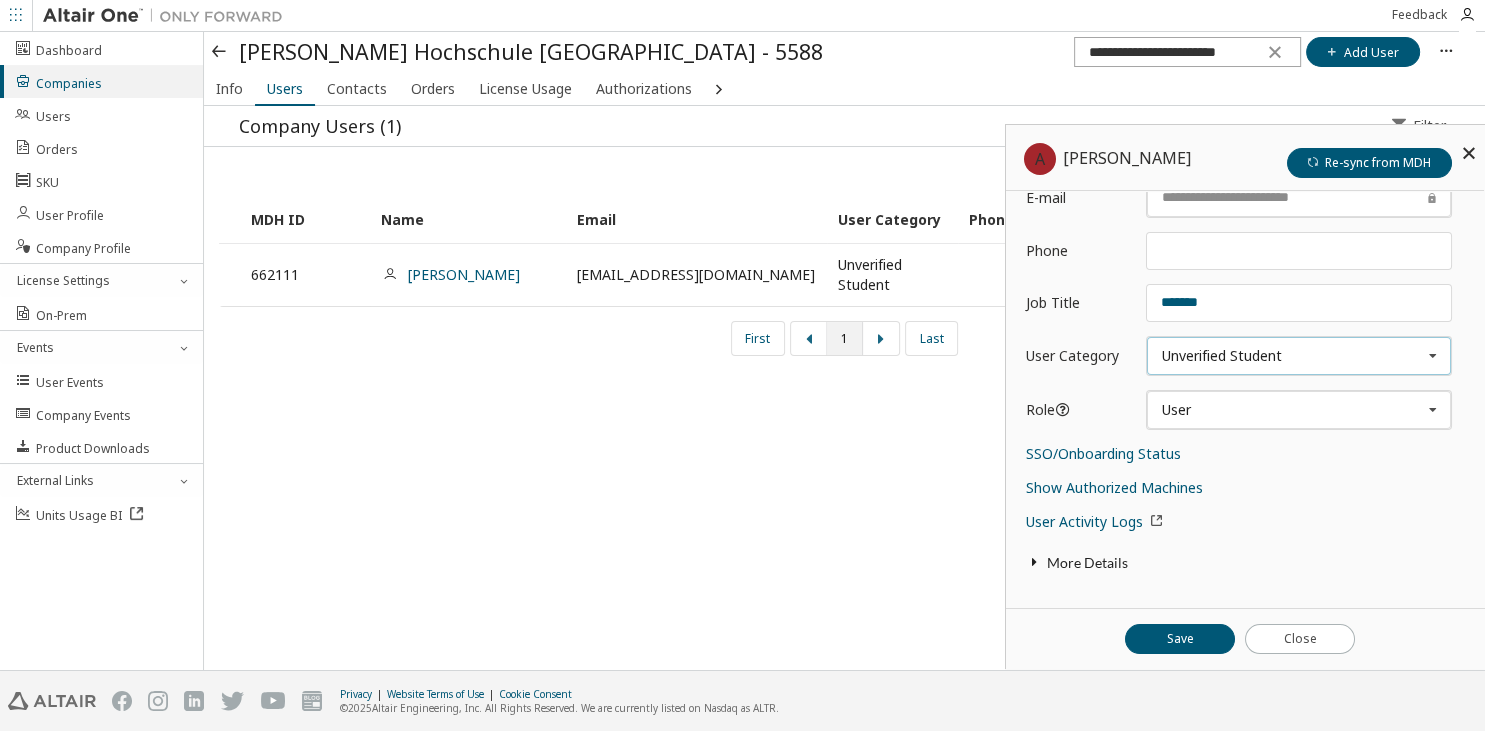 click on "Unverified Student" at bounding box center (1222, 356) 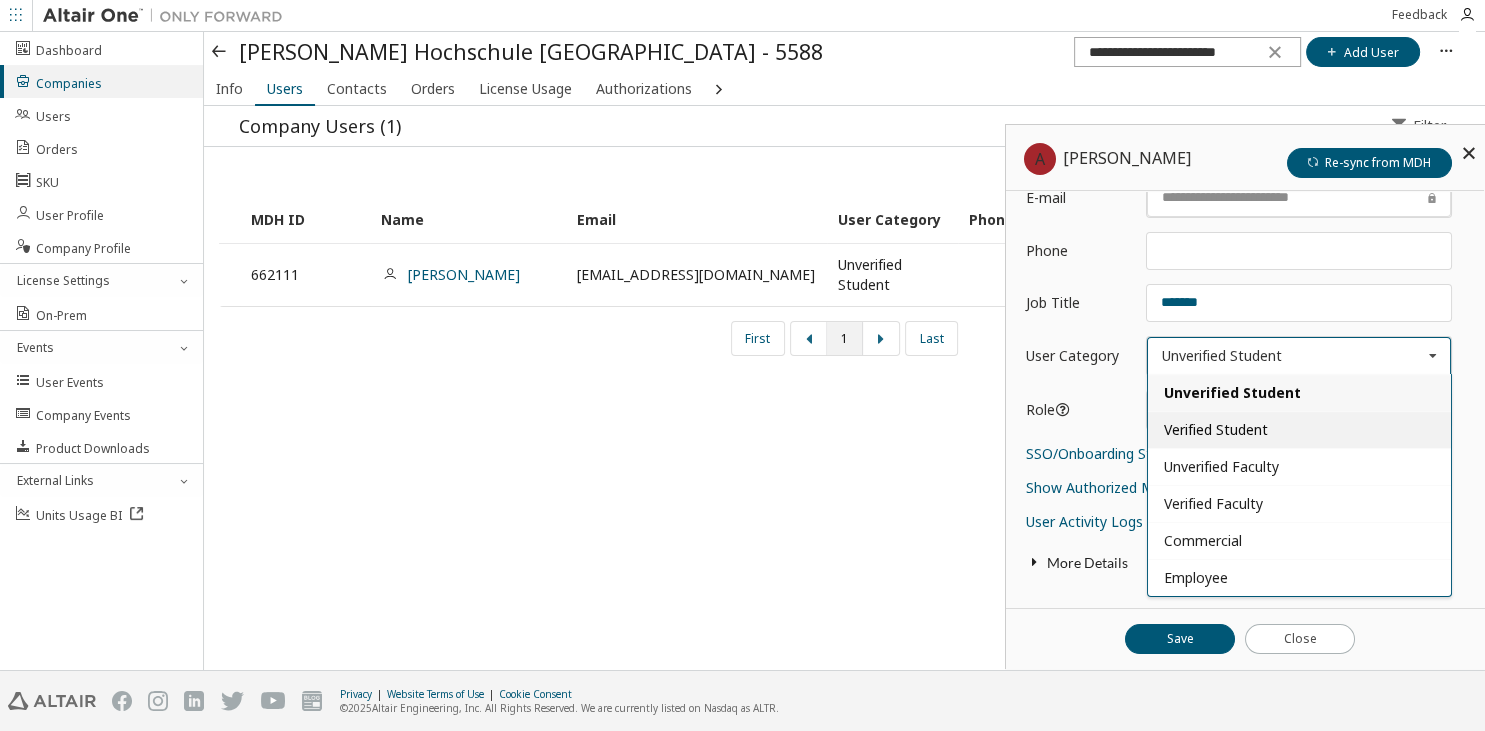 click on "Verified Student" at bounding box center (1216, 429) 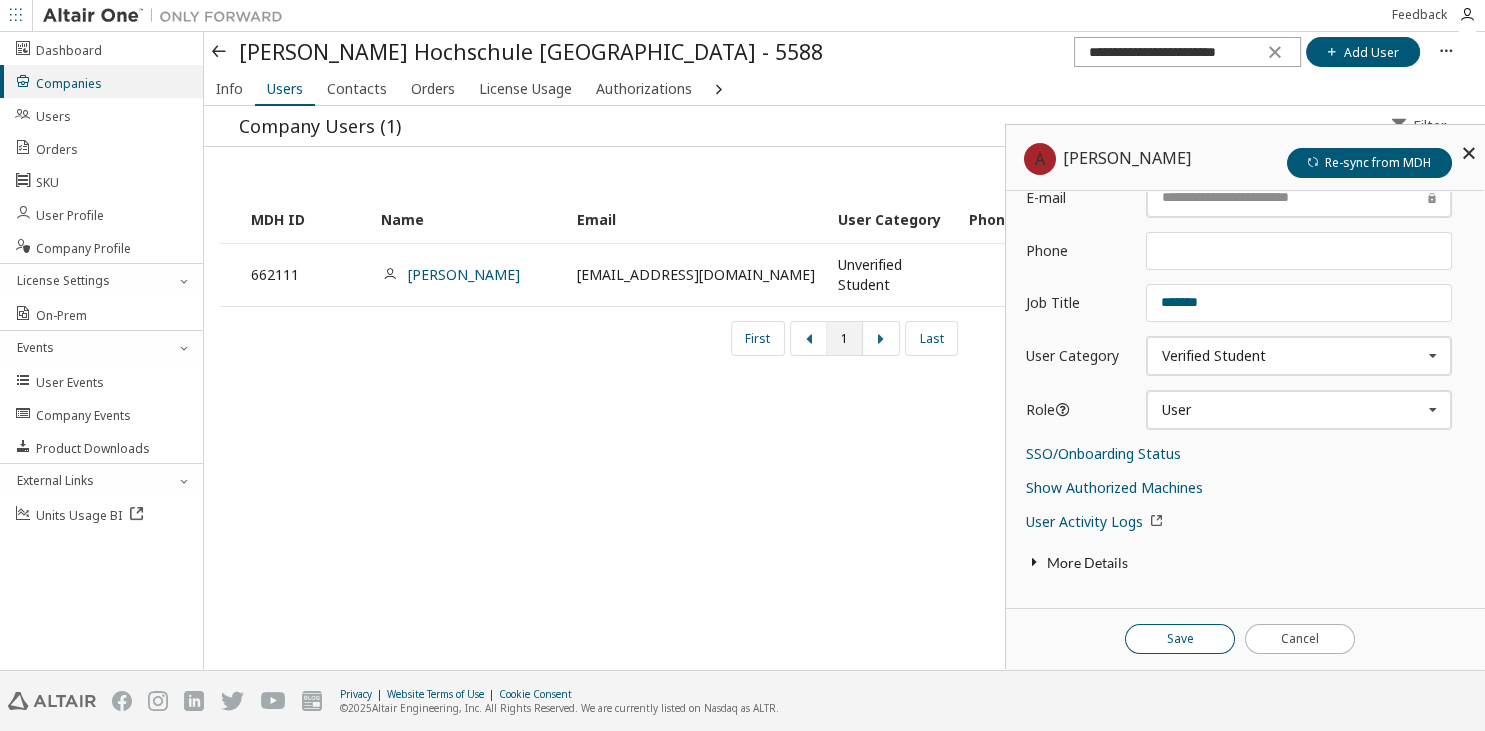 click on "Save" at bounding box center [1180, 639] 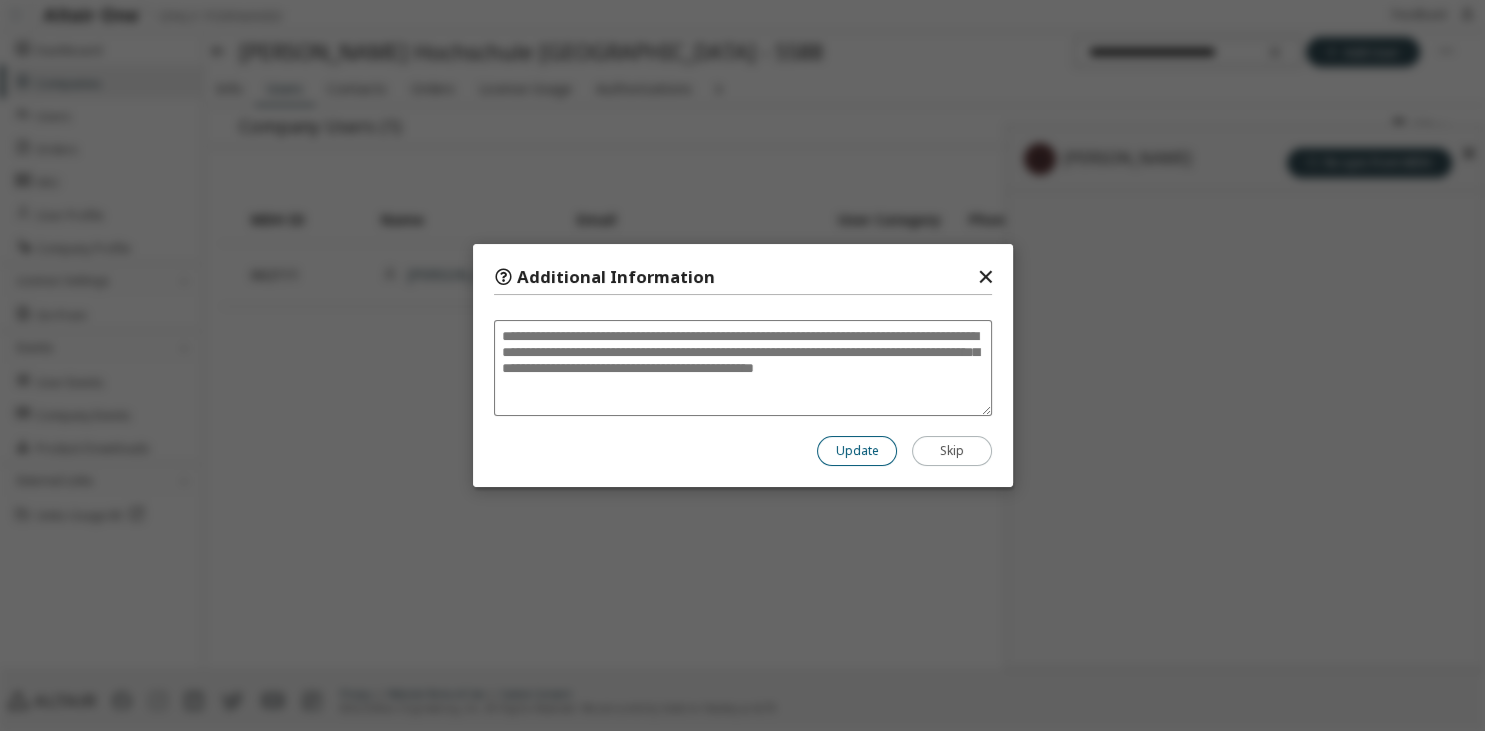 click on "Update" at bounding box center (857, 451) 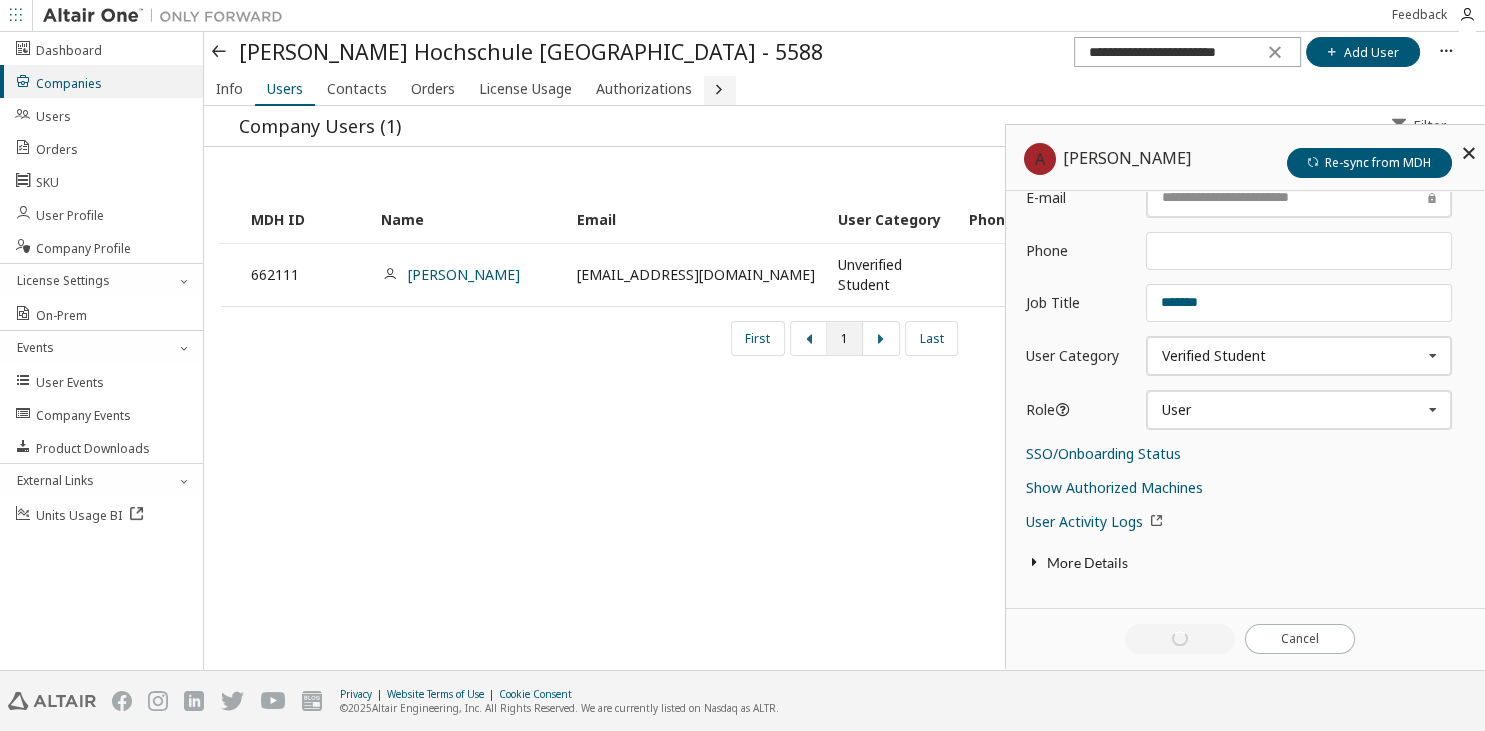 click at bounding box center (718, 88) 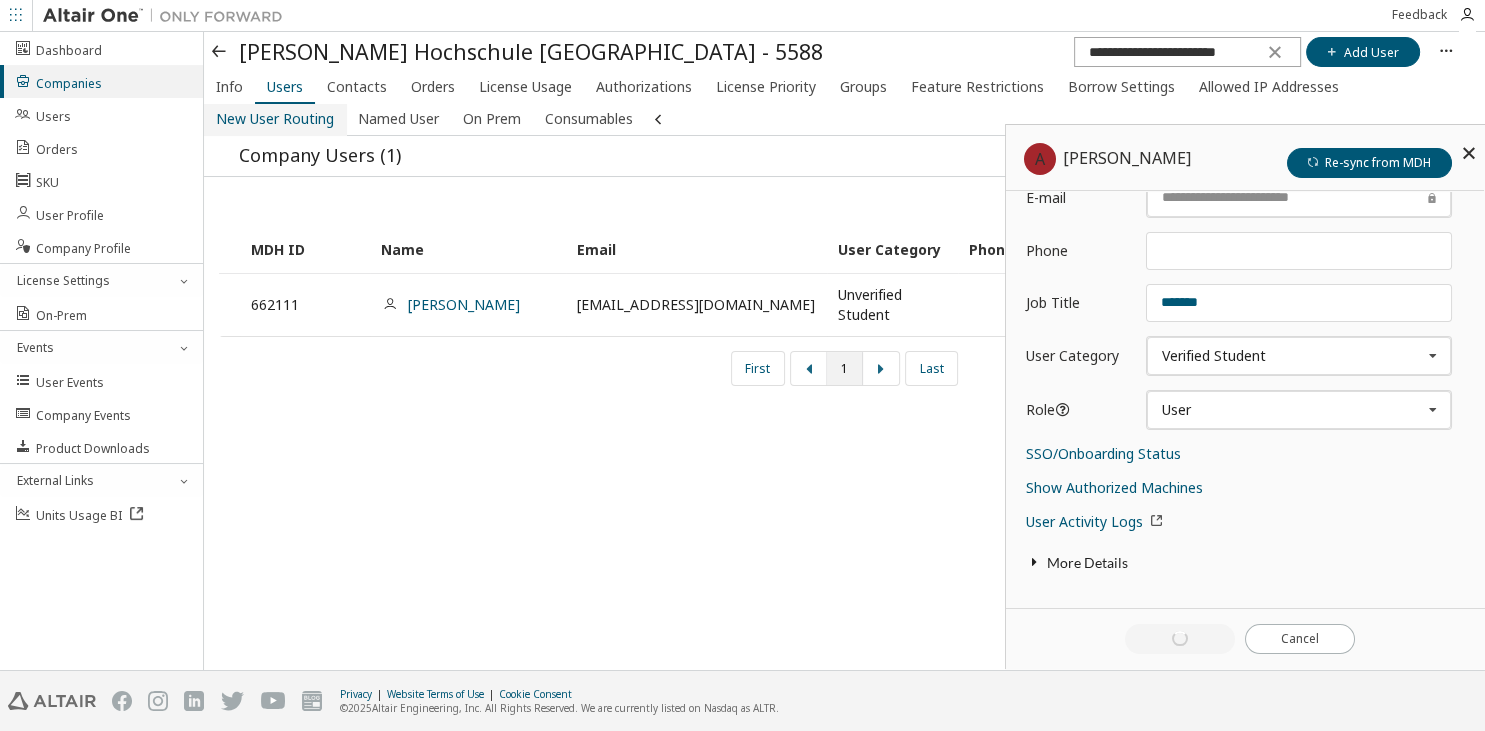 click on "New User Routing" at bounding box center (275, 119) 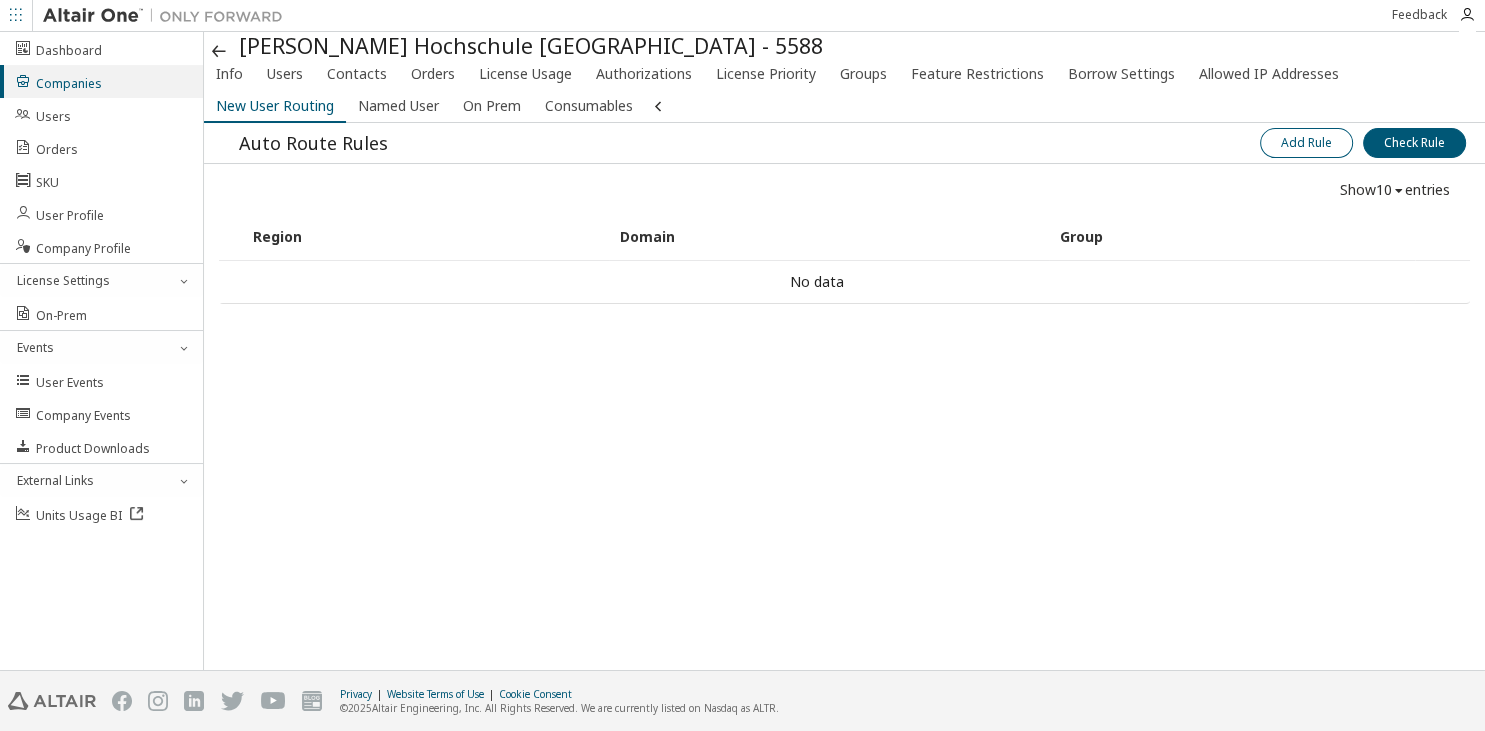 click on "Add Rule" at bounding box center (1306, 143) 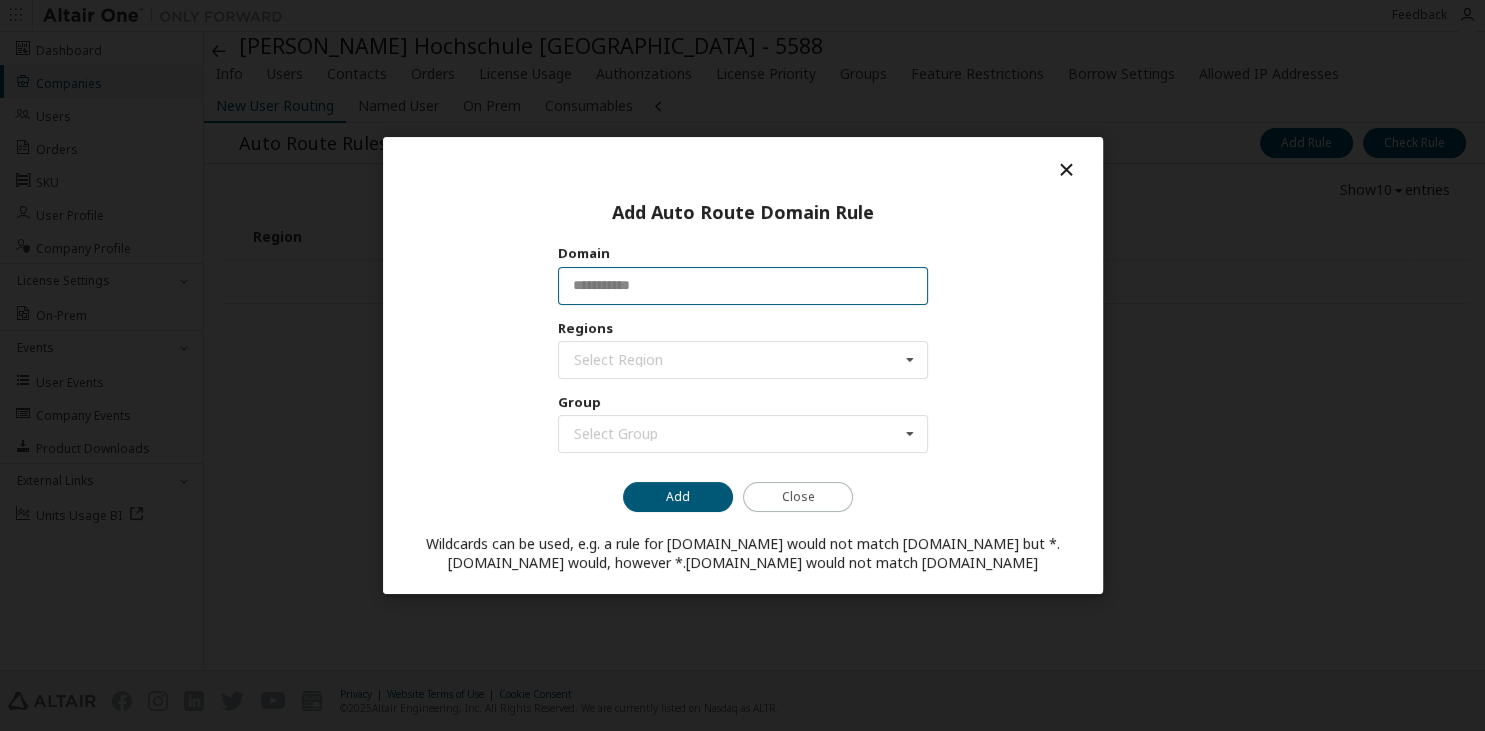 click at bounding box center [742, 285] 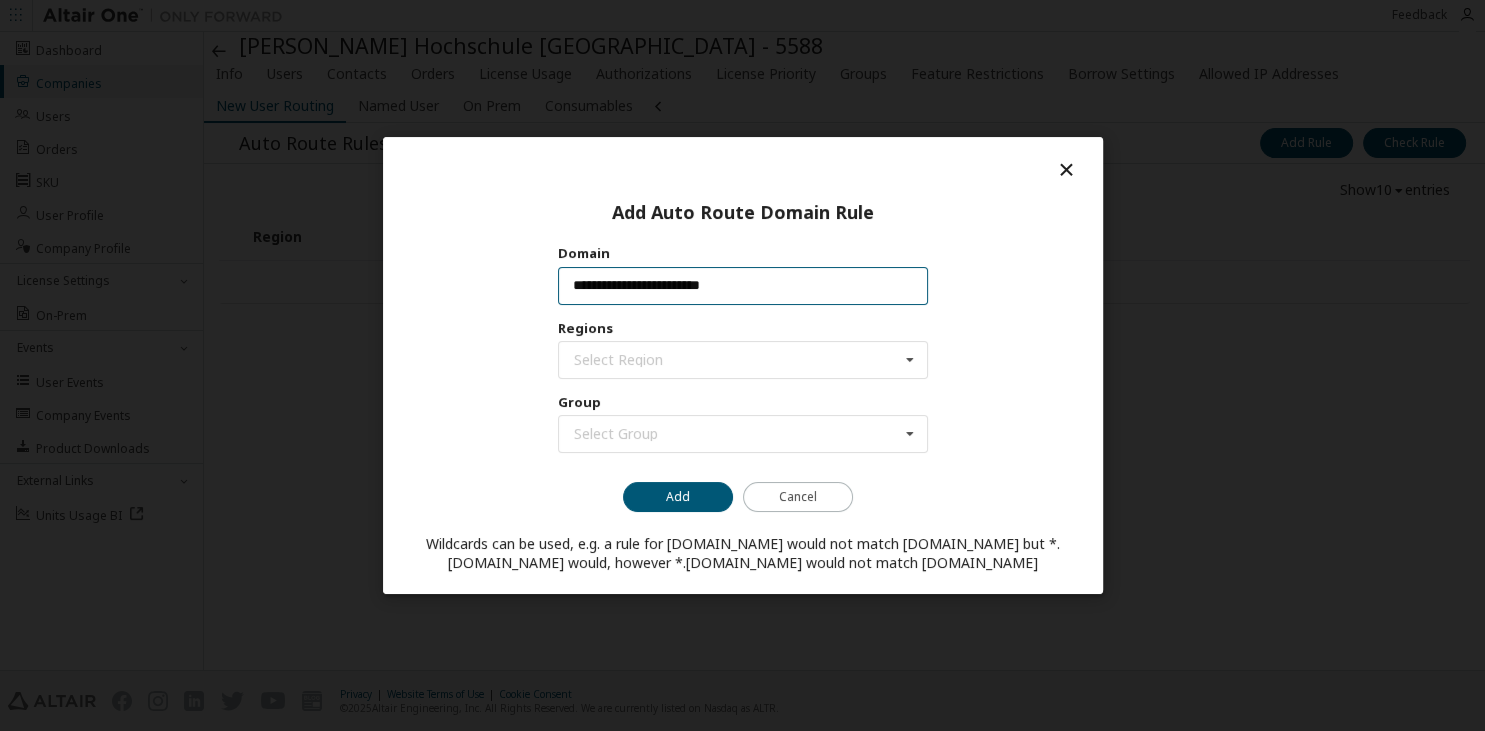 drag, startPoint x: 638, startPoint y: 273, endPoint x: 476, endPoint y: 291, distance: 162.99693 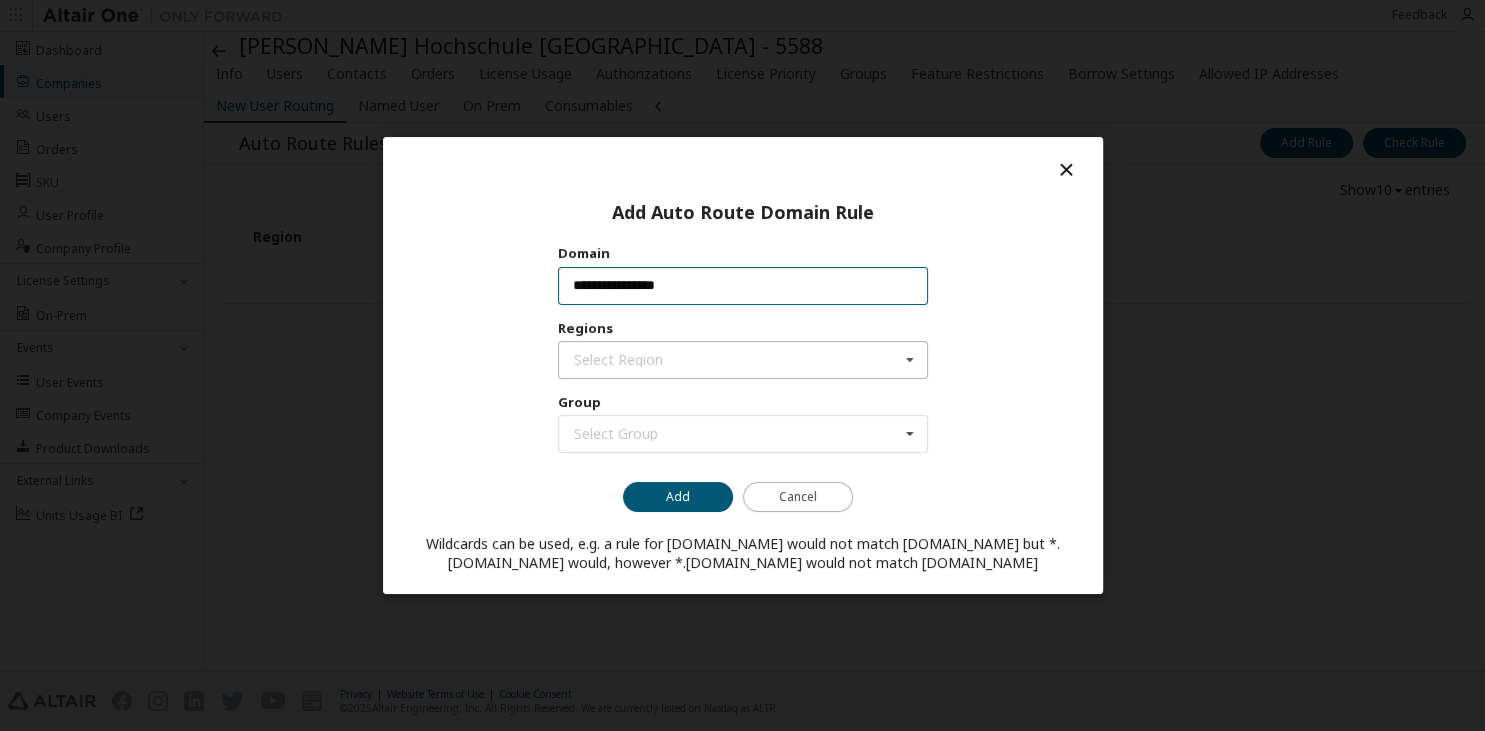 type on "**********" 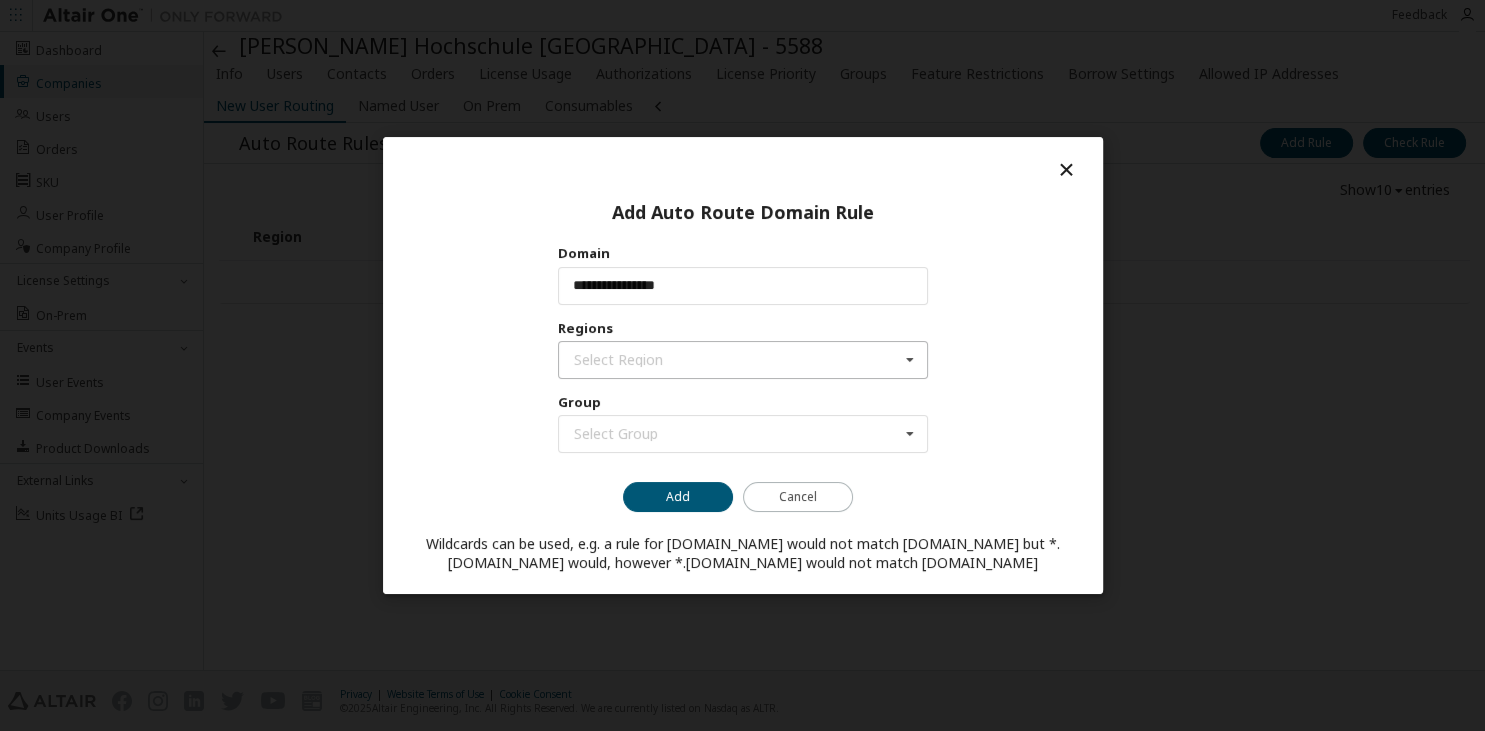 click on "Select Region" at bounding box center [735, 360] 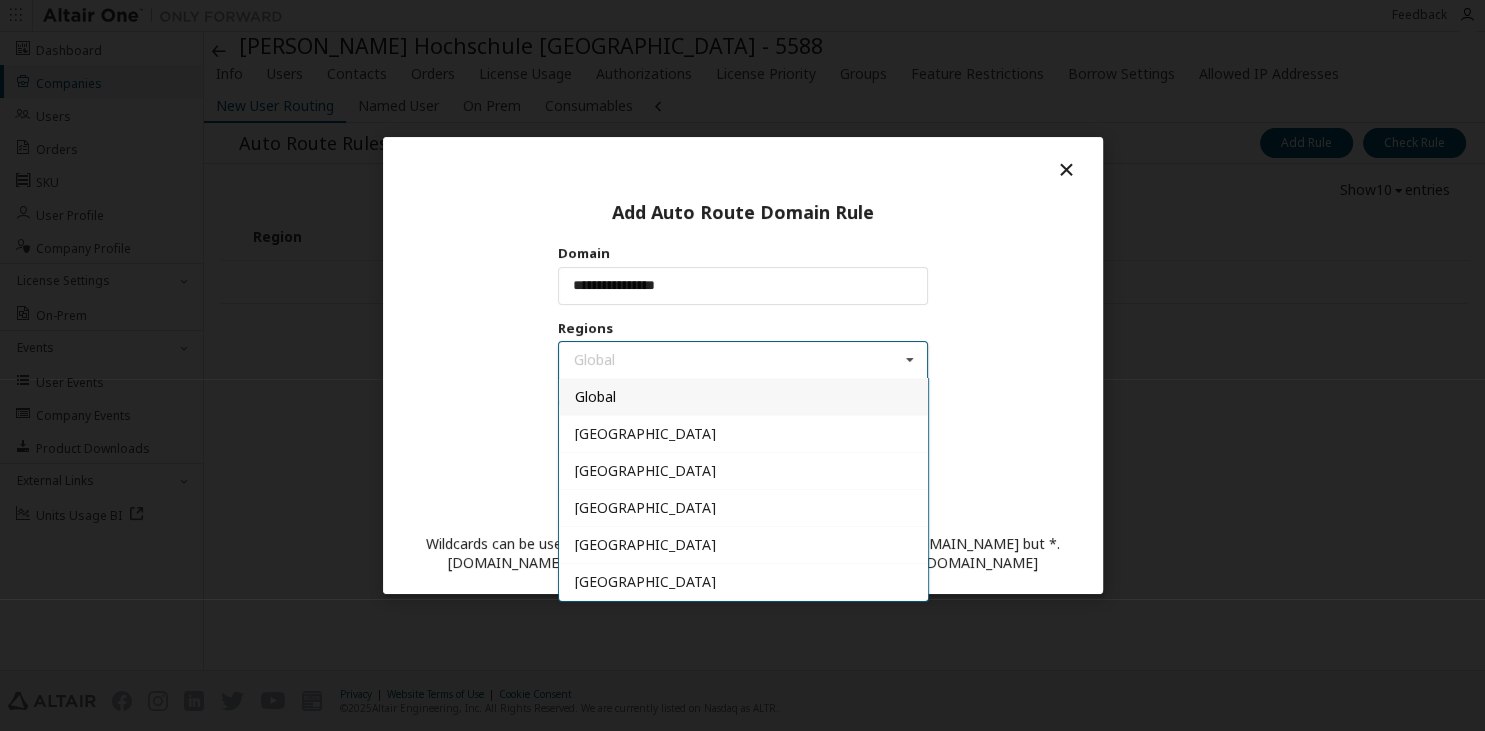 click on "Global" at bounding box center (742, 396) 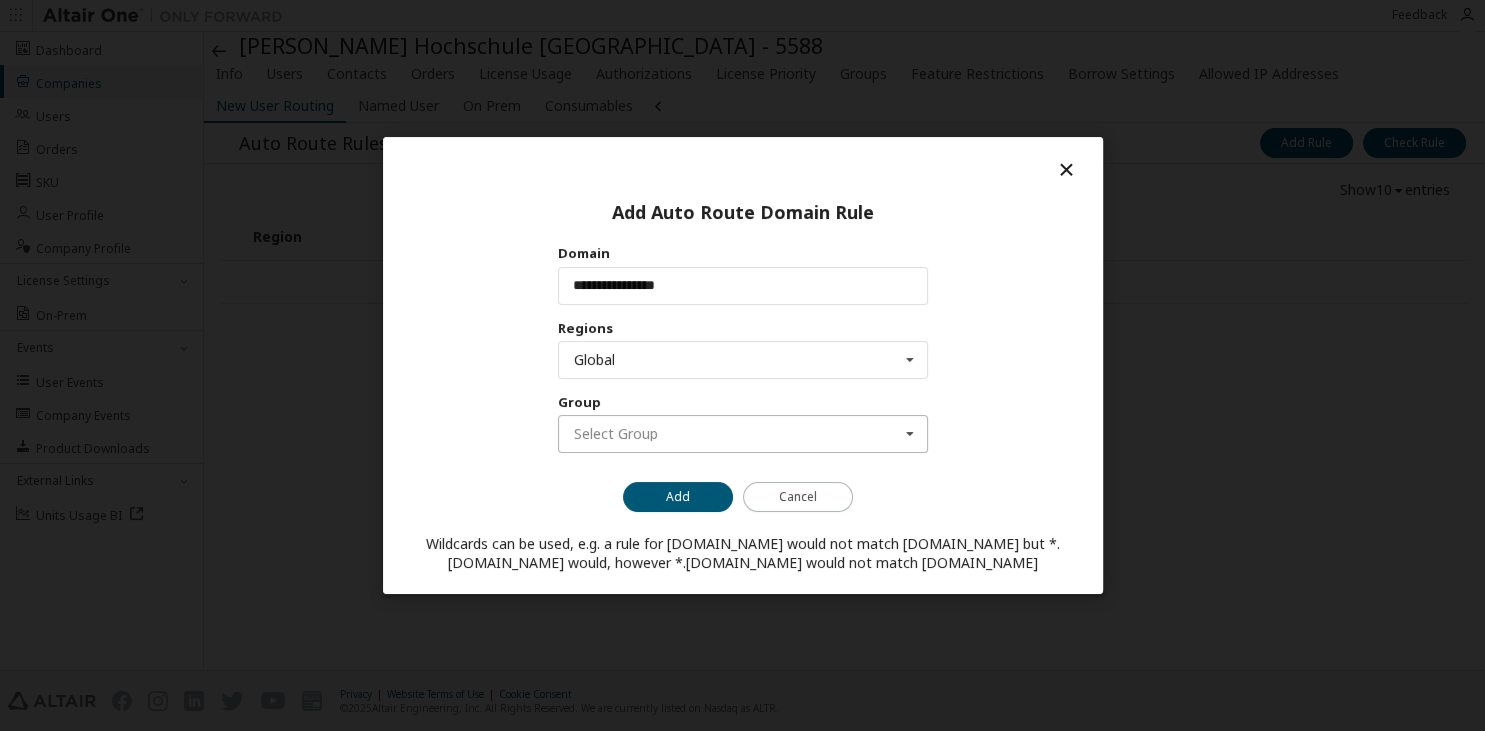 click at bounding box center (743, 434) 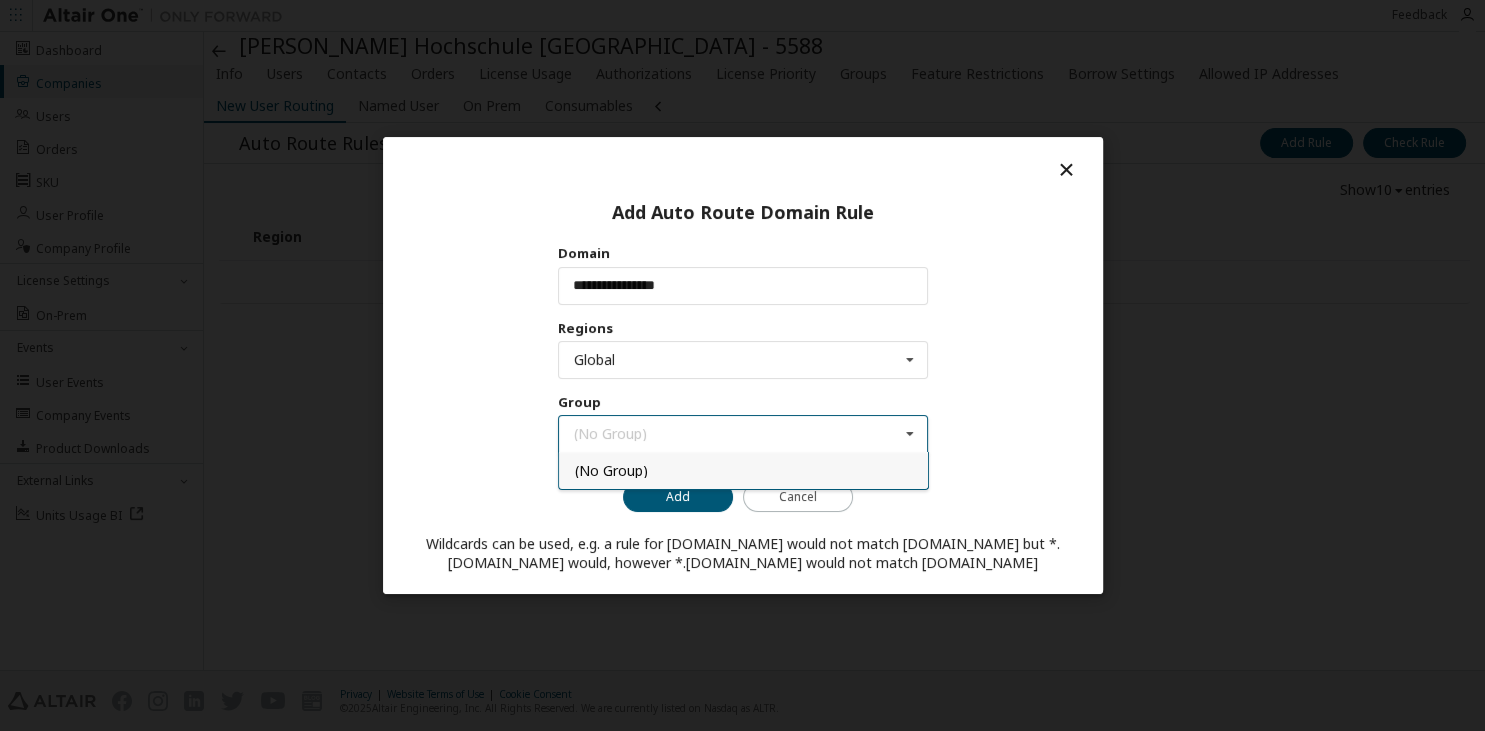 click on "(No Group)" at bounding box center (742, 471) 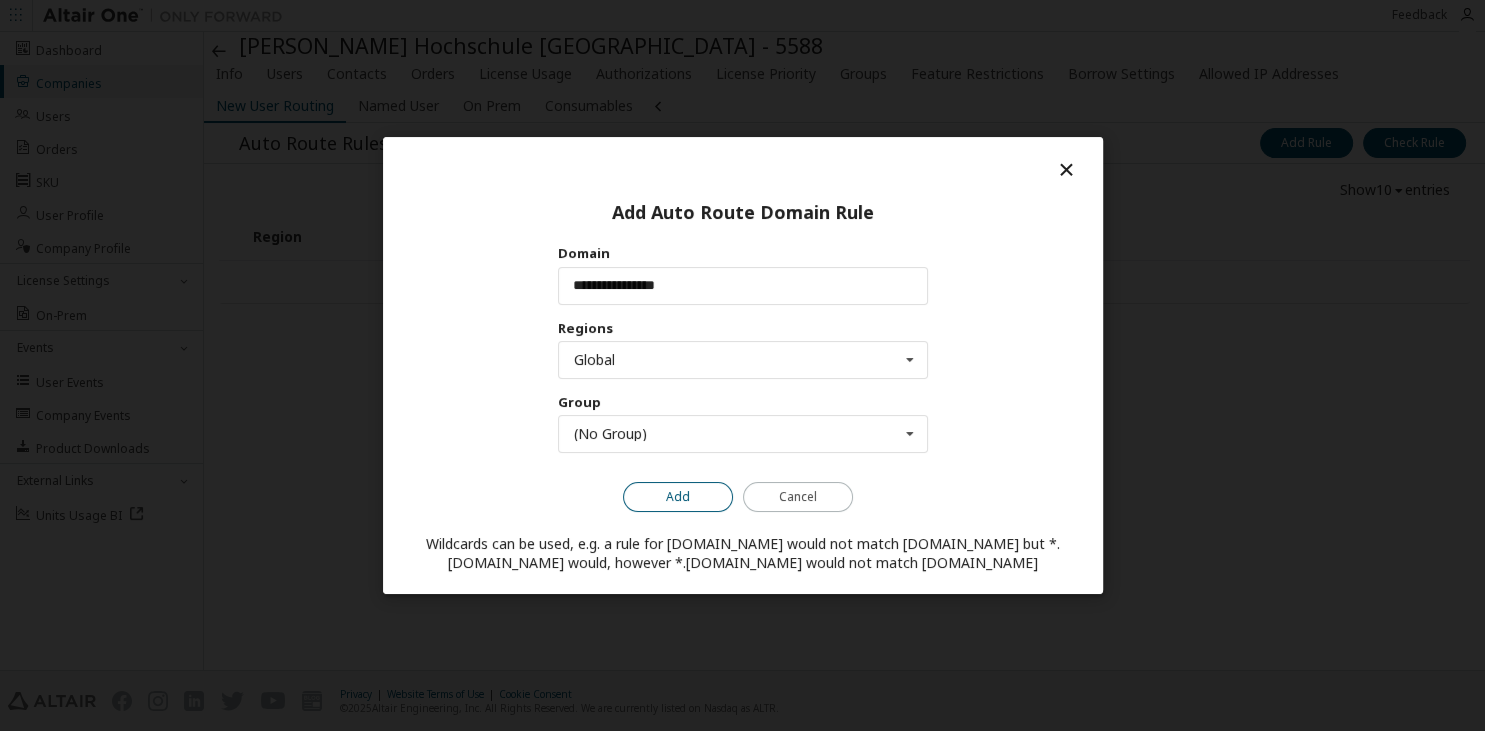 click on "Add" at bounding box center (678, 497) 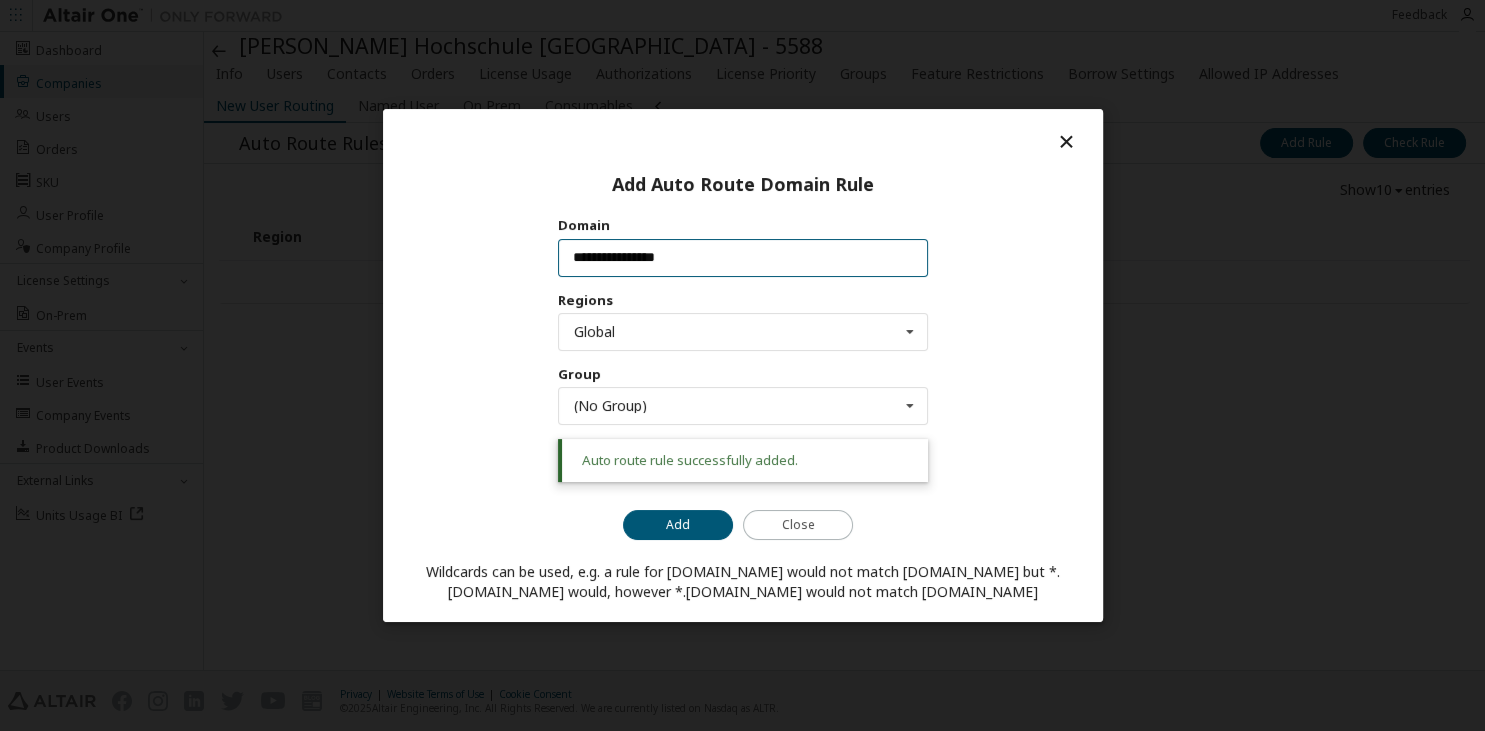 click on "**********" at bounding box center (742, 257) 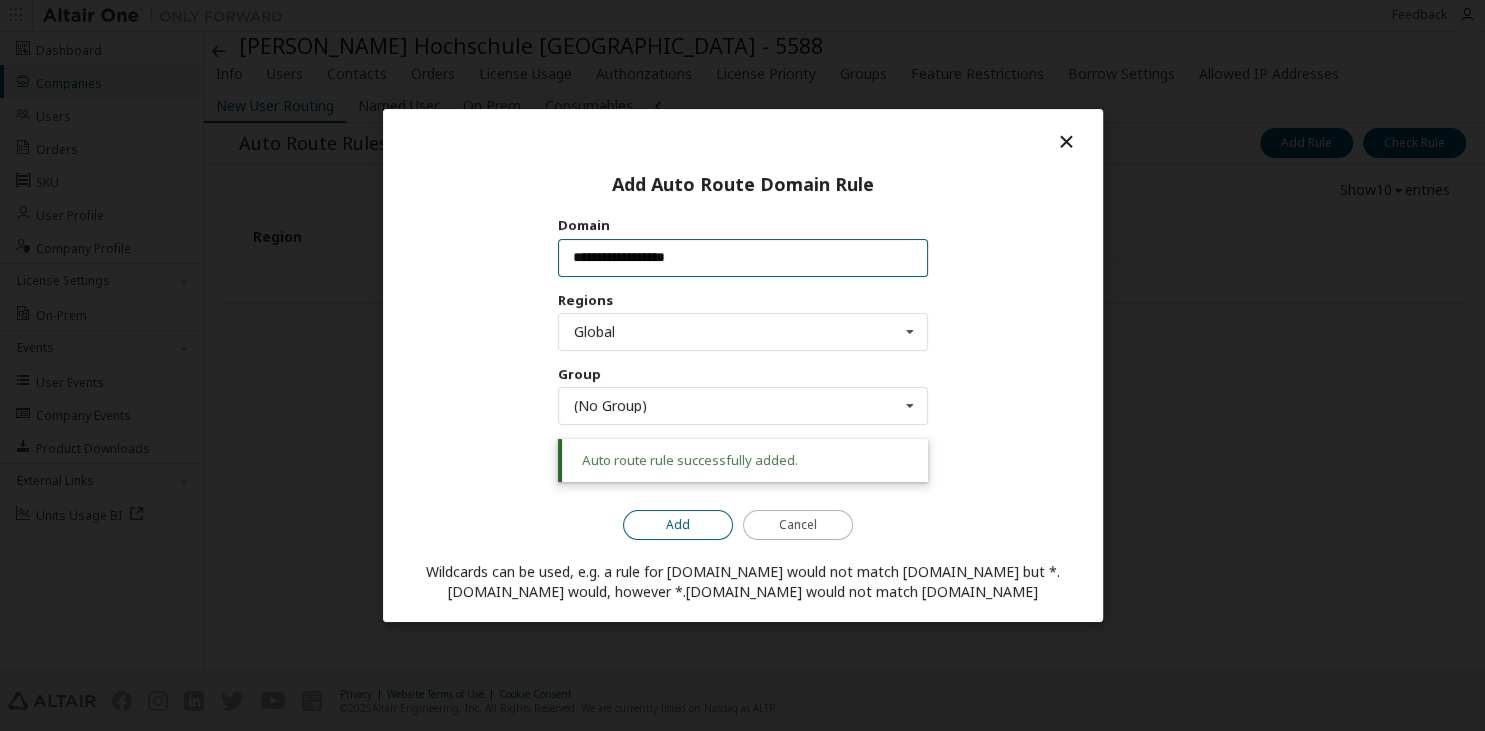 type on "**********" 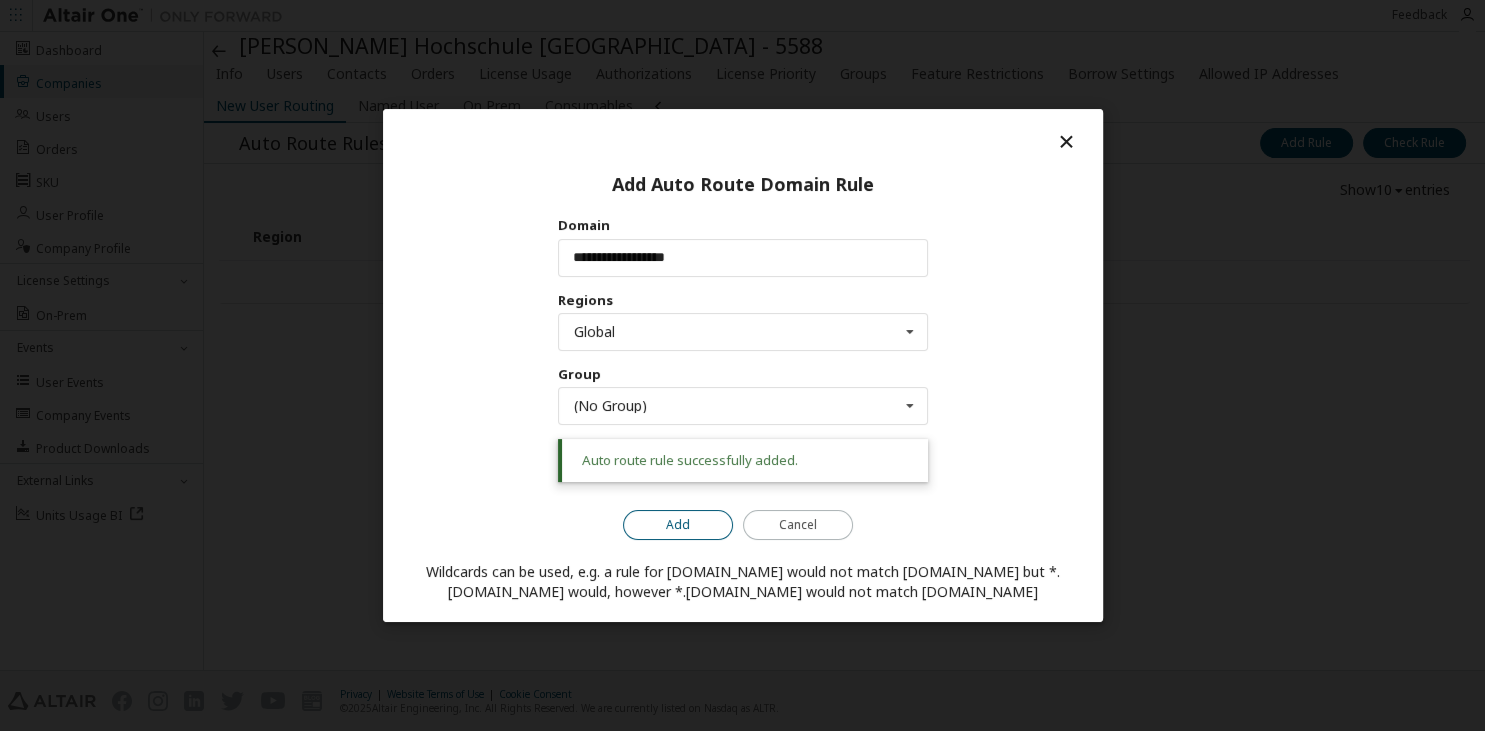 click on "Add" at bounding box center [678, 525] 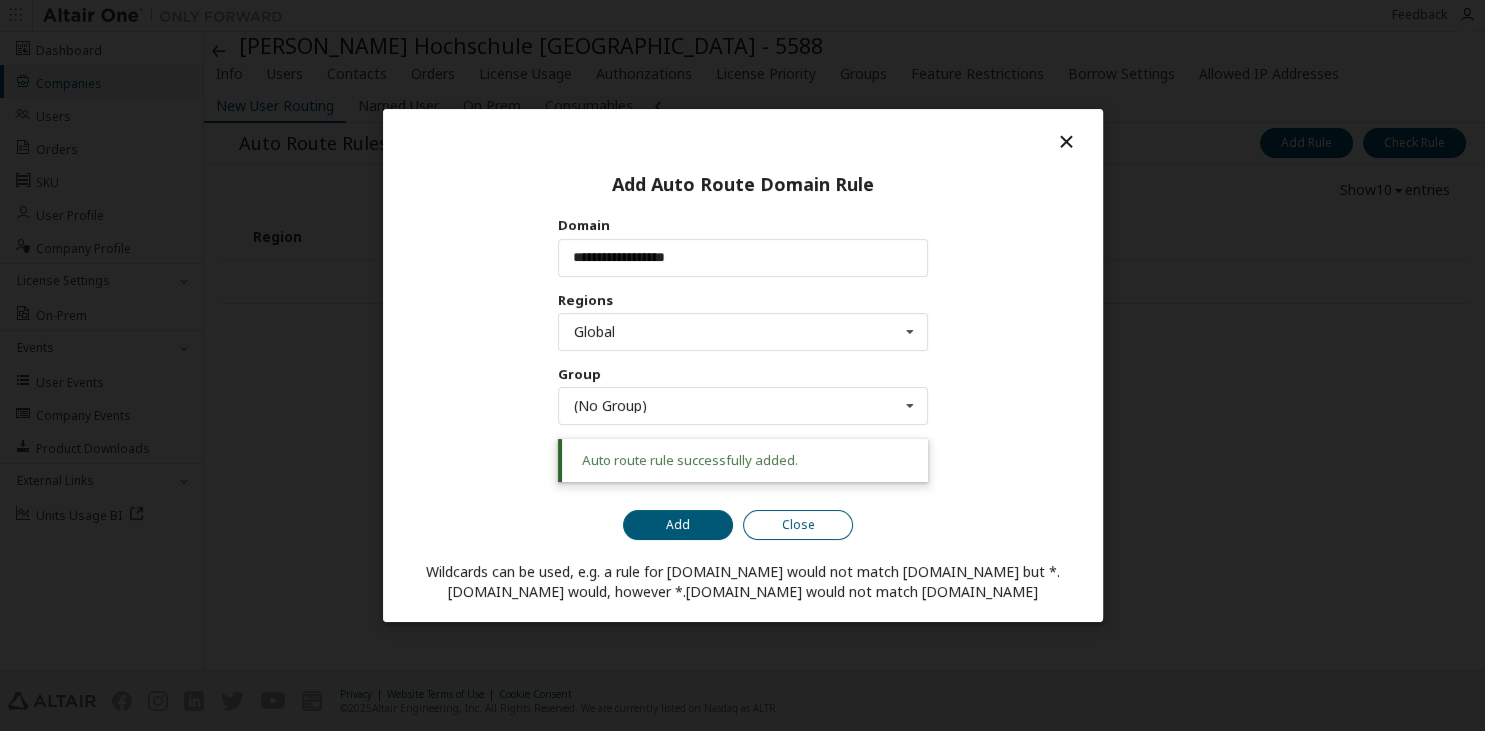 click on "Close" at bounding box center (798, 525) 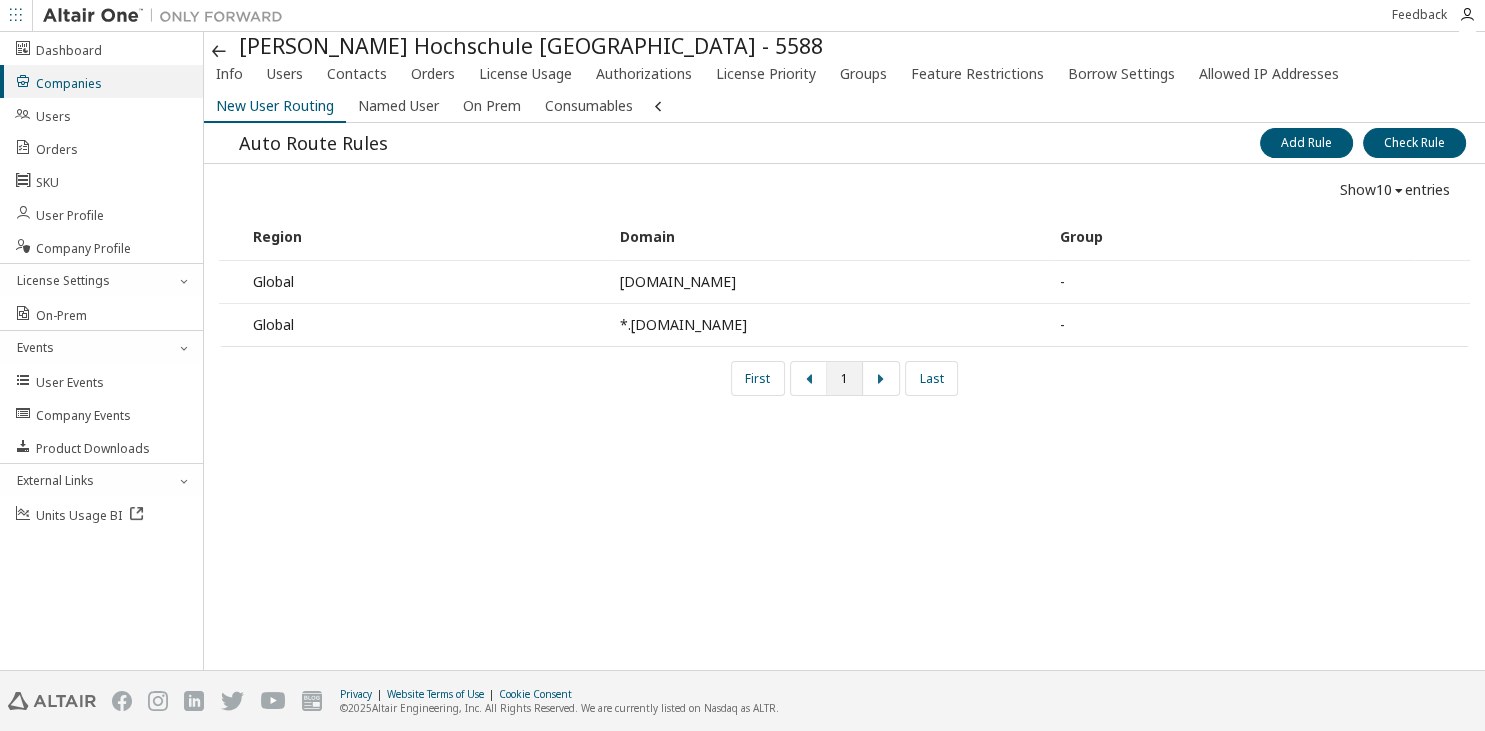 click on "[PERSON_NAME] Hochschule [GEOGRAPHIC_DATA] - 5588" at bounding box center (844, 45) 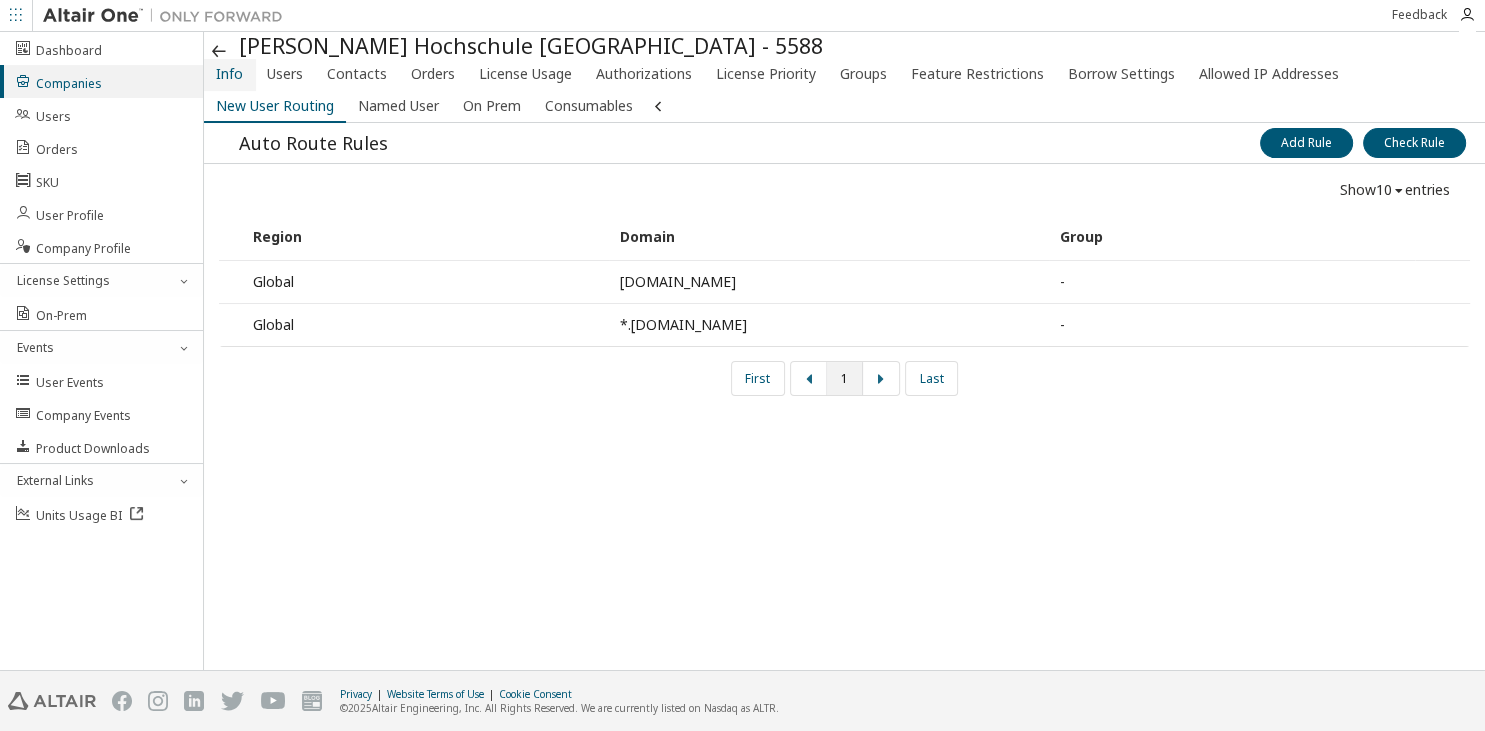 click on "Info" at bounding box center [229, 74] 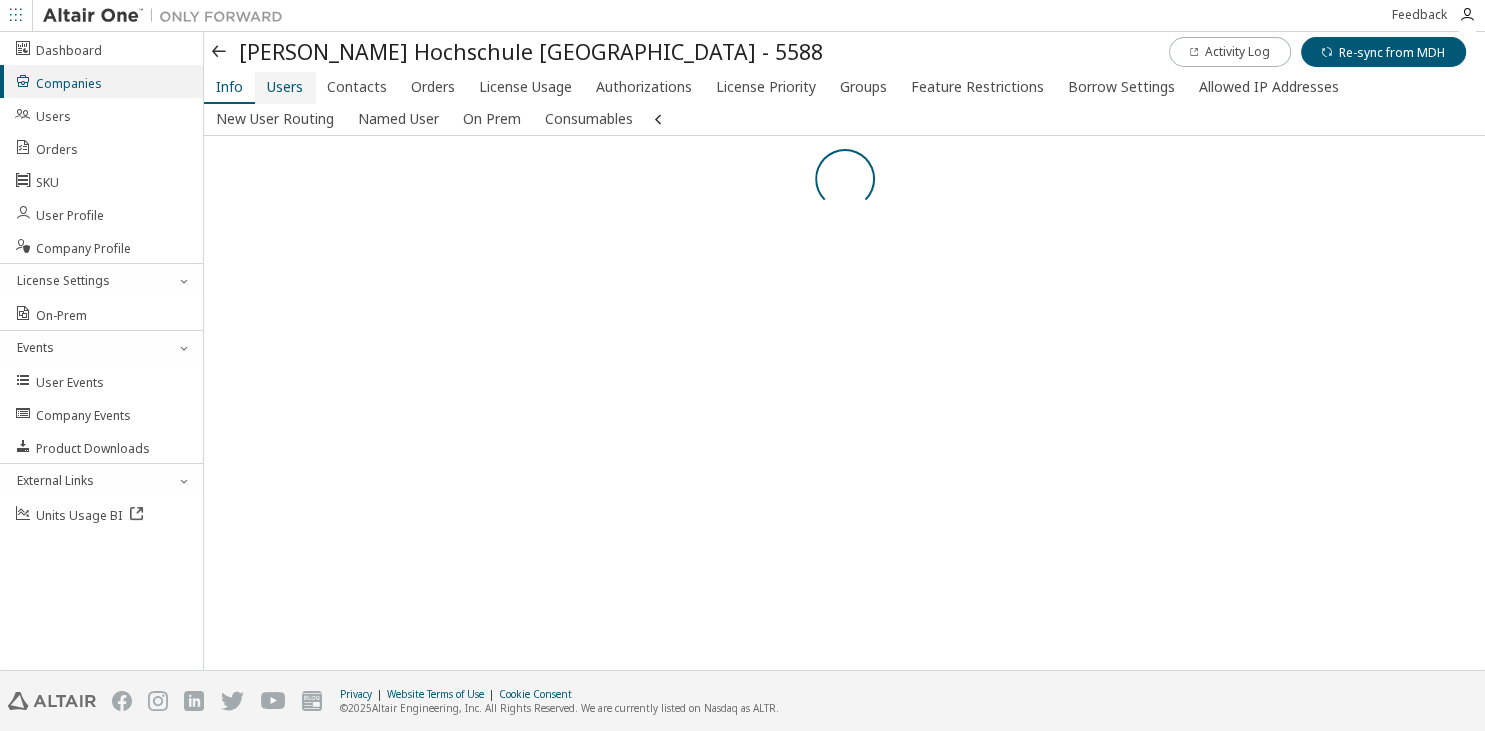 click on "Users" at bounding box center [285, 87] 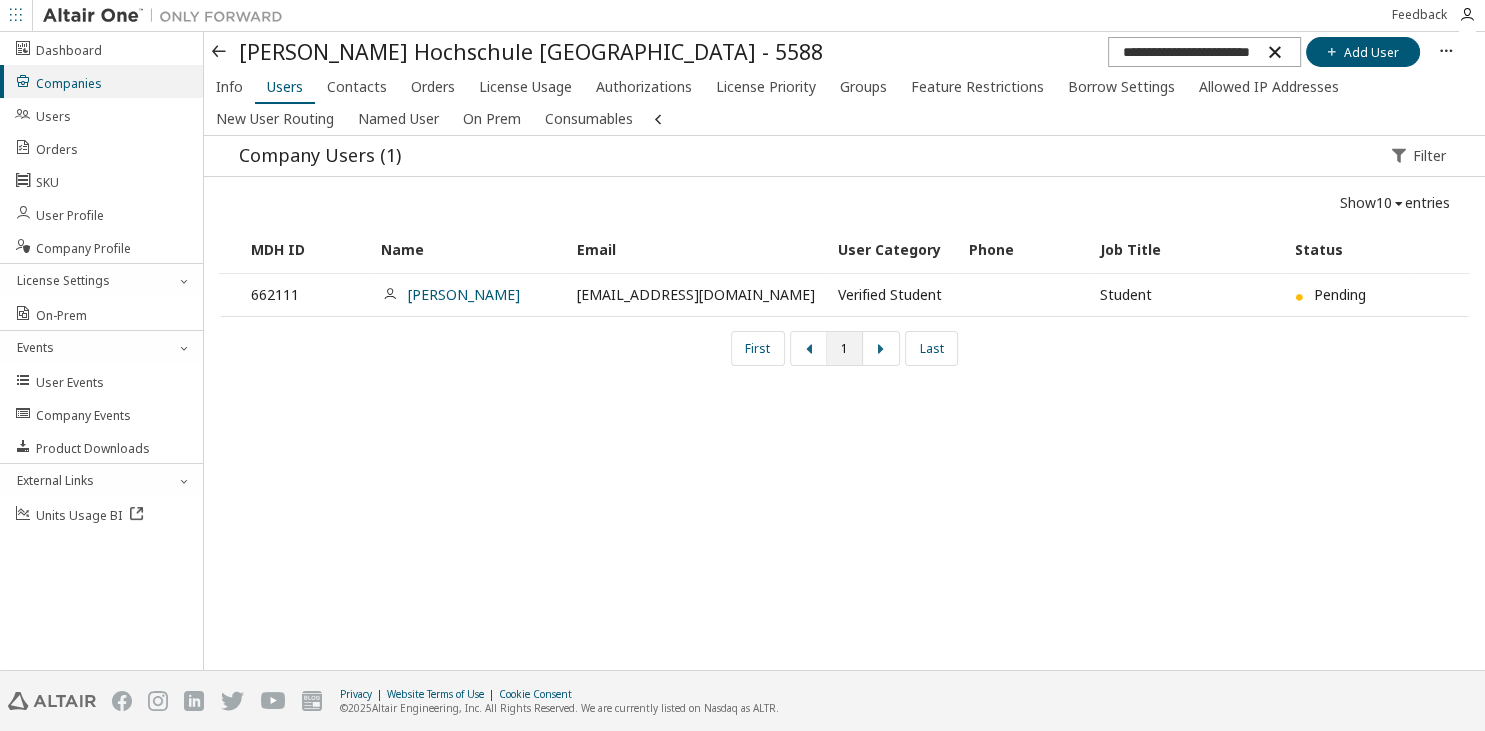 click at bounding box center (1274, 52) 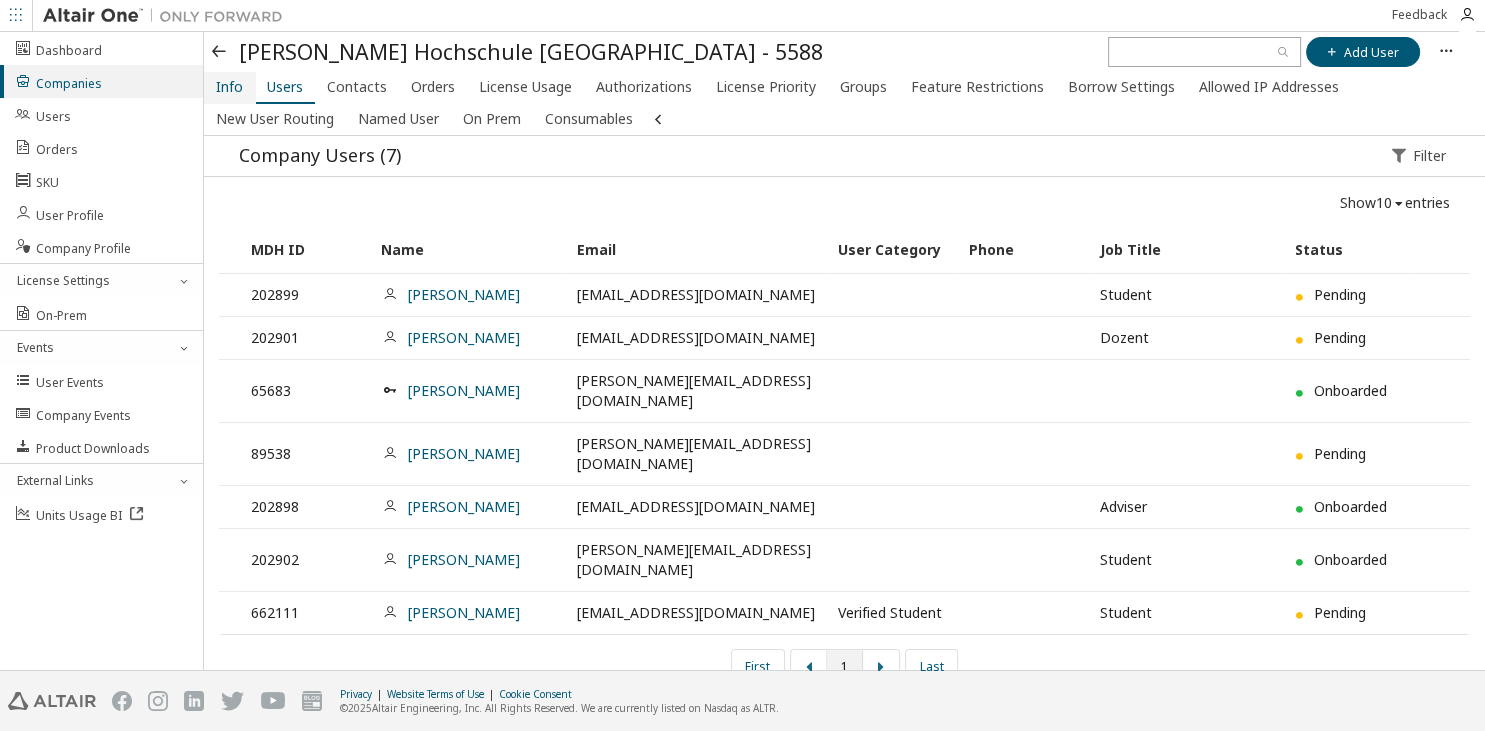click on "Info" at bounding box center (229, 87) 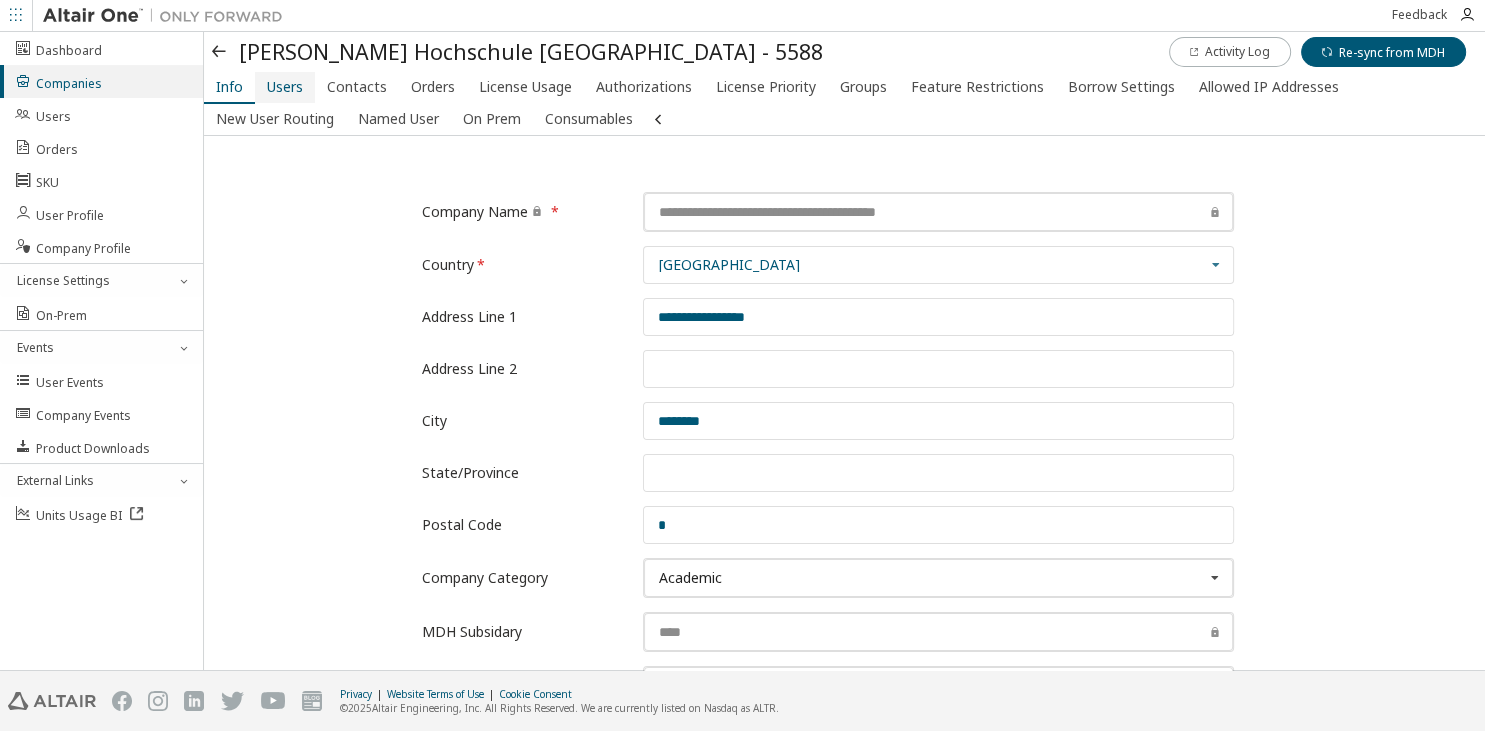 click on "Users" at bounding box center (285, 87) 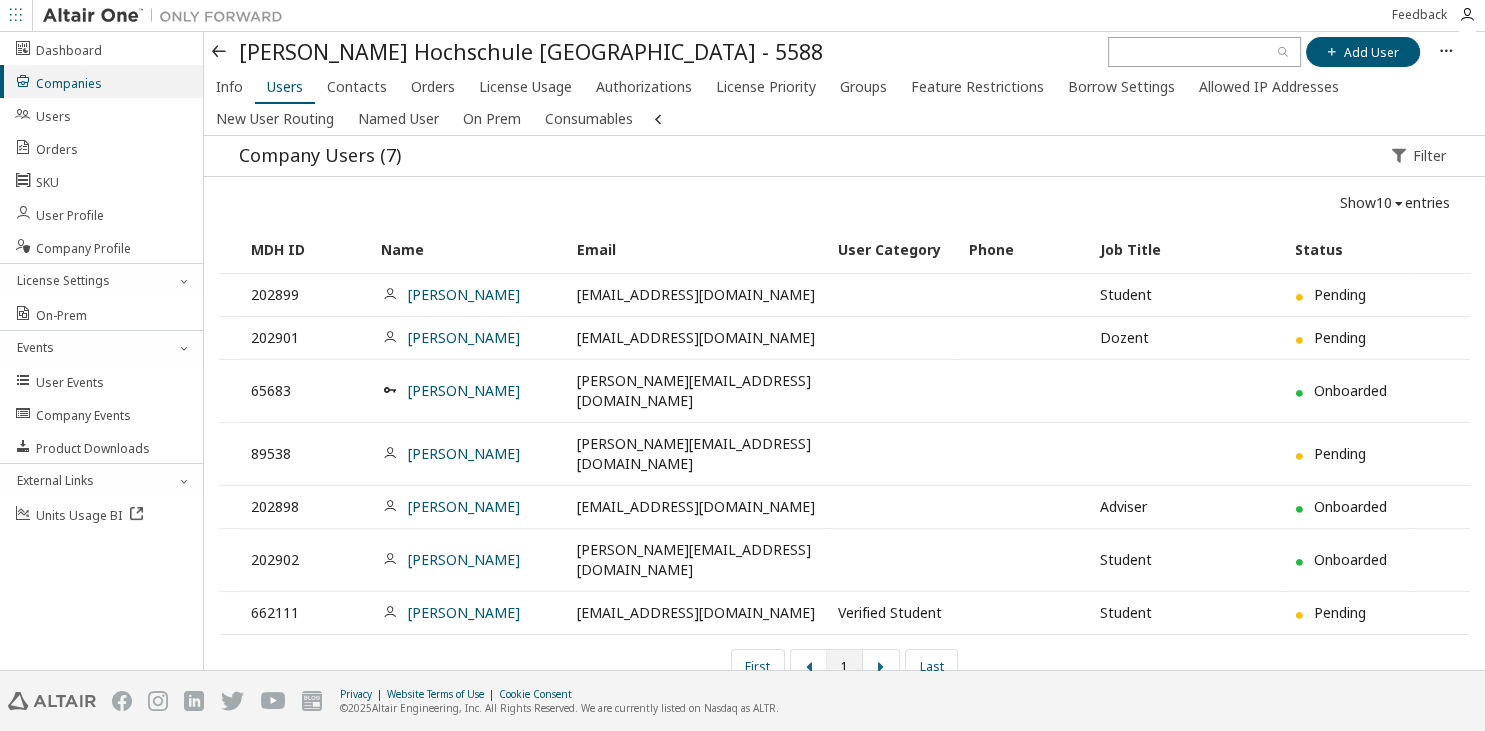 click at bounding box center [220, 52] 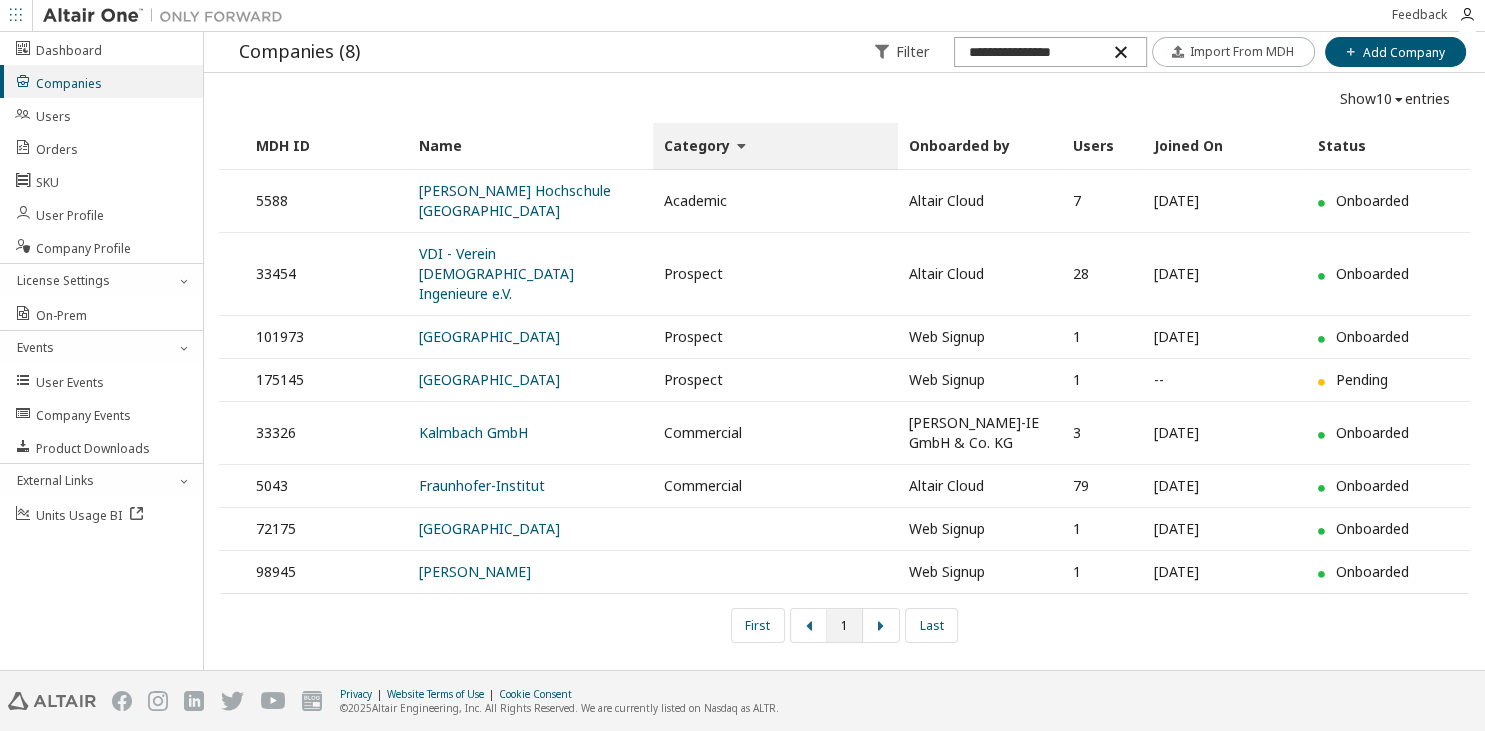 click at bounding box center [1120, 52] 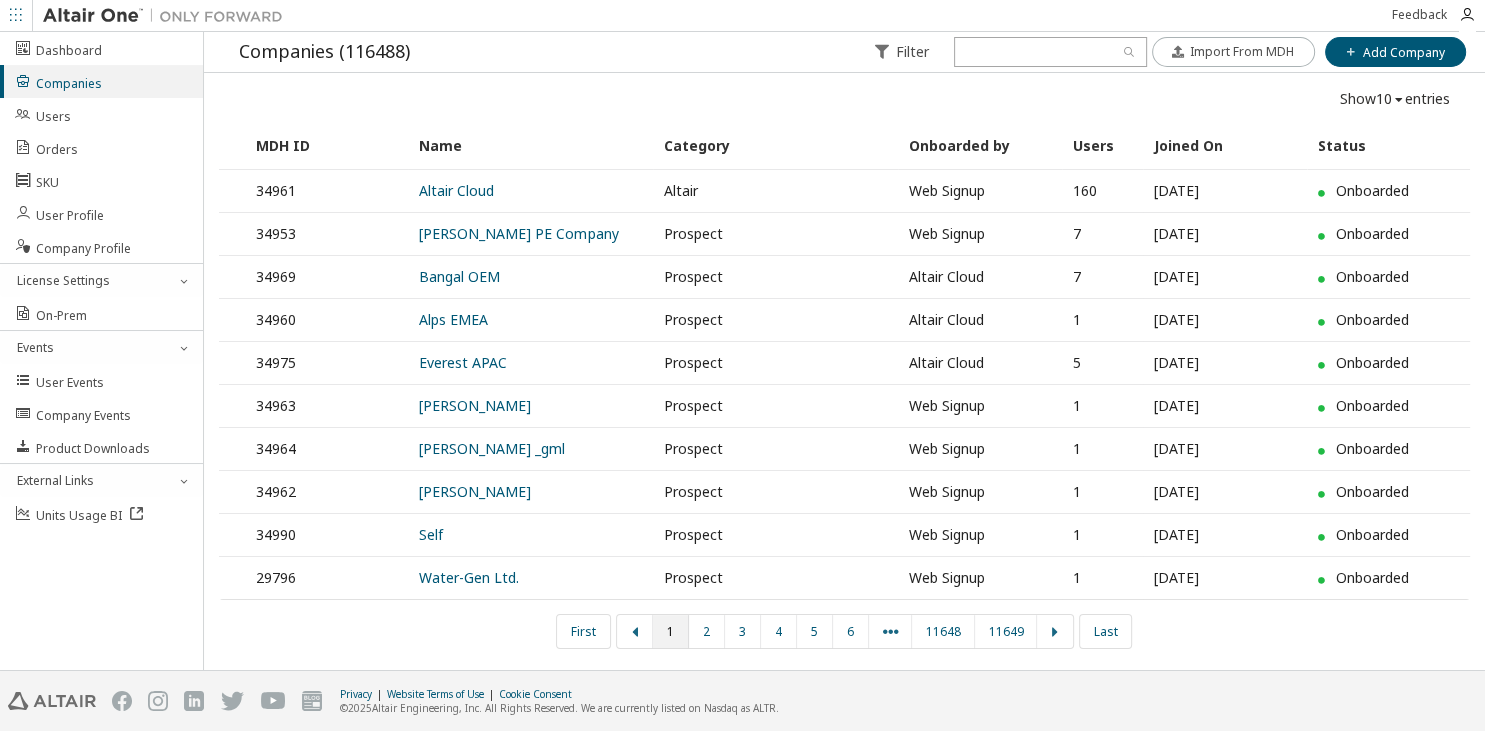 click at bounding box center (844, 73) 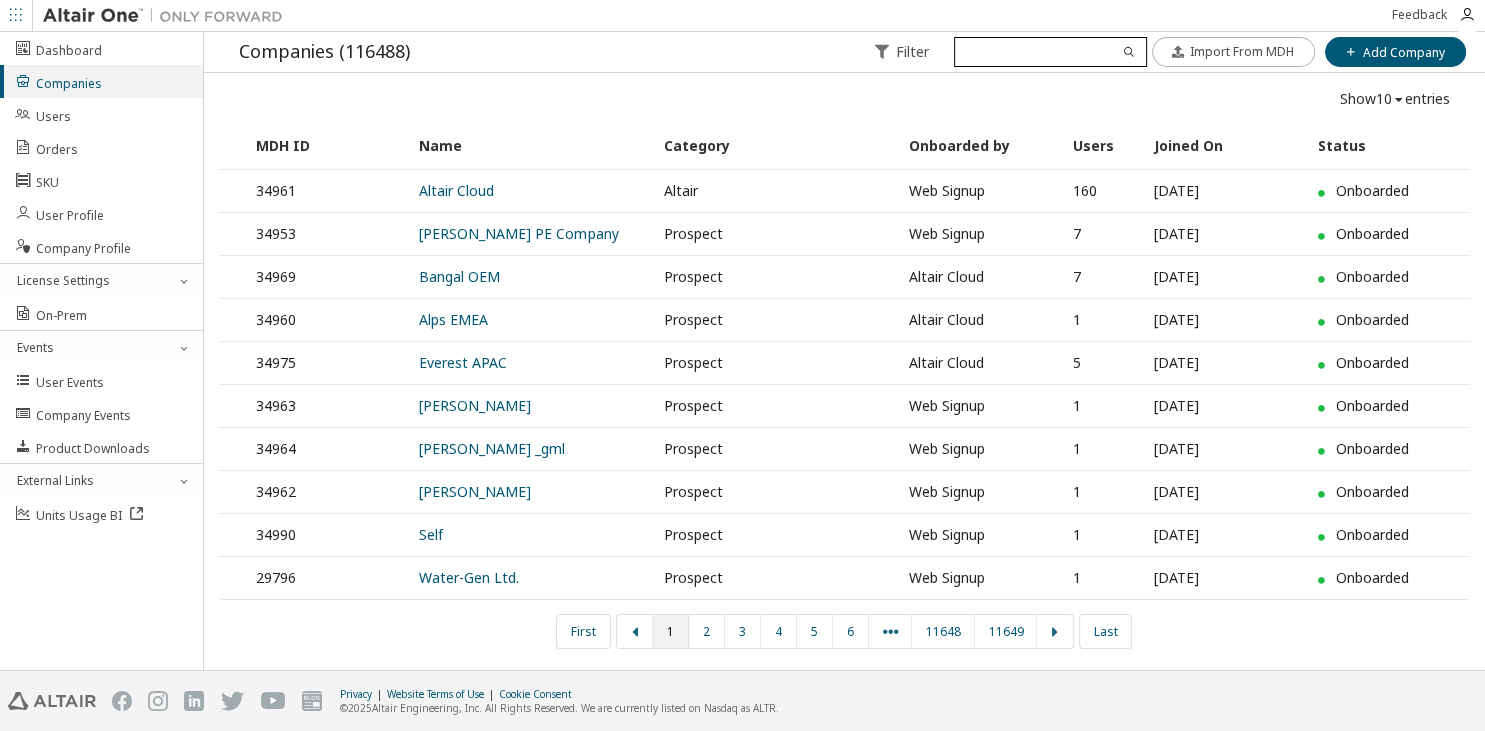 click at bounding box center (1050, 52) 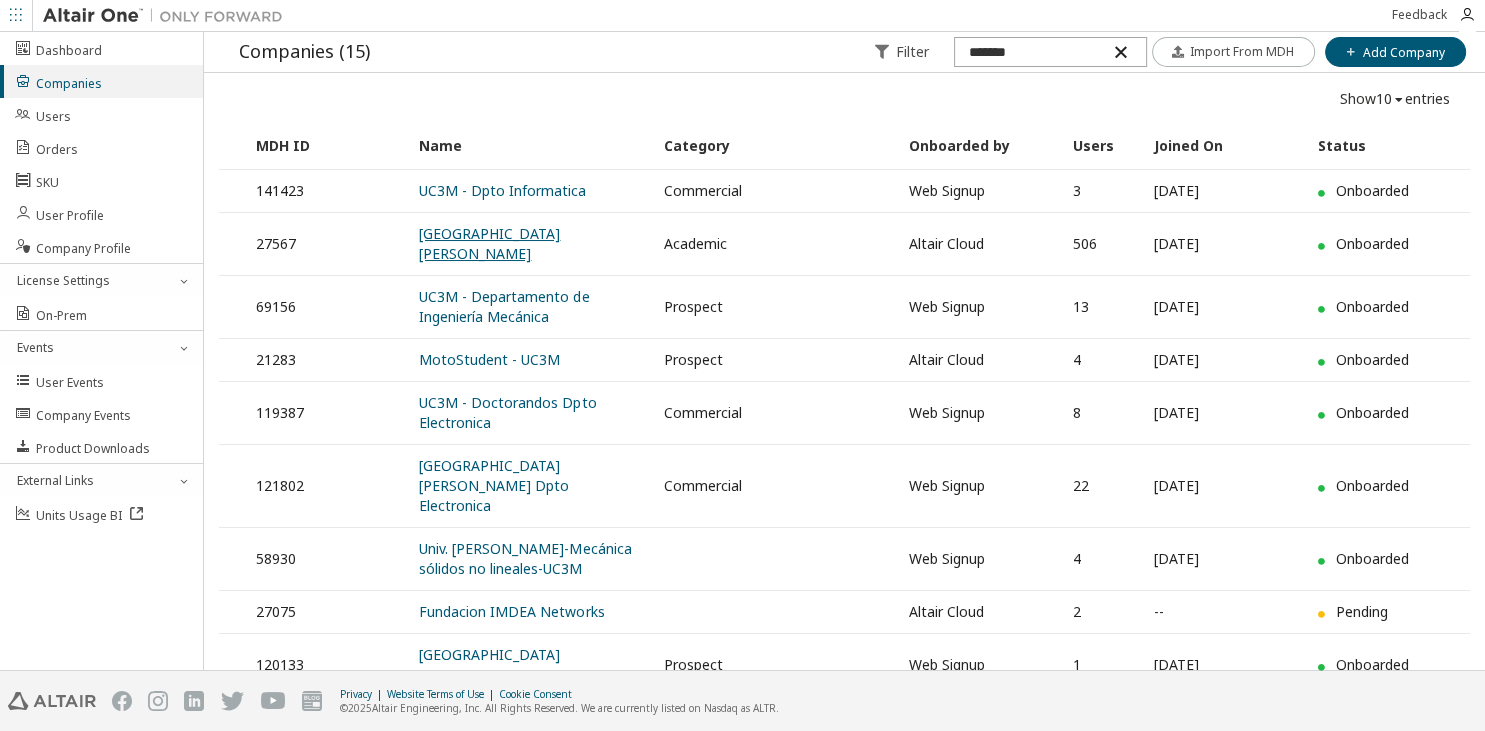type on "*******" 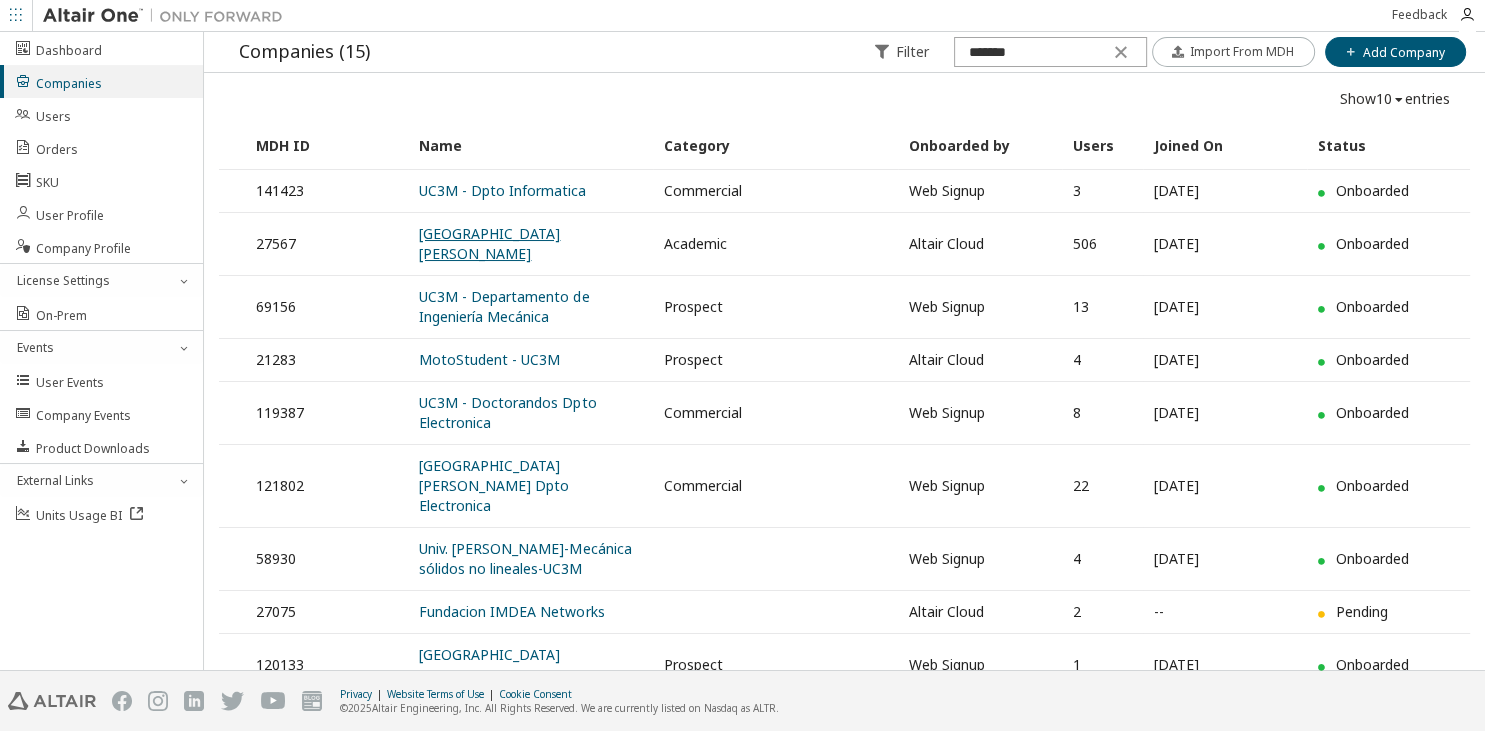 click on "[GEOGRAPHIC_DATA][PERSON_NAME]" at bounding box center (489, 243) 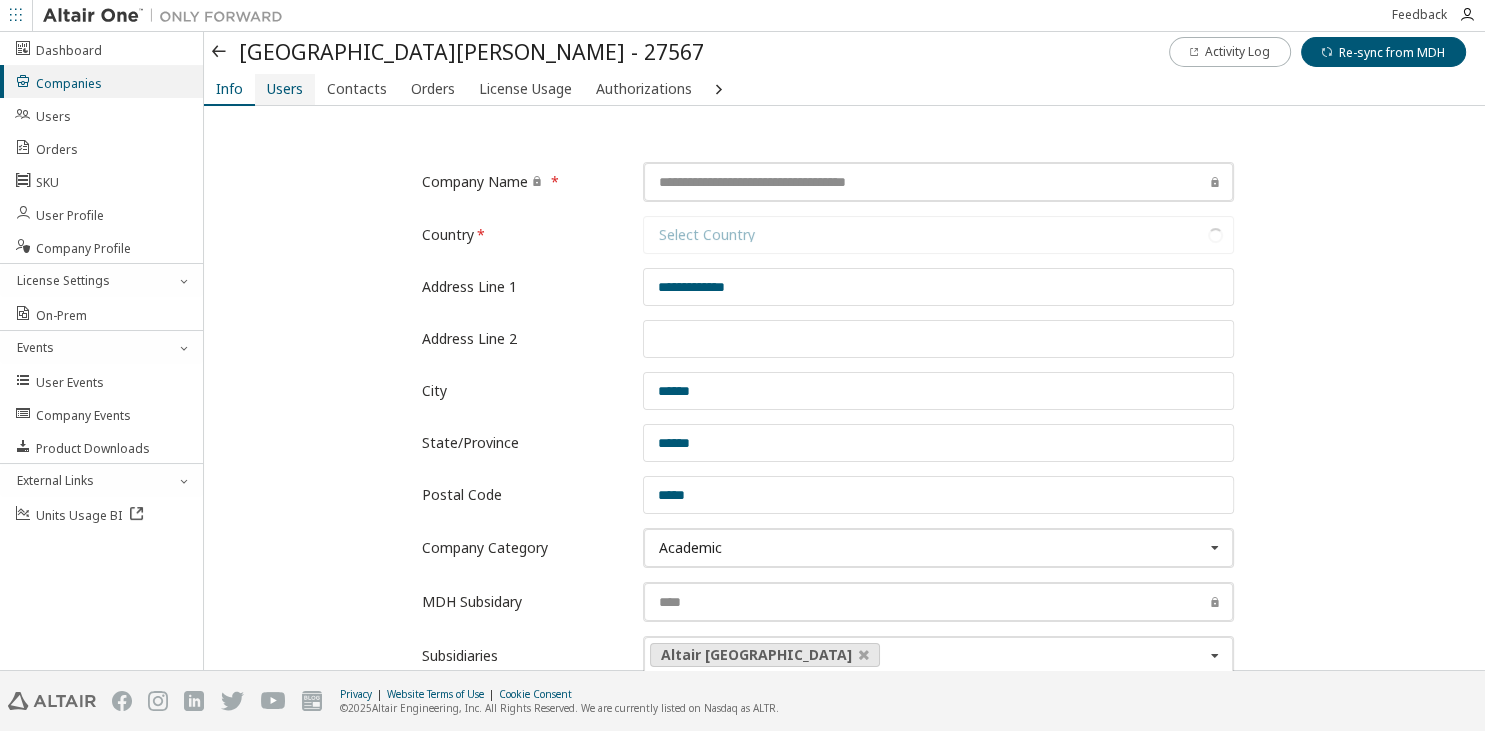click on "Users" at bounding box center (285, 89) 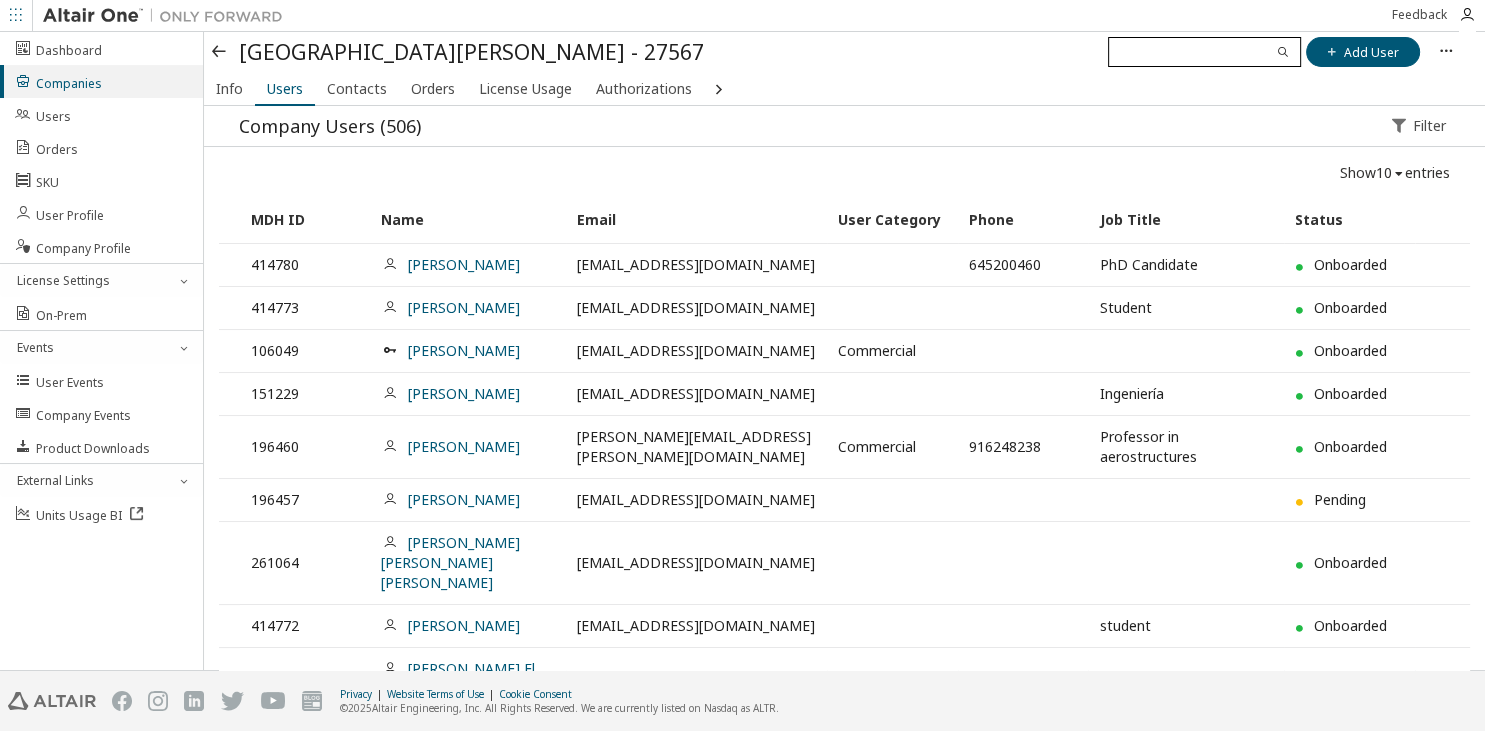 click at bounding box center (1204, 52) 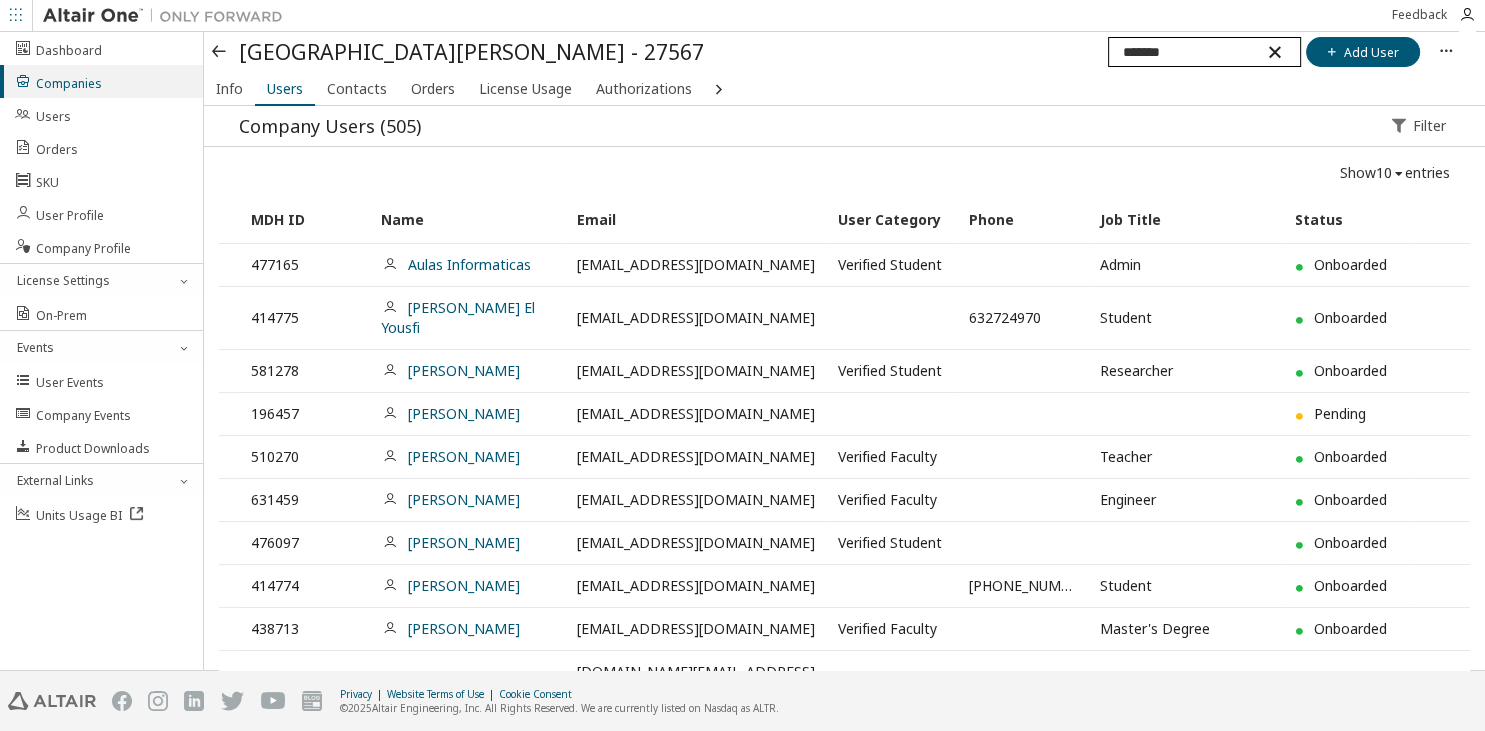 type on "*******" 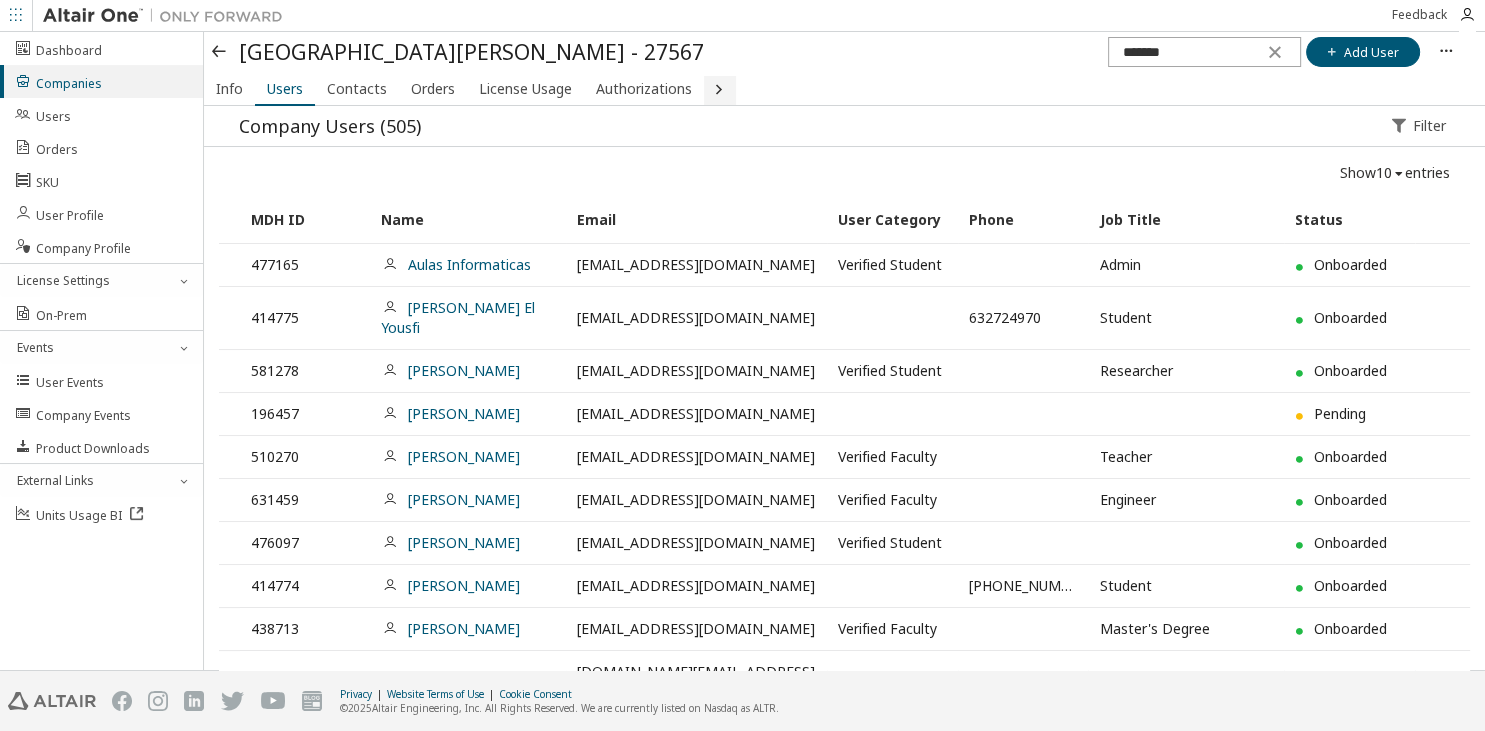 click at bounding box center [718, 88] 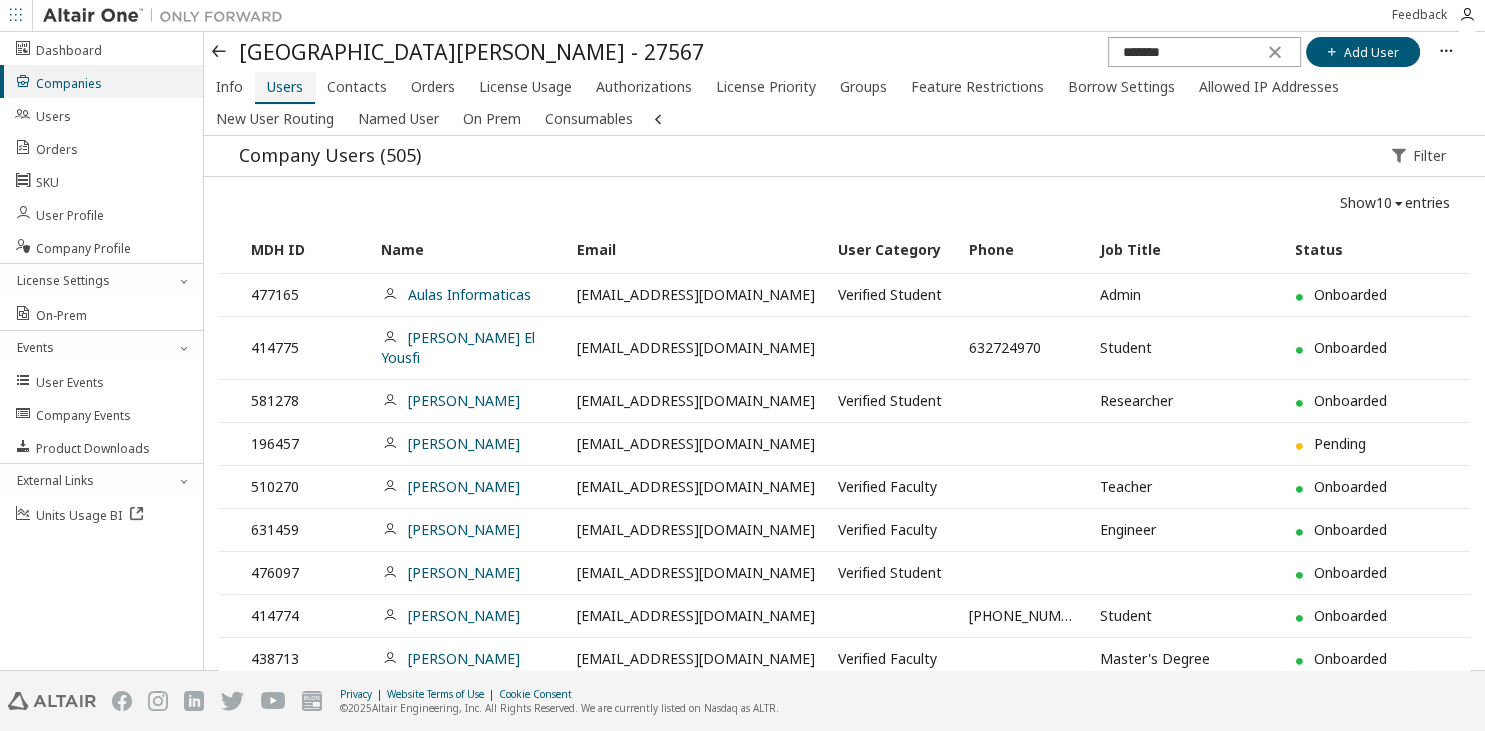 click on "Users" at bounding box center [285, 88] 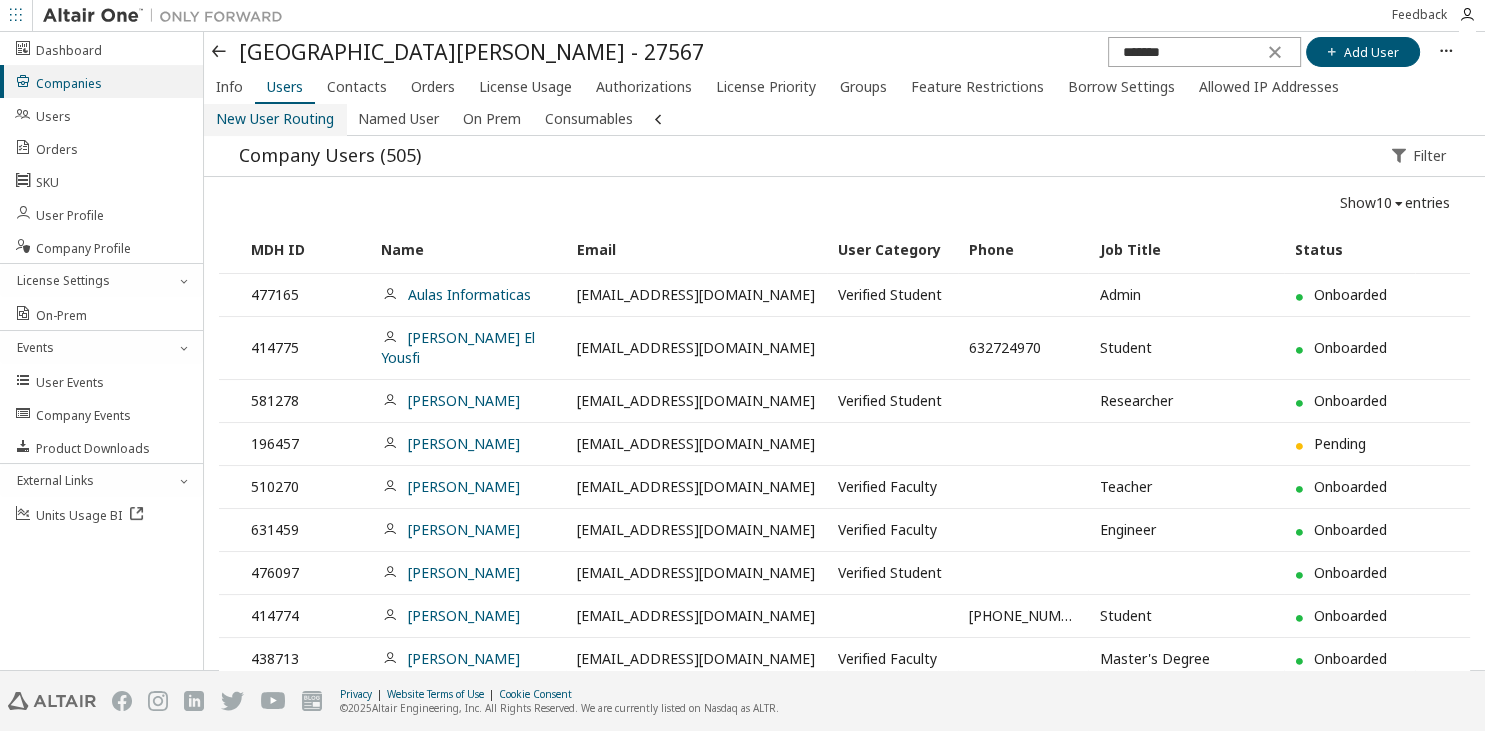 click on "New User Routing" at bounding box center (275, 119) 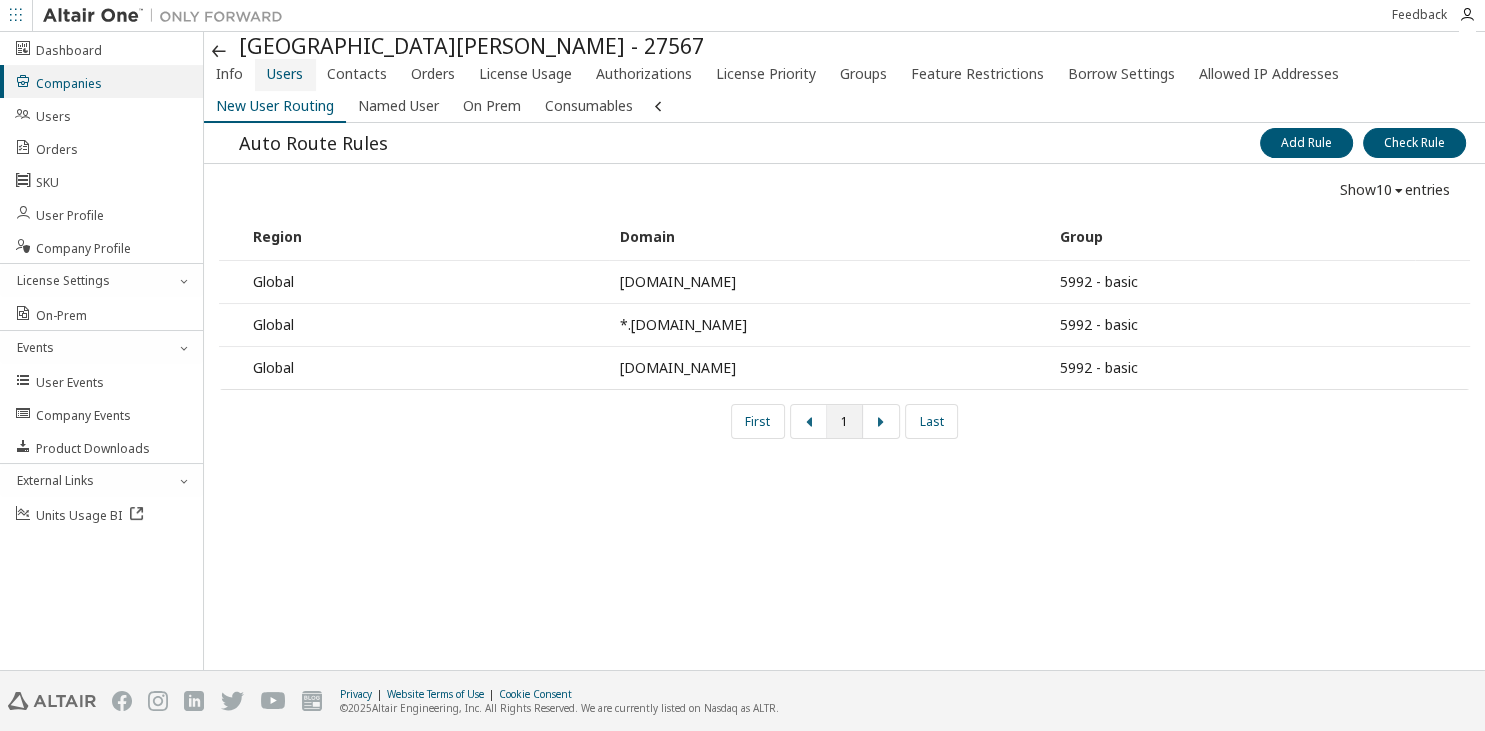 click on "Users" at bounding box center (285, 74) 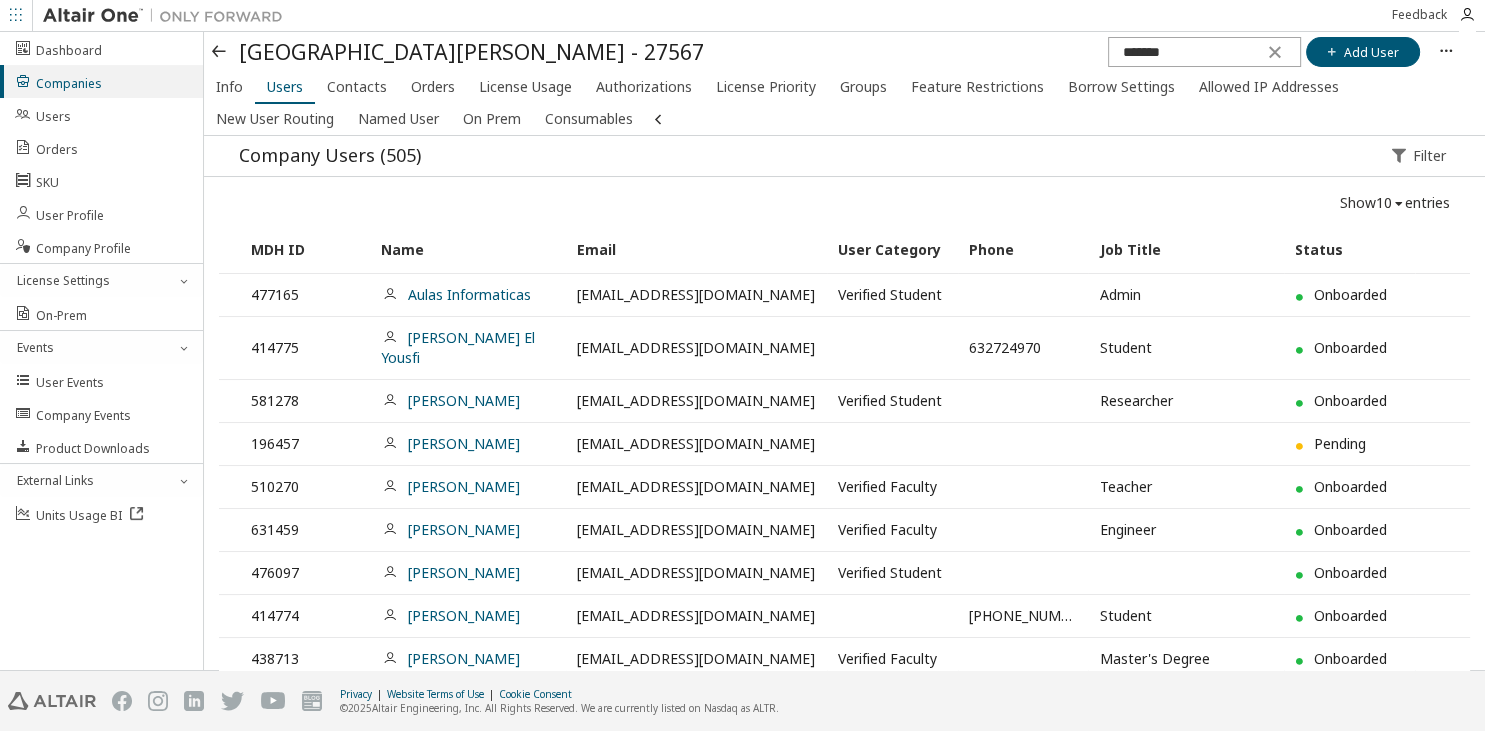 click at bounding box center (220, 52) 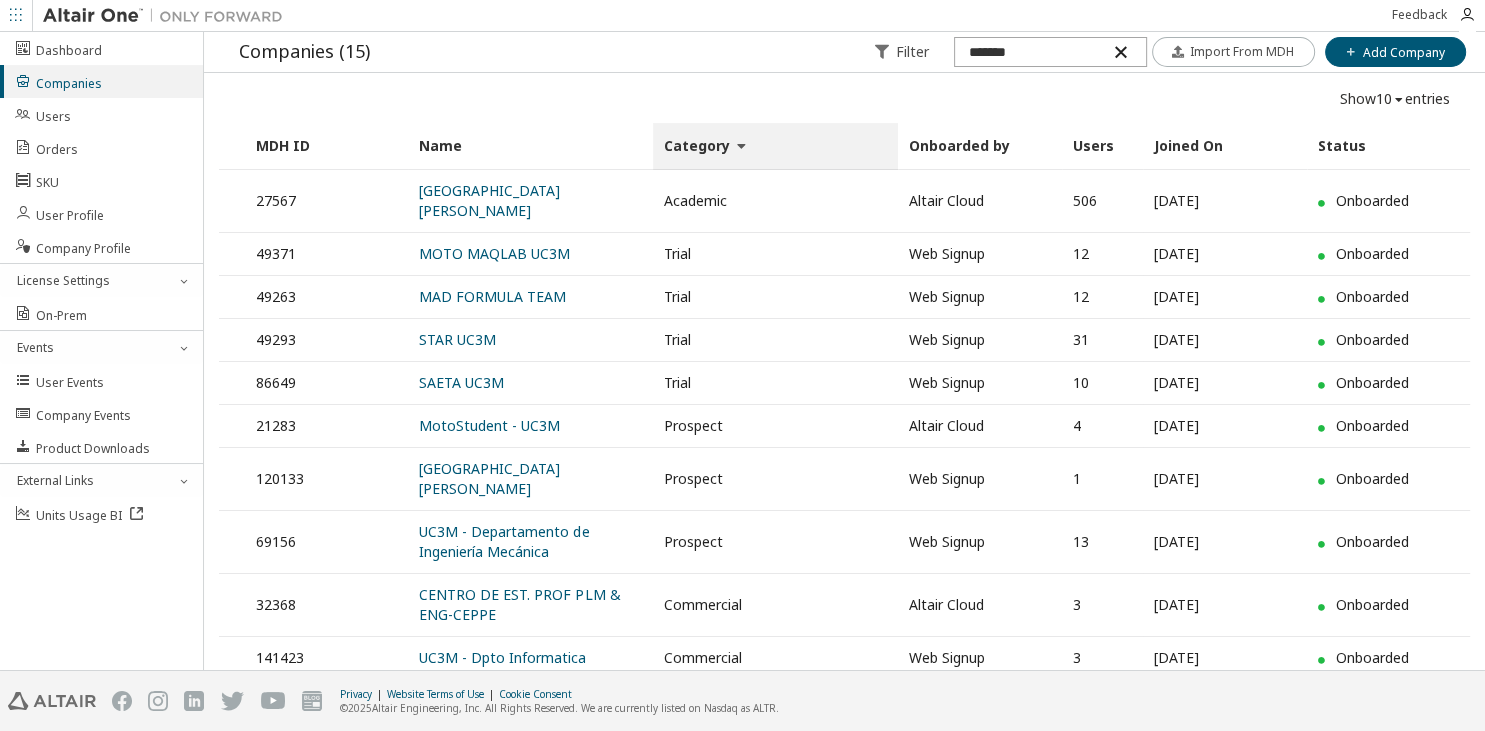 click at bounding box center (1120, 52) 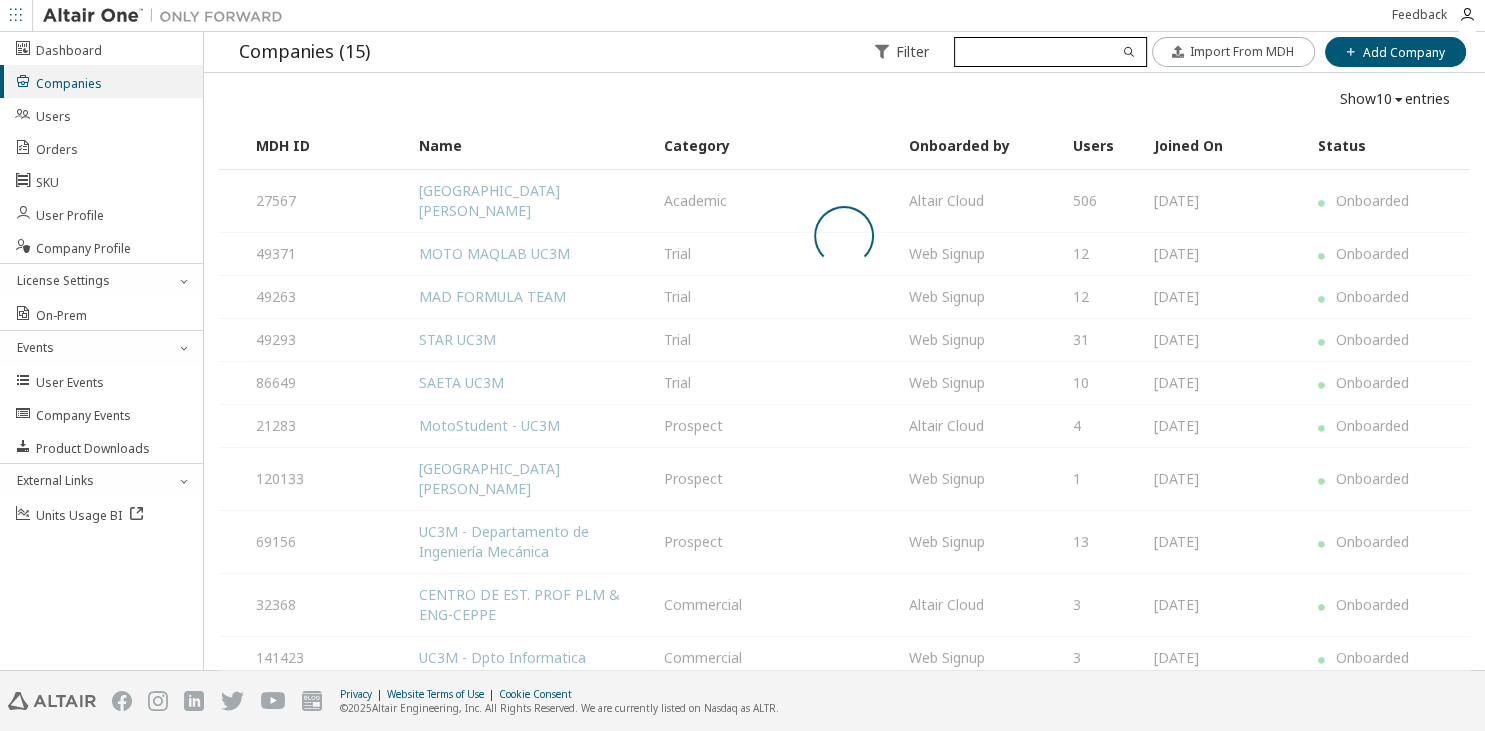click at bounding box center (1050, 52) 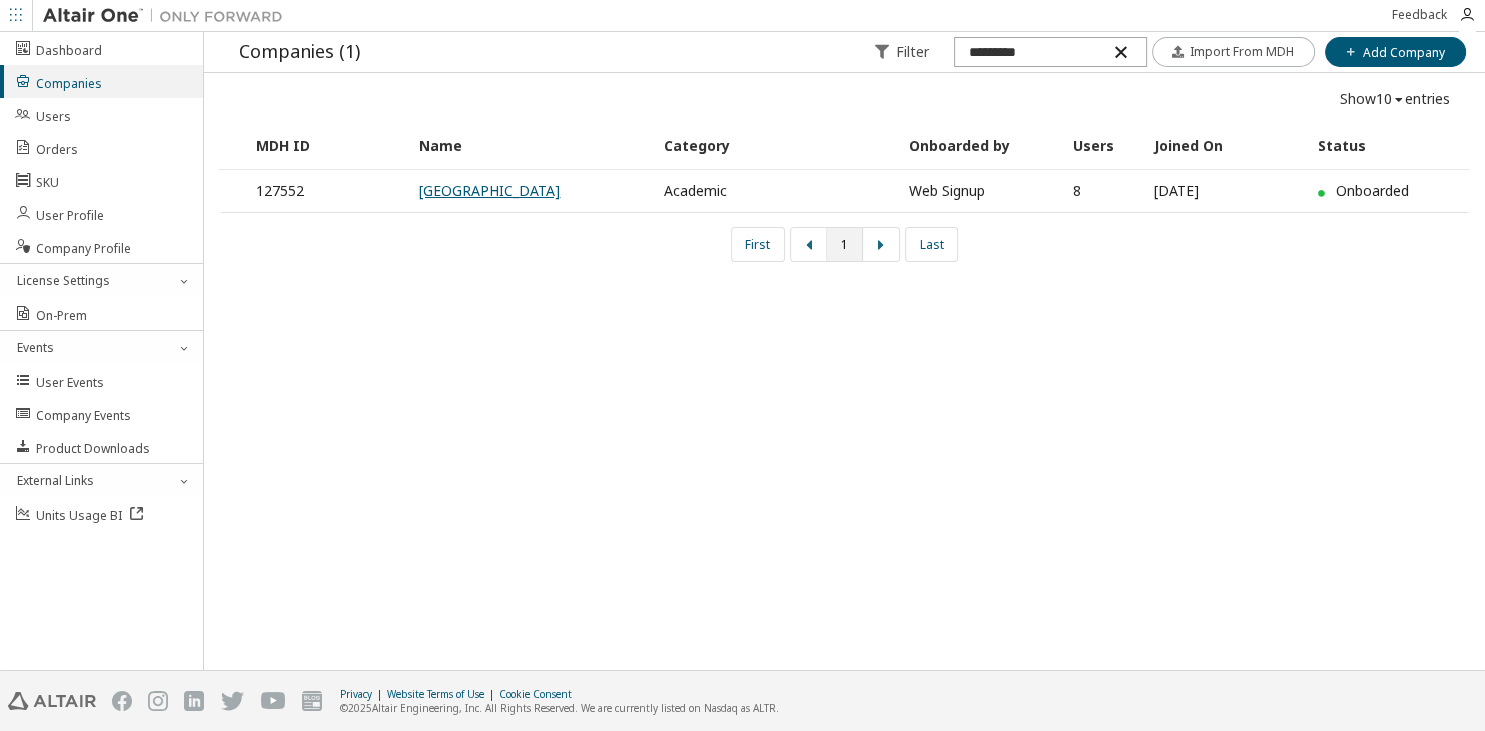 type on "*********" 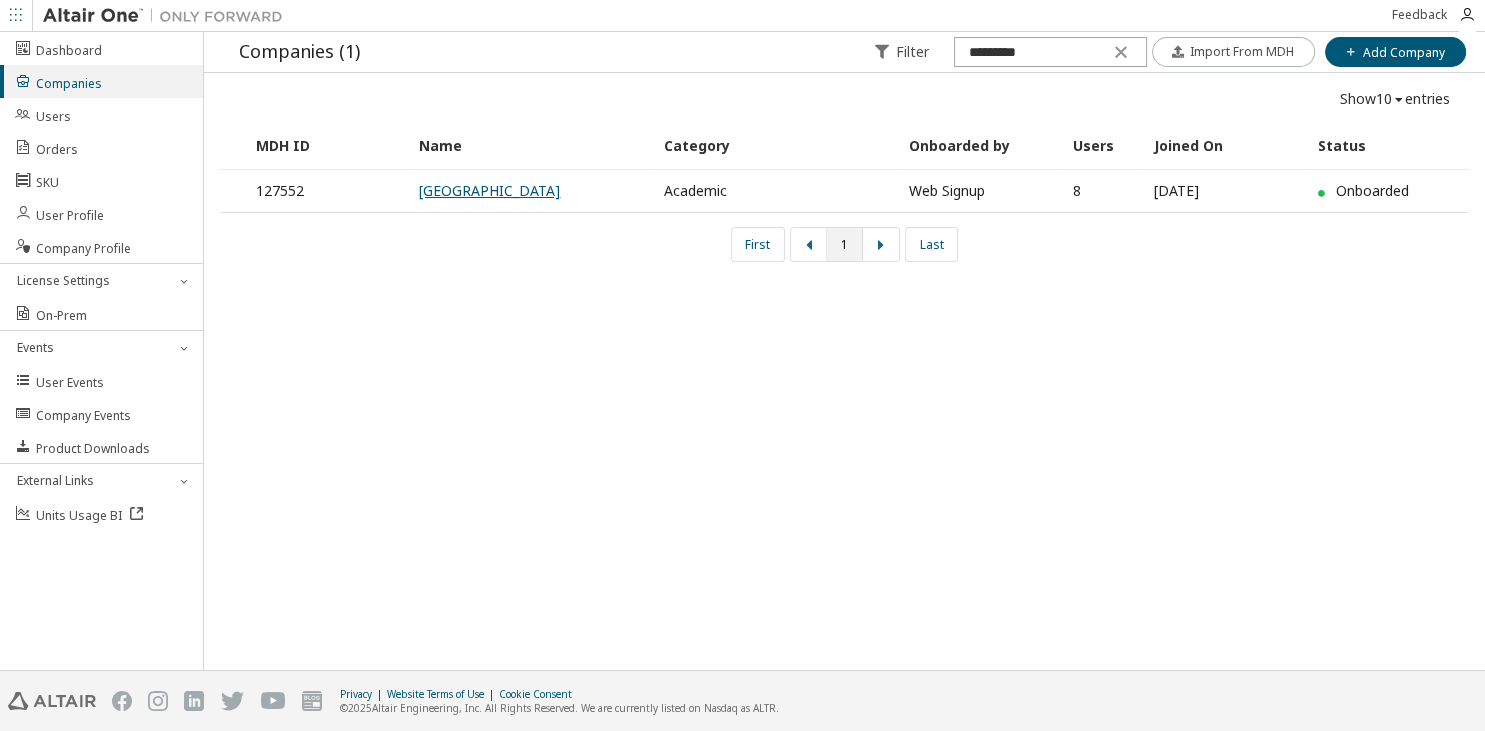 click on "[GEOGRAPHIC_DATA]" at bounding box center [489, 190] 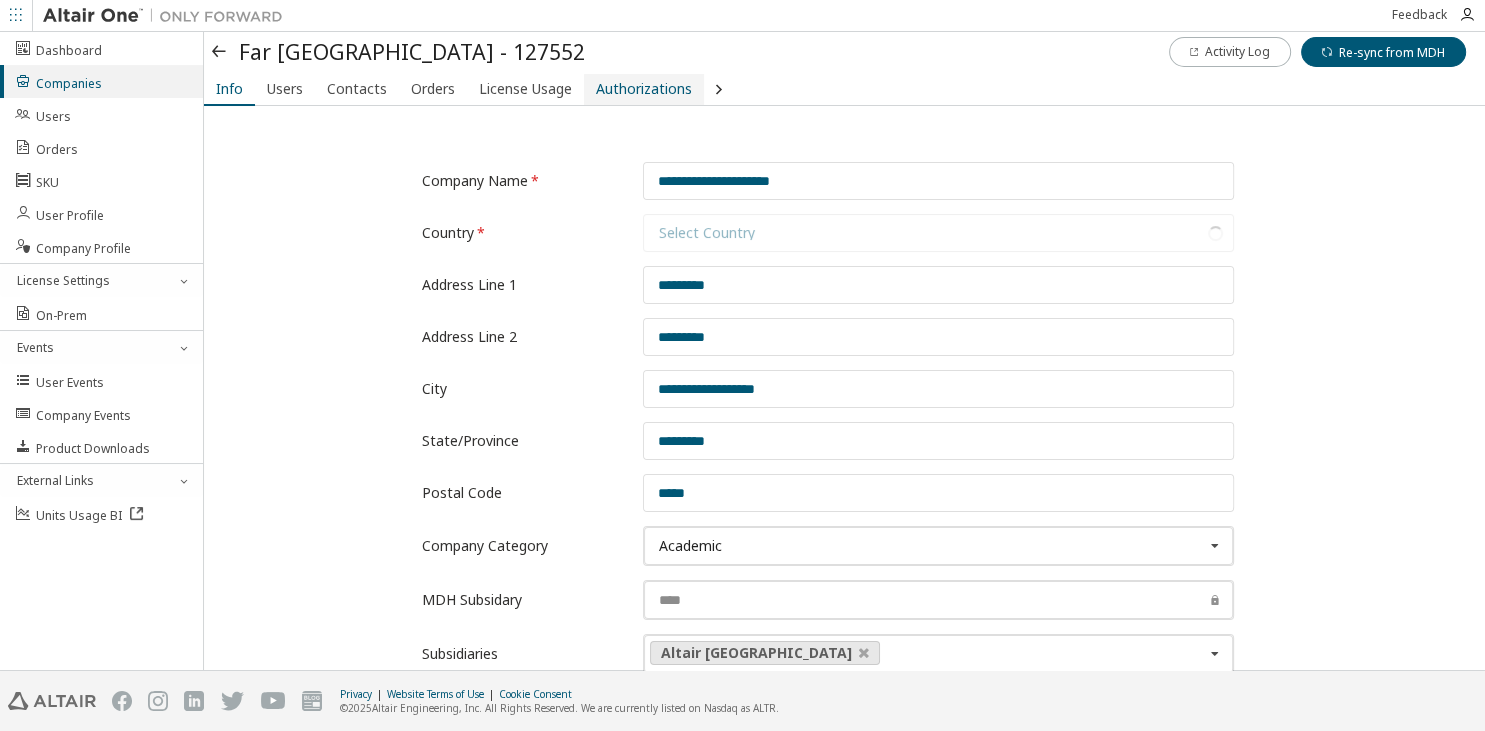 click on "Authorizations" at bounding box center (644, 89) 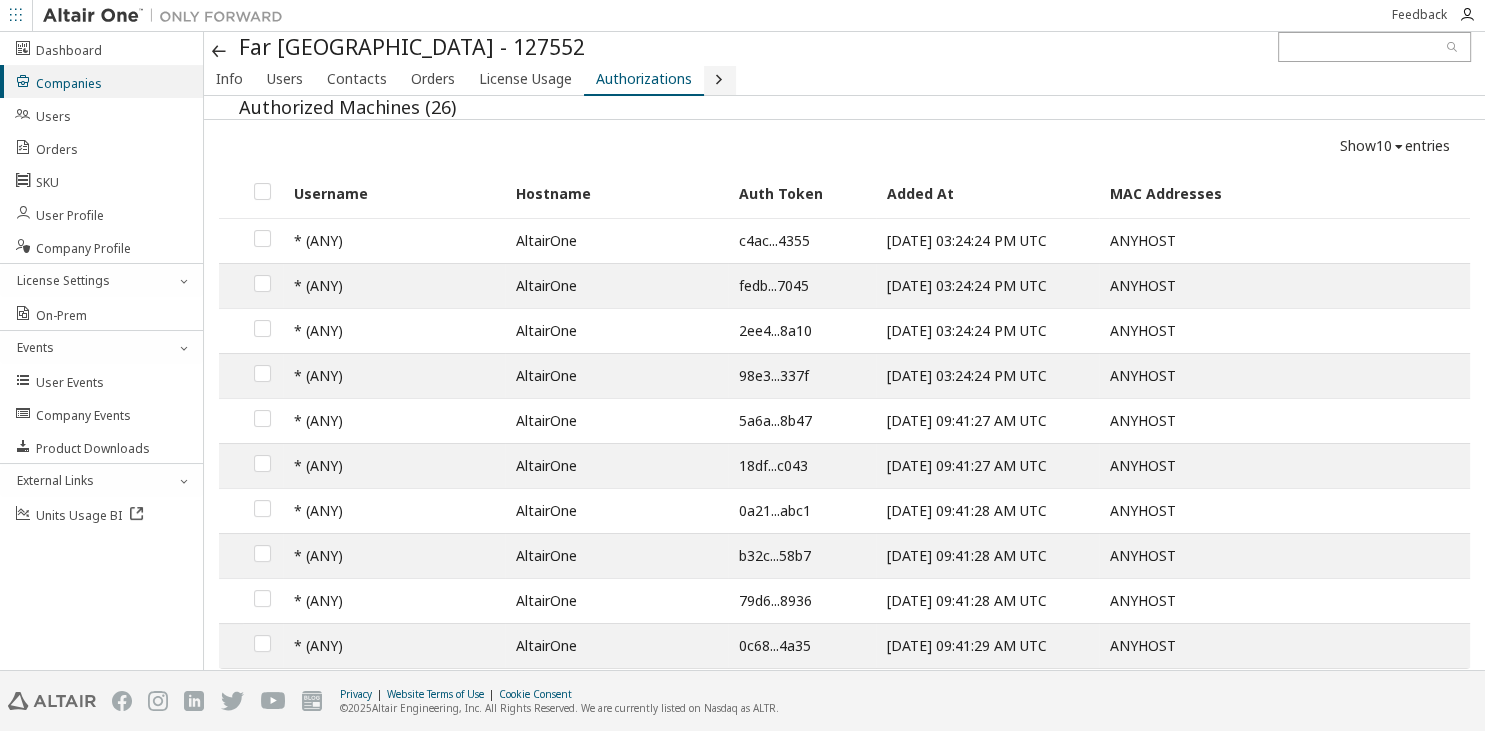 click at bounding box center (718, 78) 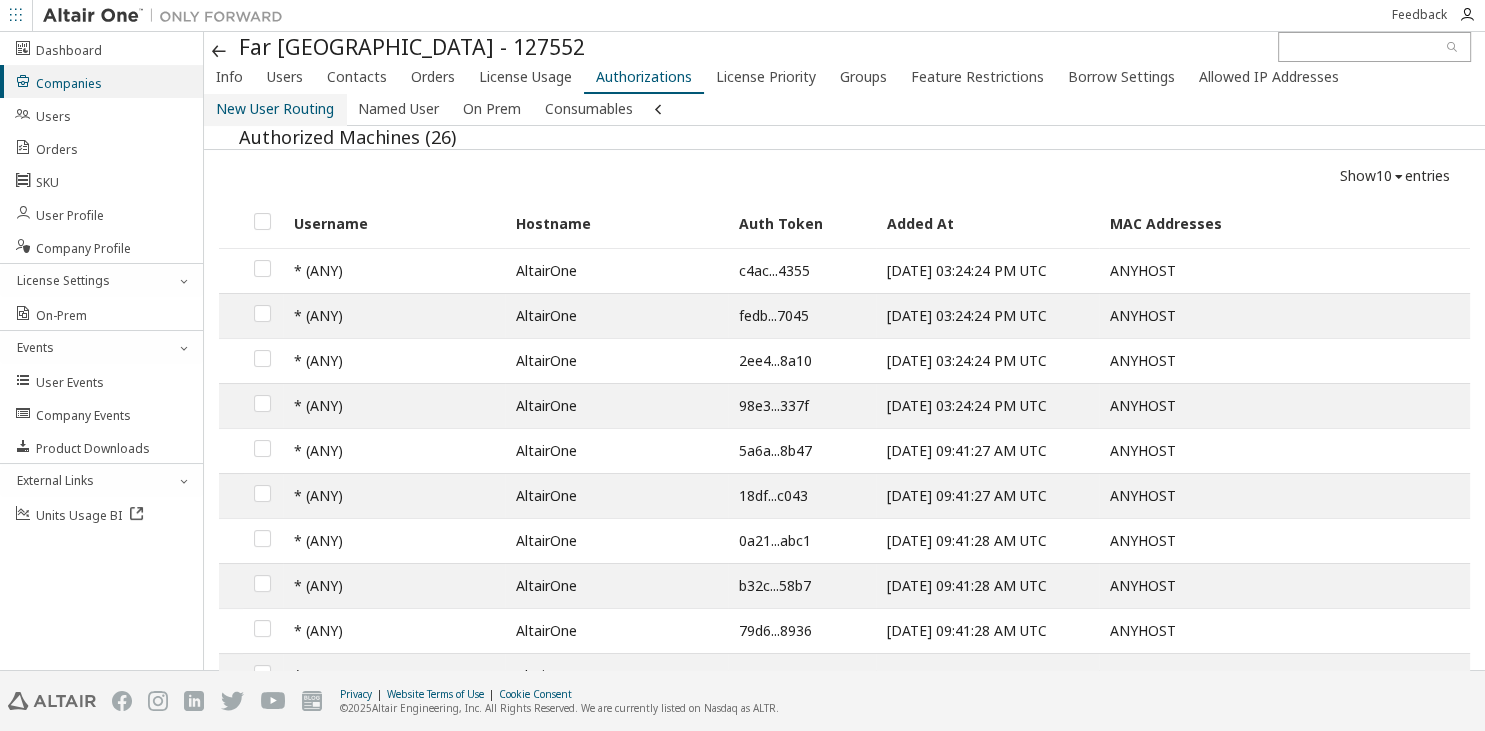 click on "New User Routing" at bounding box center (275, 109) 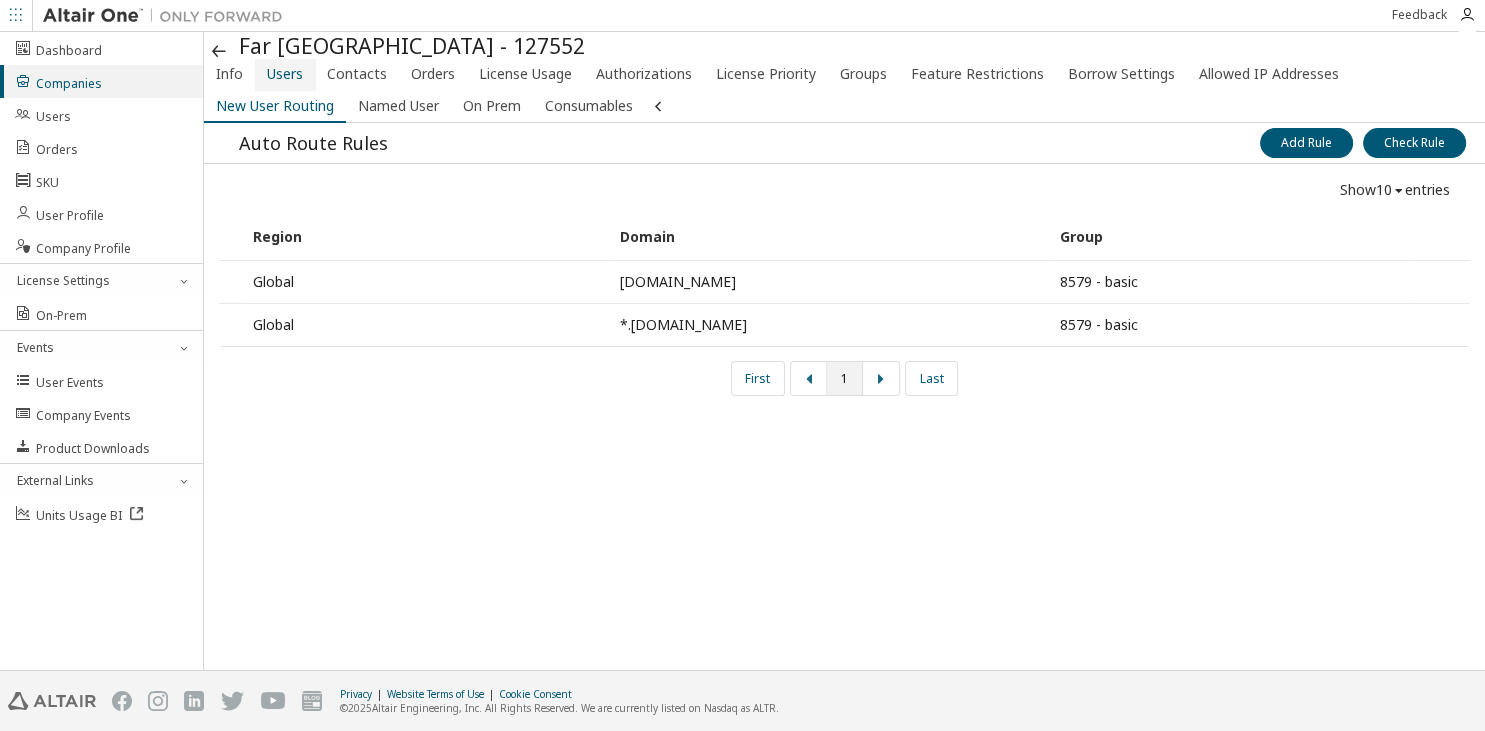 click on "Users" at bounding box center (285, 74) 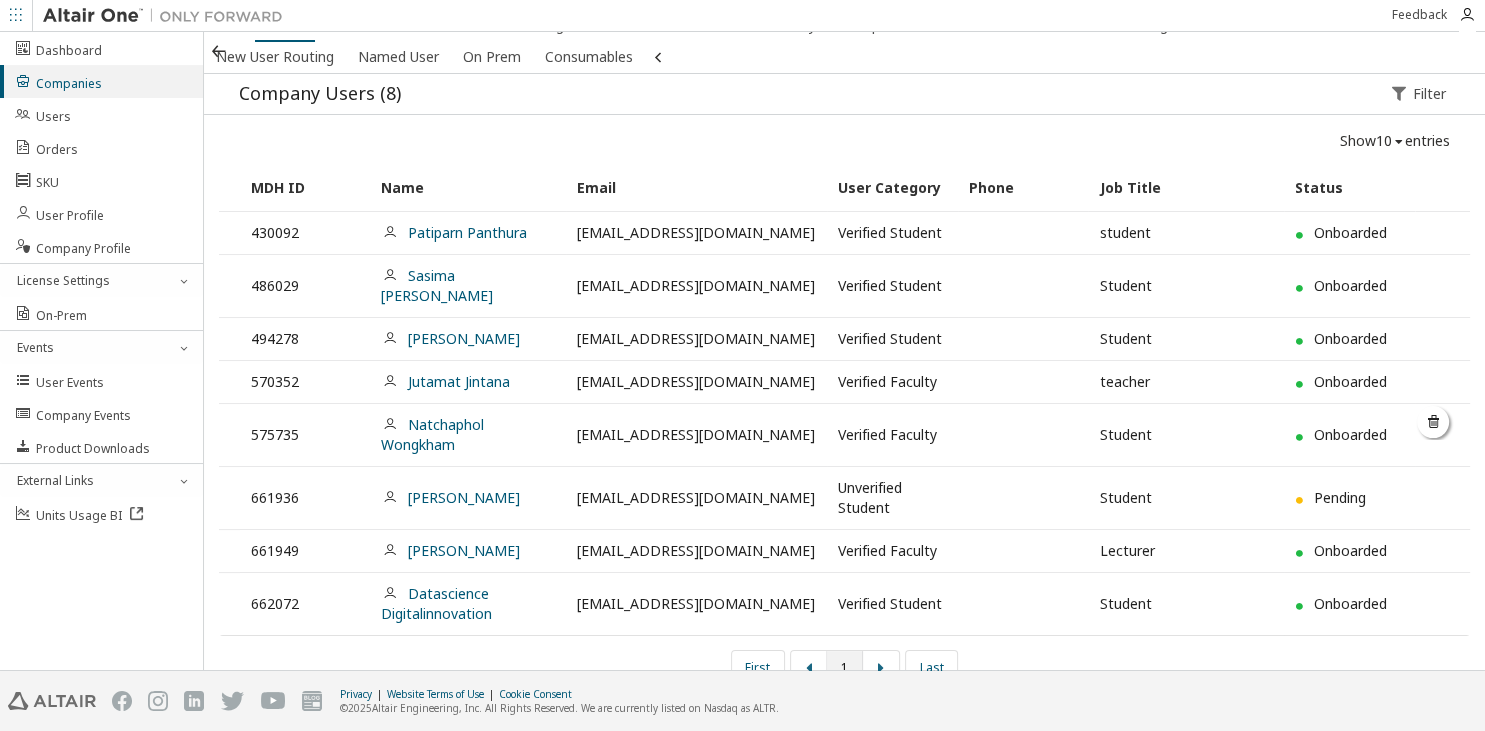 scroll, scrollTop: 69, scrollLeft: 0, axis: vertical 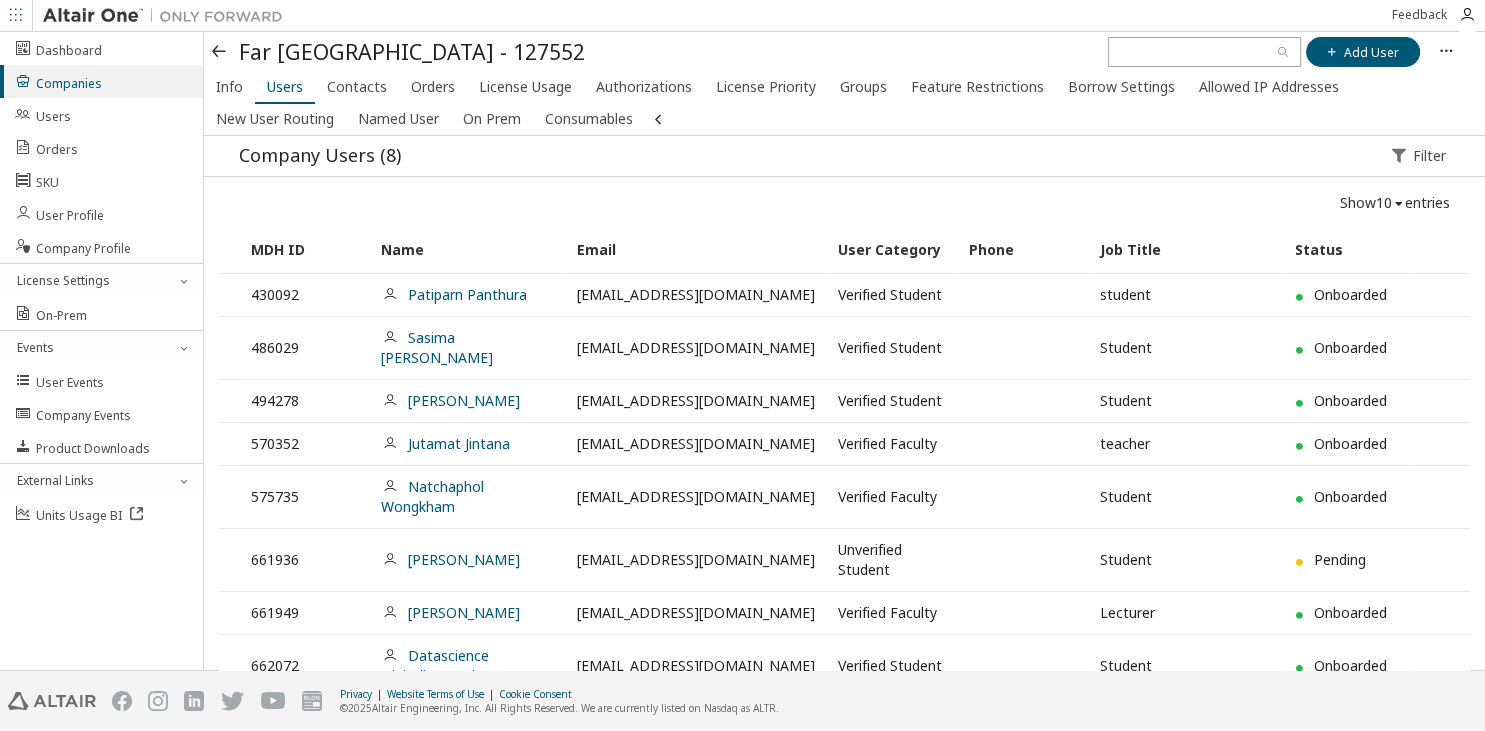click on "Far [GEOGRAPHIC_DATA] - 127552 Add User  Import From CSV  Export To CSV  Add User  Import From CSV  Export To CSV" at bounding box center (844, 52) 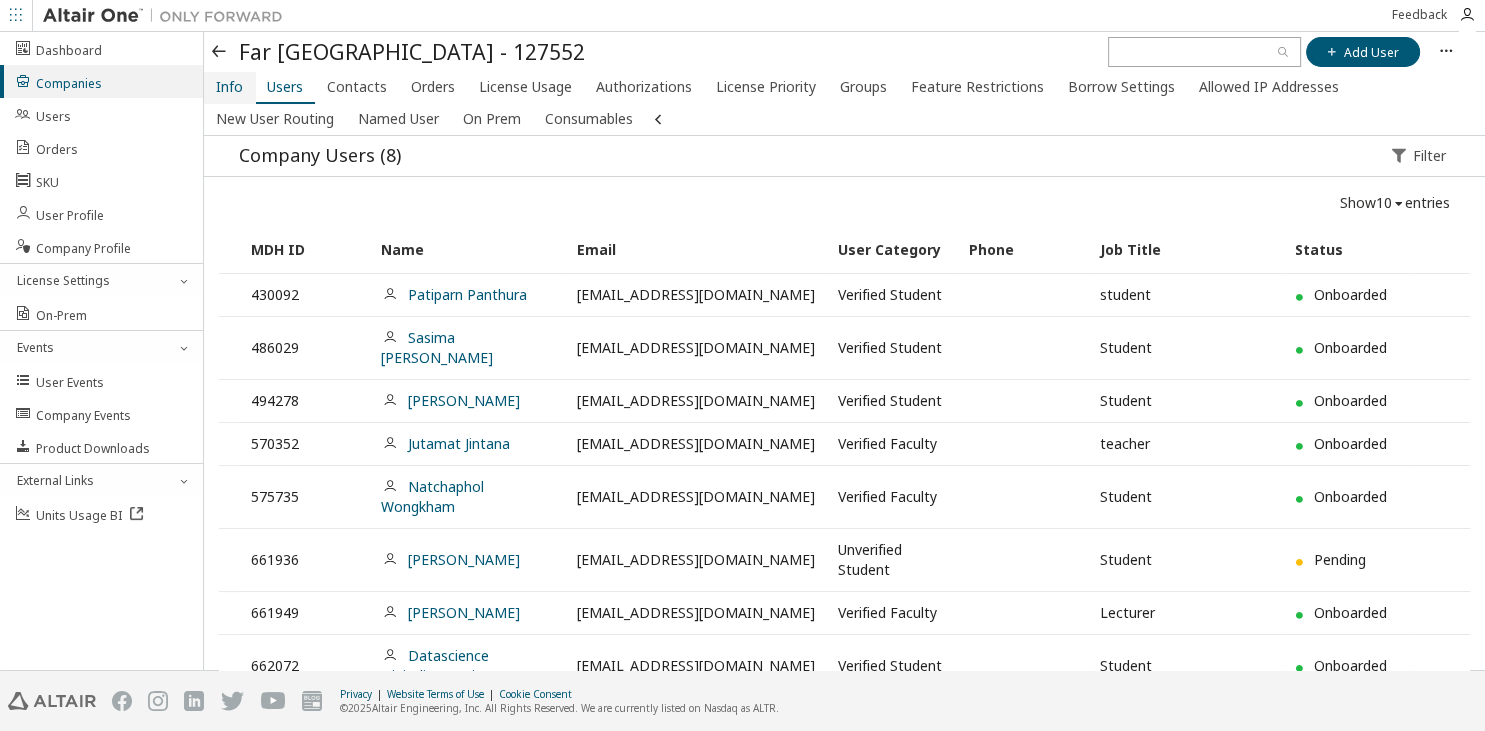 click on "Info" at bounding box center [229, 87] 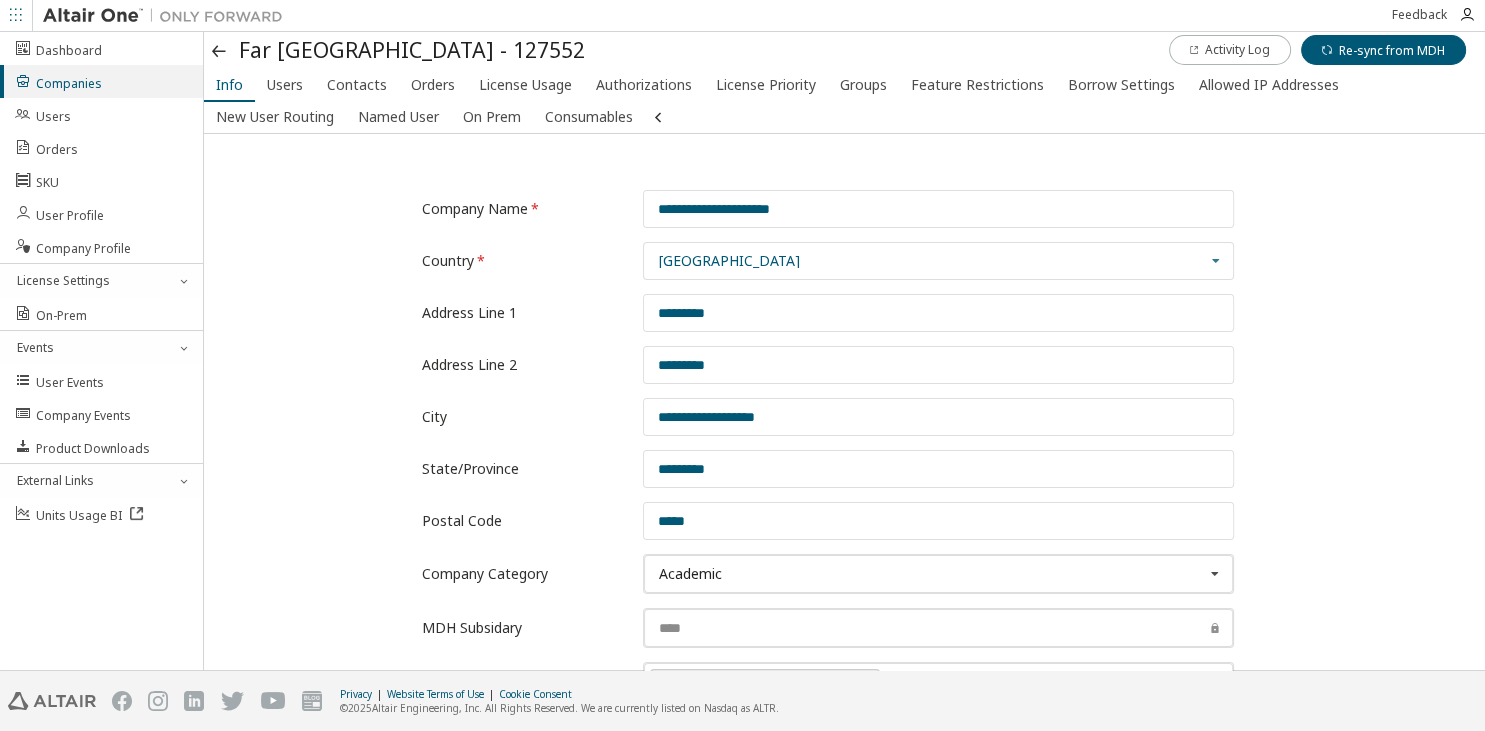 scroll, scrollTop: 0, scrollLeft: 0, axis: both 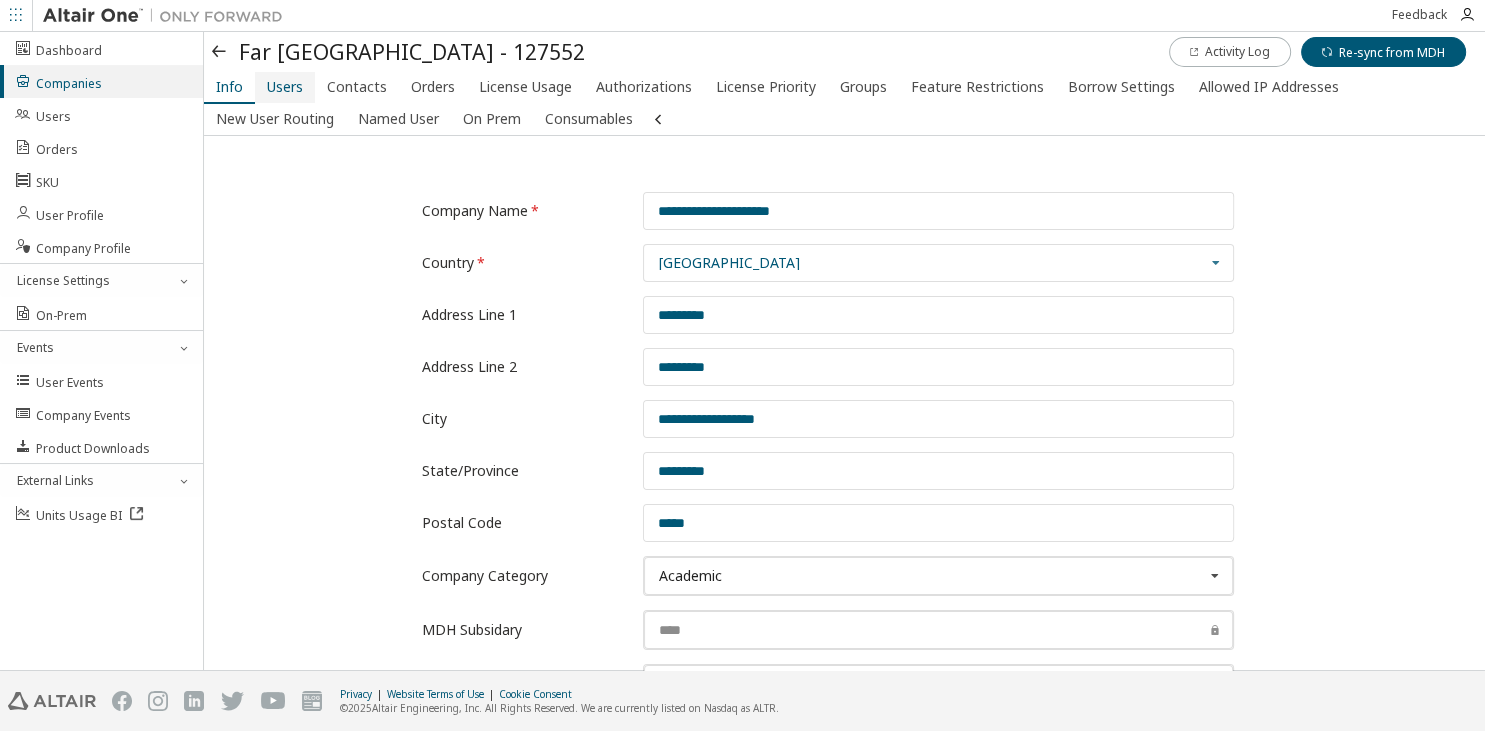 click on "Users" at bounding box center (285, 87) 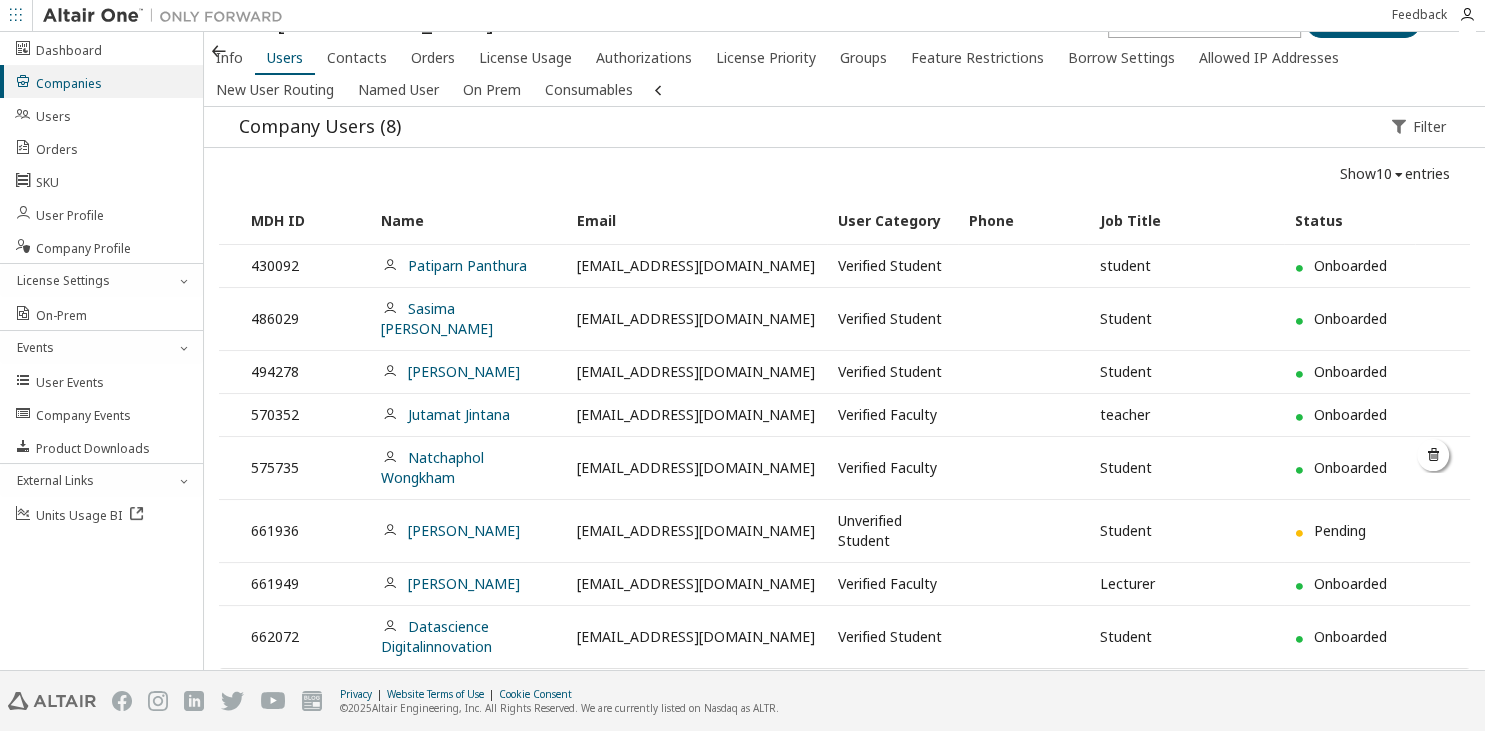 scroll, scrollTop: 69, scrollLeft: 0, axis: vertical 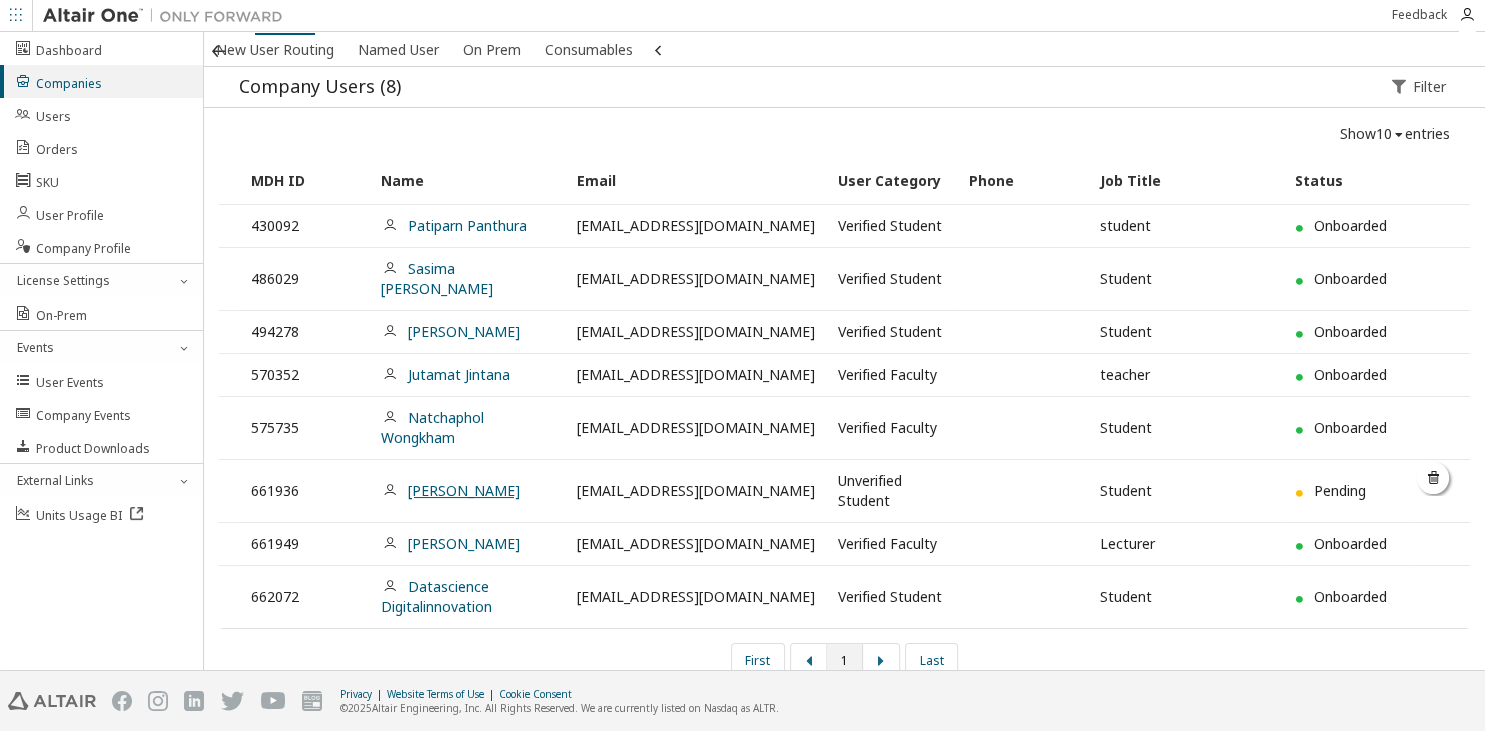 click on "[PERSON_NAME]" at bounding box center (464, 490) 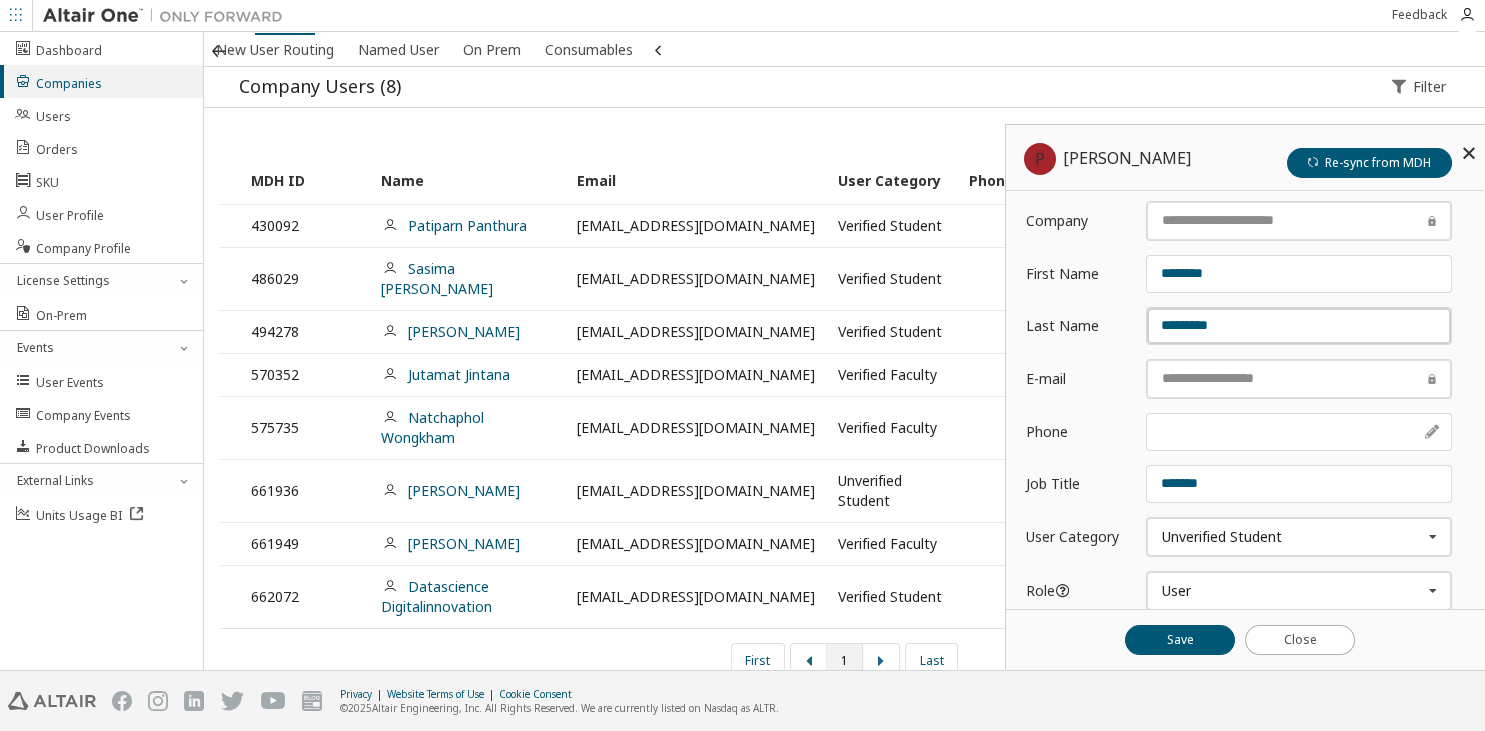 scroll, scrollTop: 0, scrollLeft: 0, axis: both 